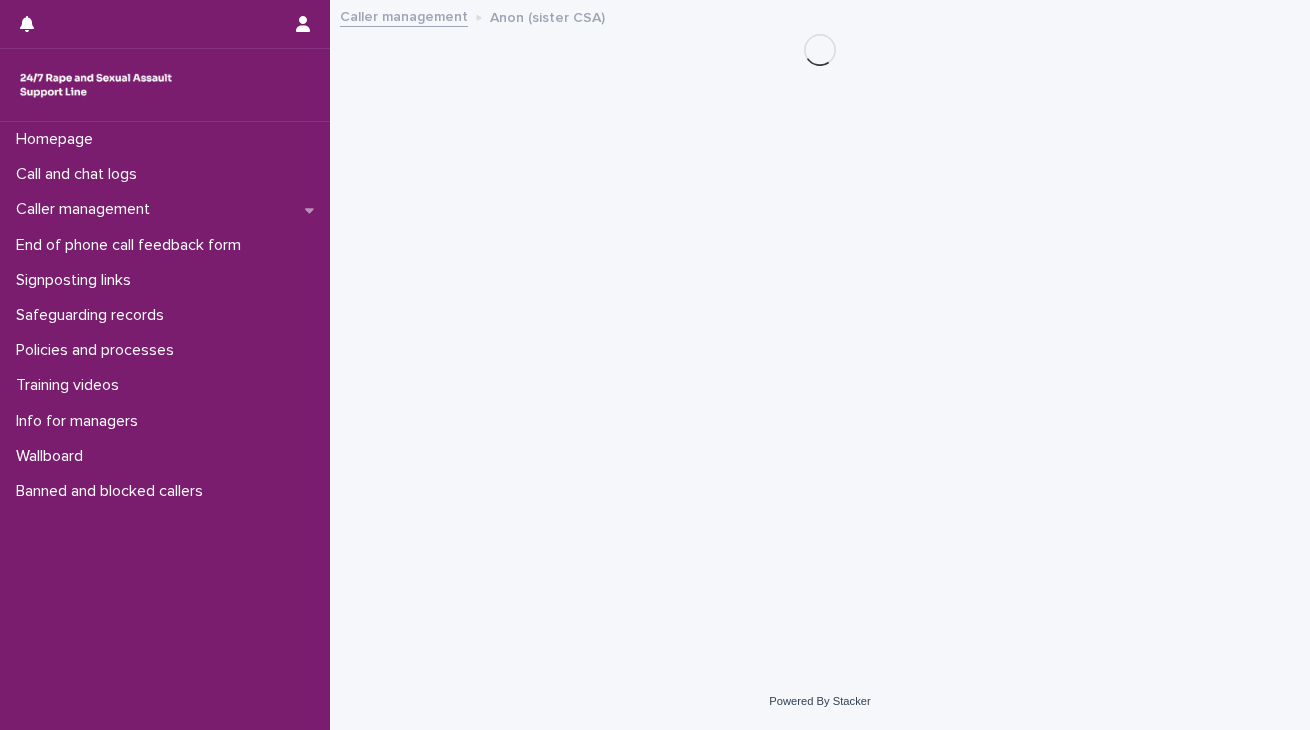 scroll, scrollTop: 0, scrollLeft: 0, axis: both 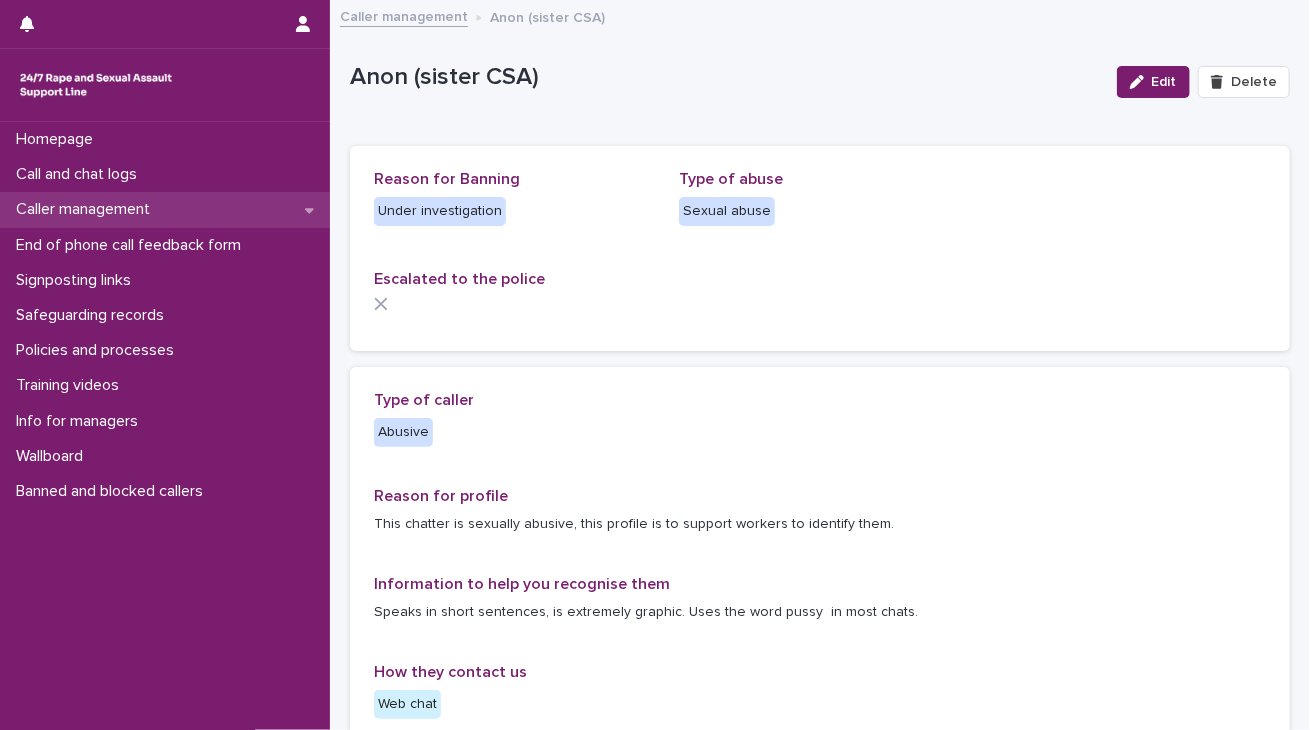 click on "Caller management" at bounding box center (87, 209) 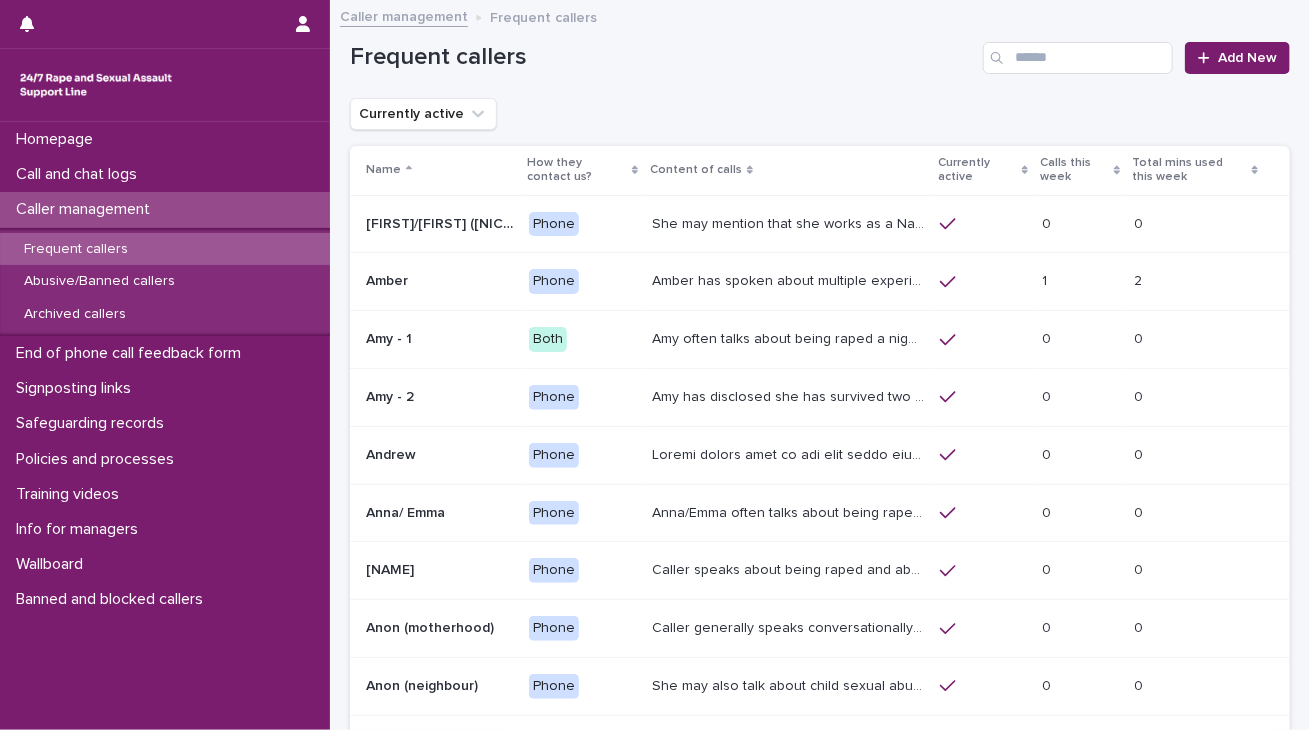 click on "Frequent callers" at bounding box center (165, 249) 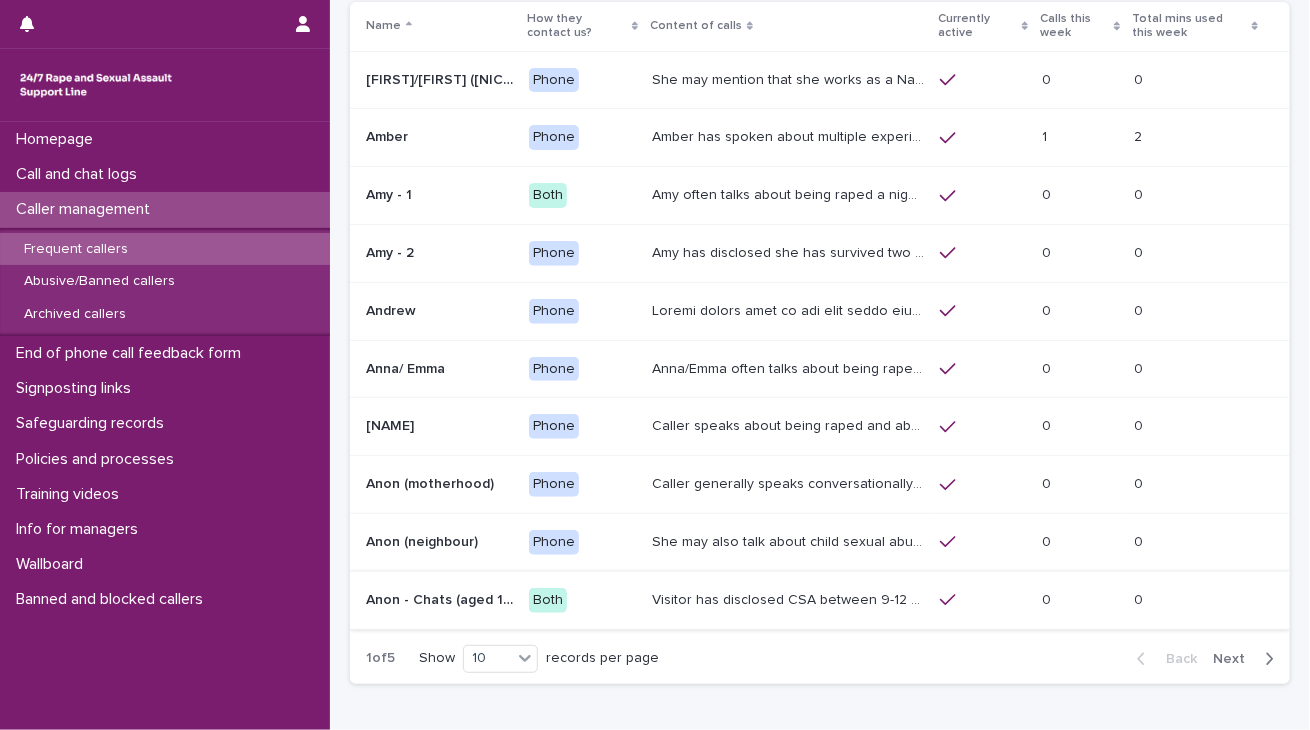 scroll, scrollTop: 160, scrollLeft: 0, axis: vertical 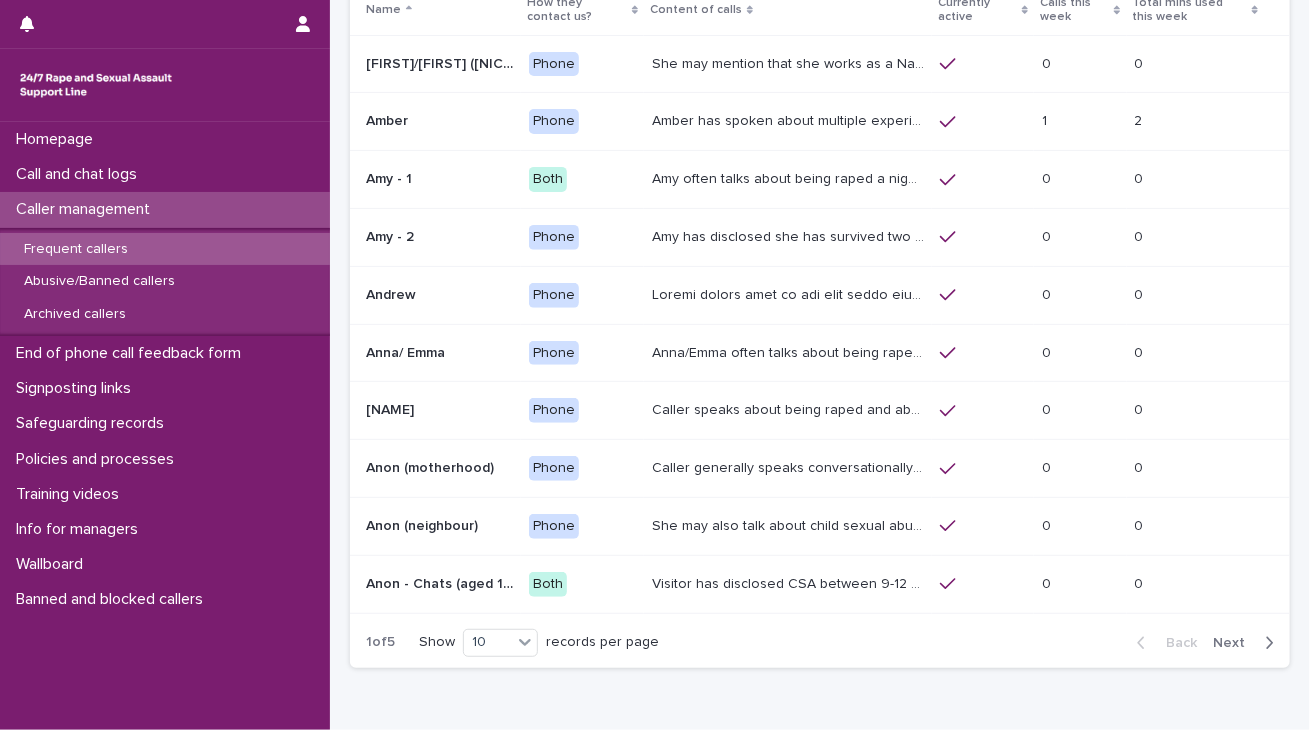 click on "Next" at bounding box center [1235, 643] 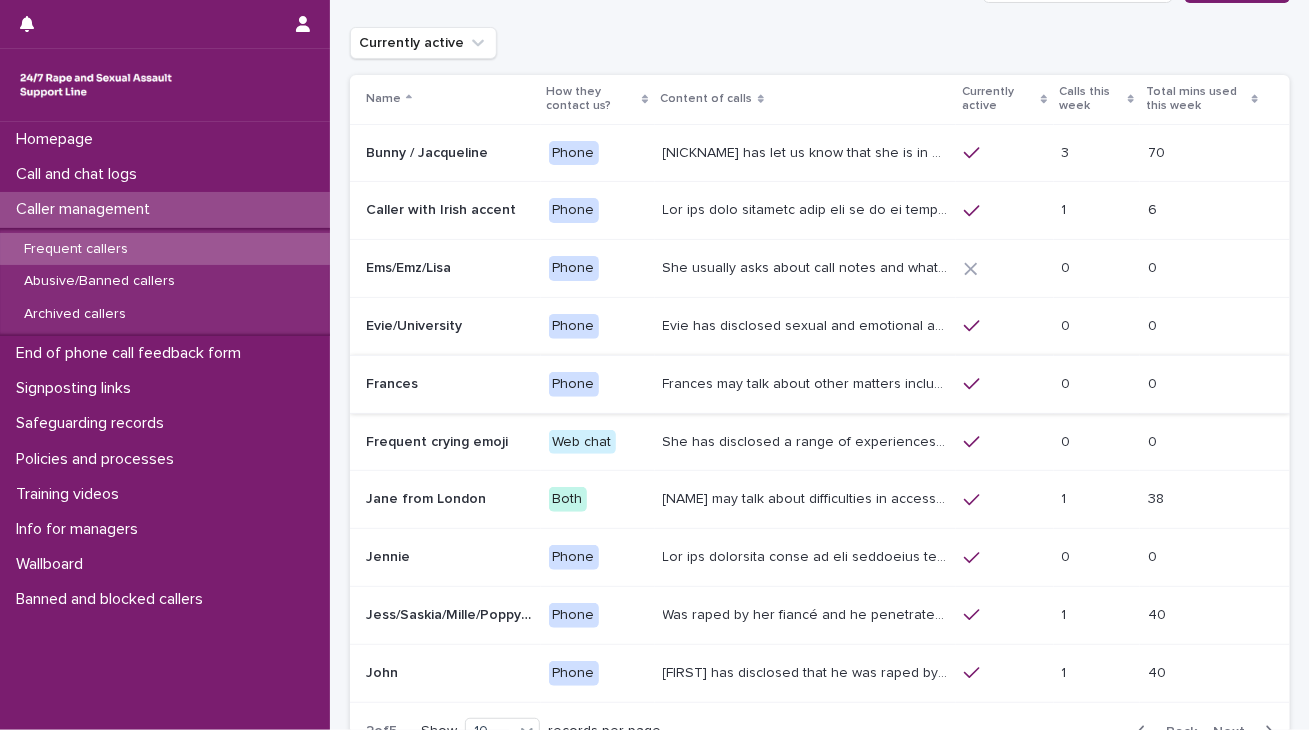 scroll, scrollTop: 0, scrollLeft: 0, axis: both 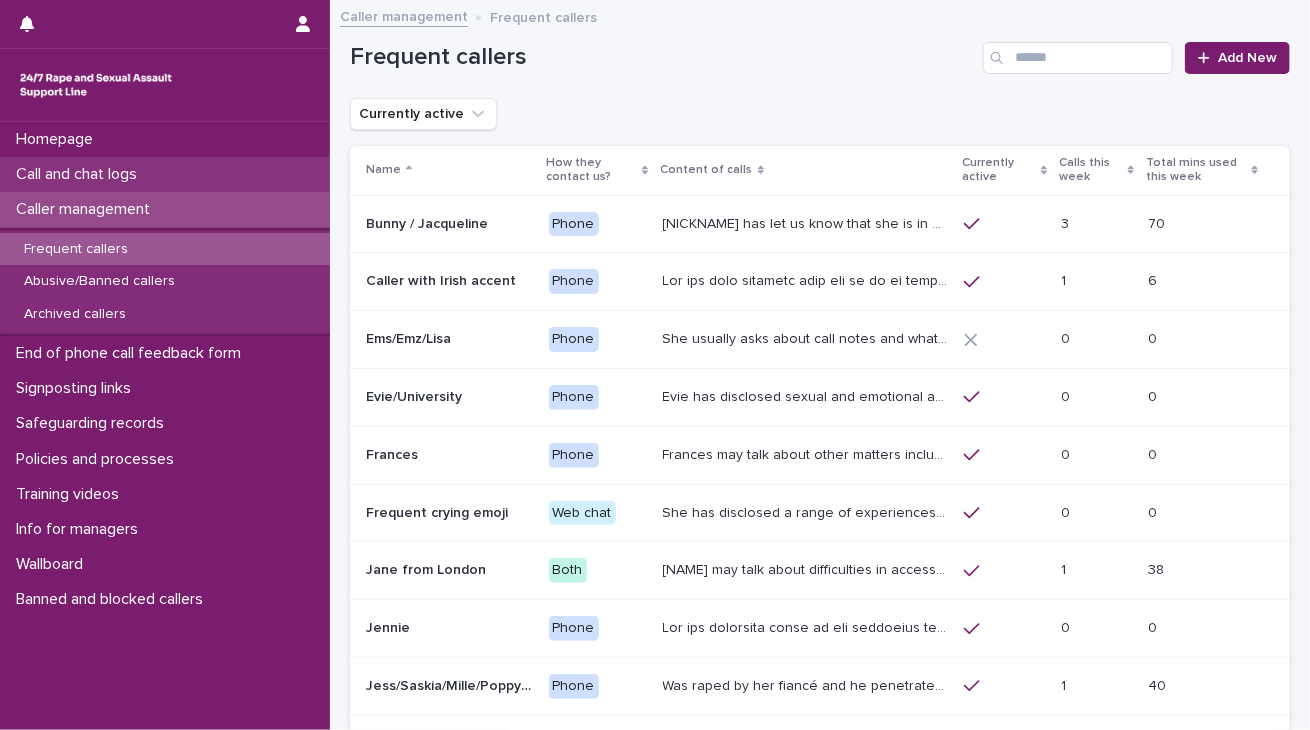 click on "Call and chat logs" at bounding box center (80, 174) 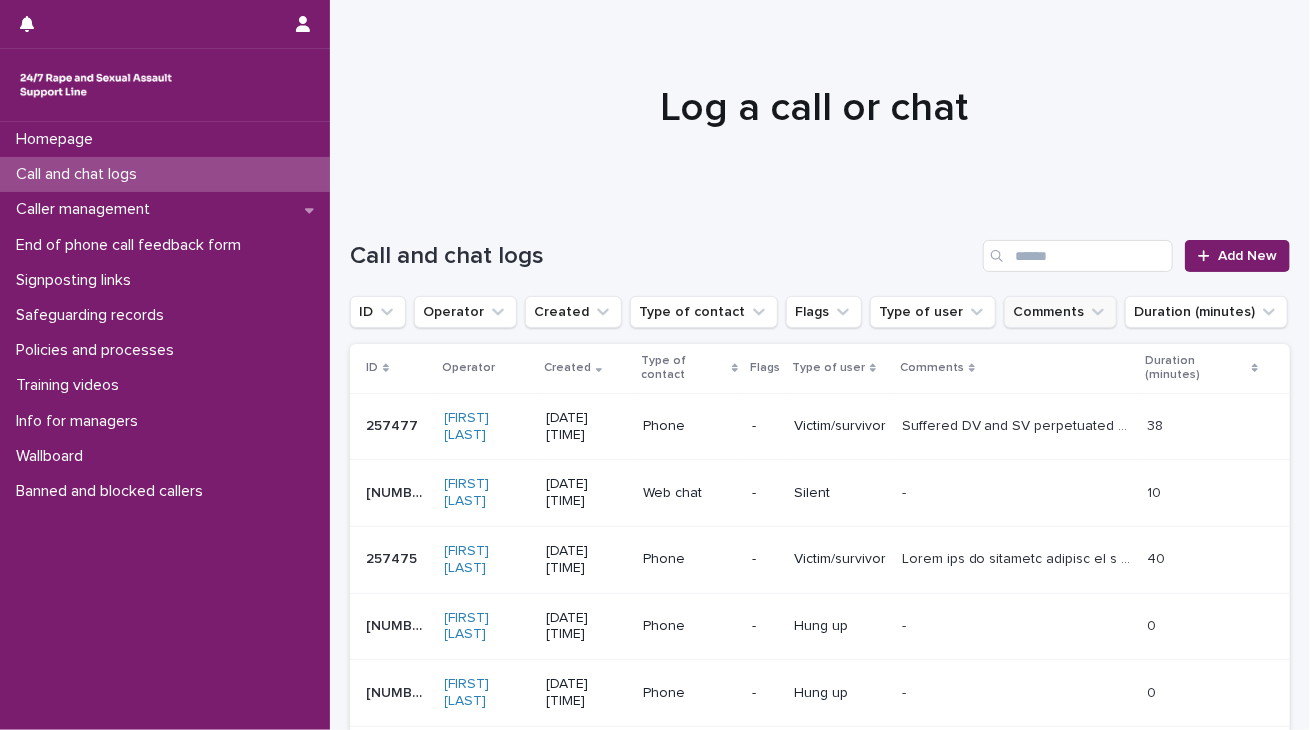click on "Comments" at bounding box center (1060, 312) 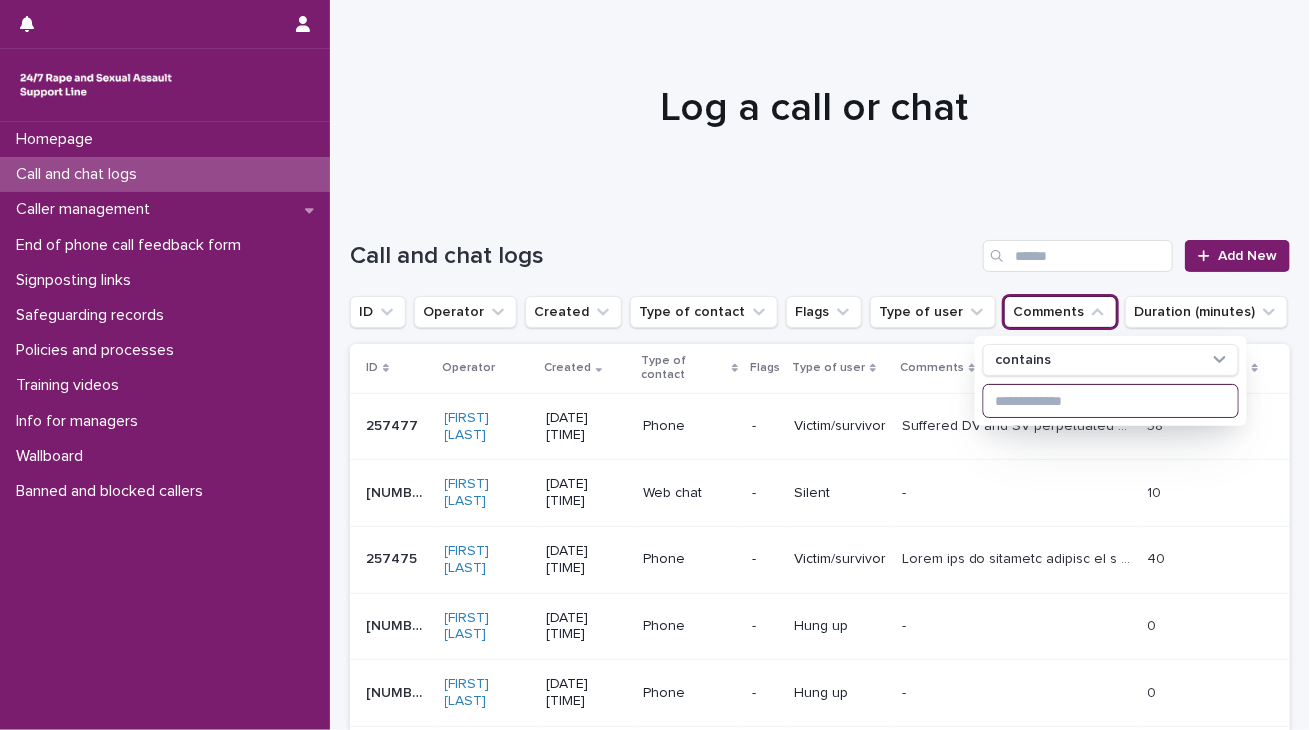 click at bounding box center (1111, 401) 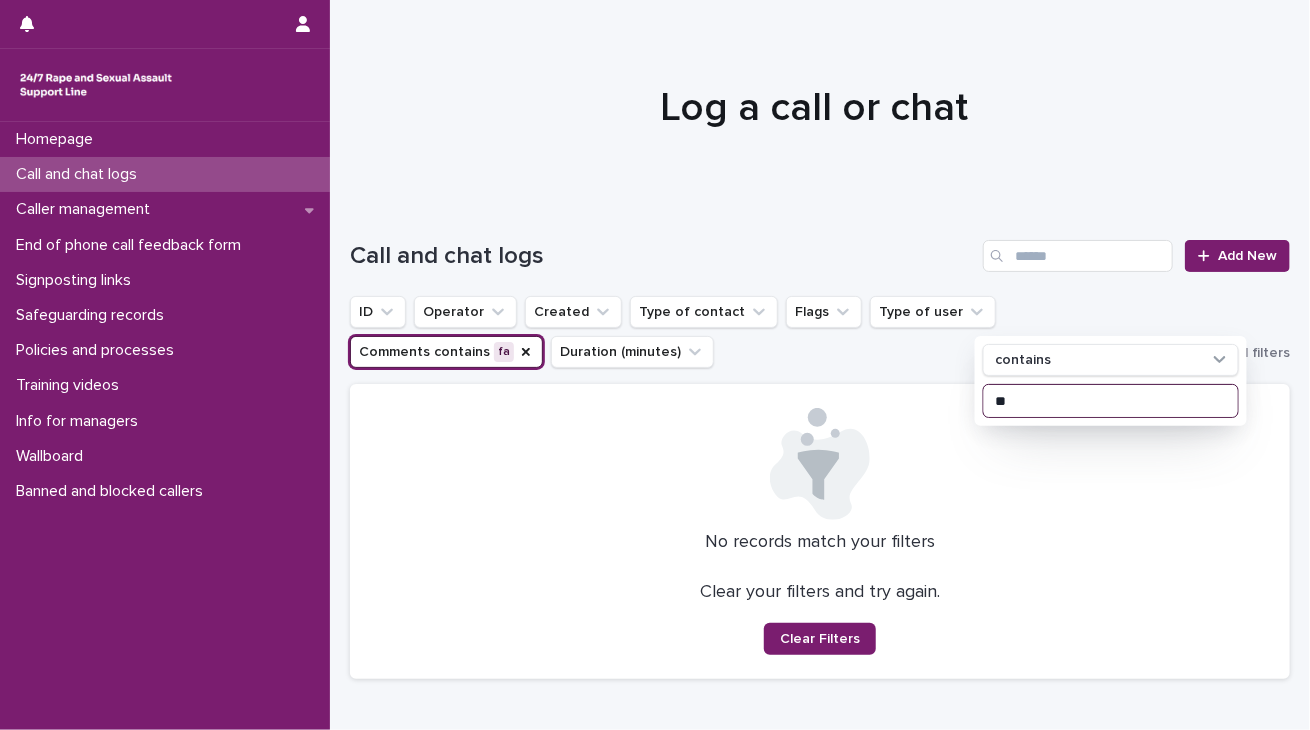 type on "*" 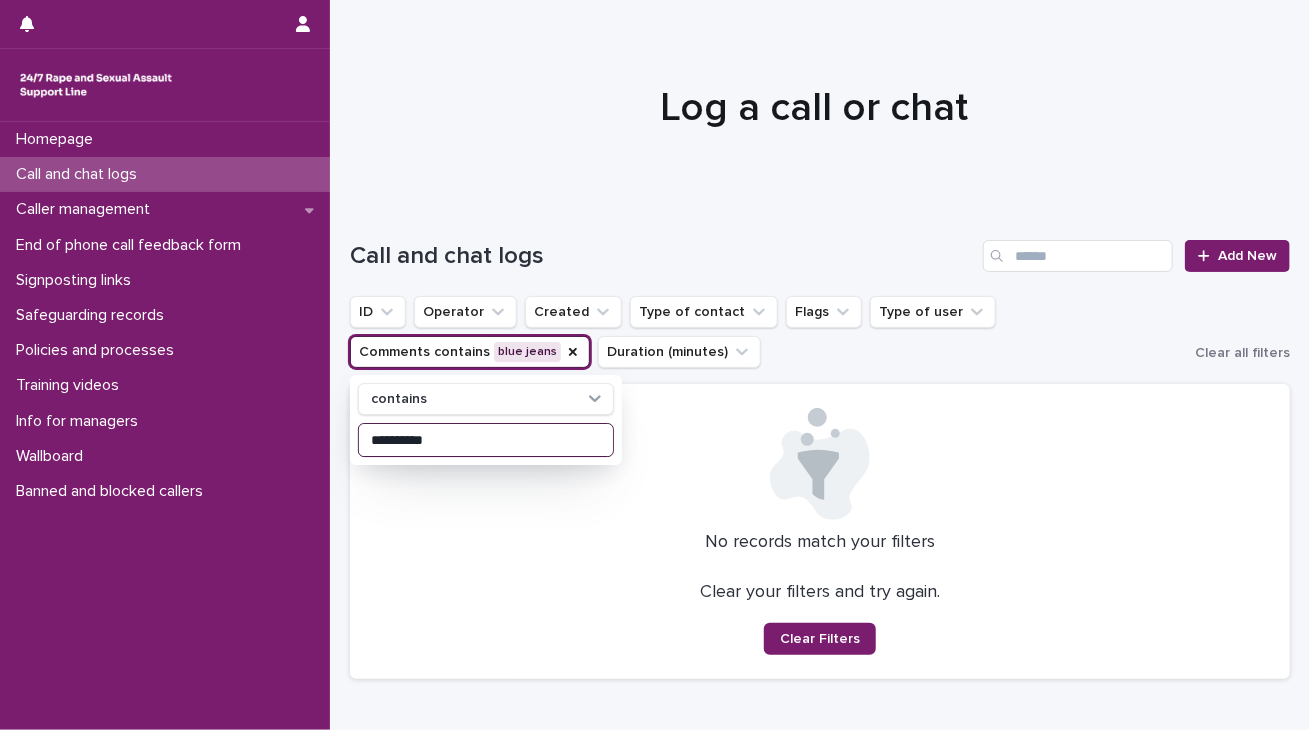 click on "**********" at bounding box center [486, 440] 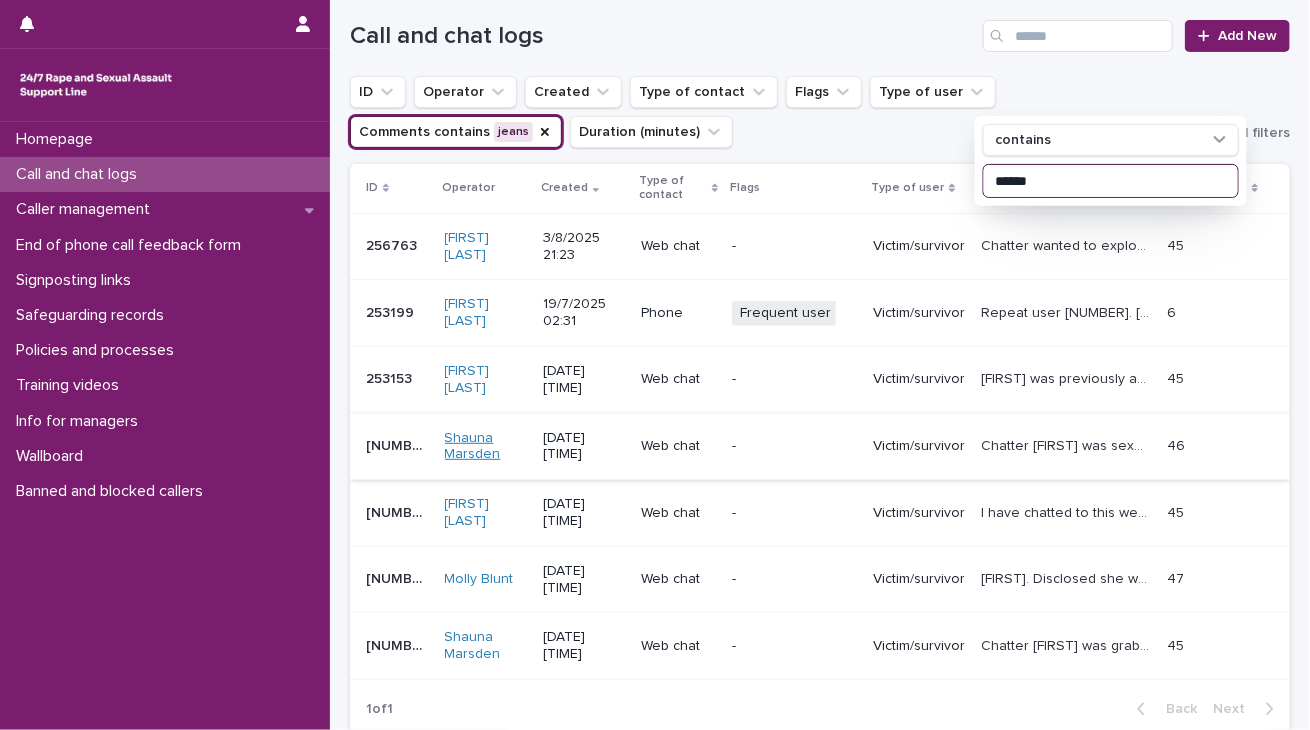 scroll, scrollTop: 240, scrollLeft: 0, axis: vertical 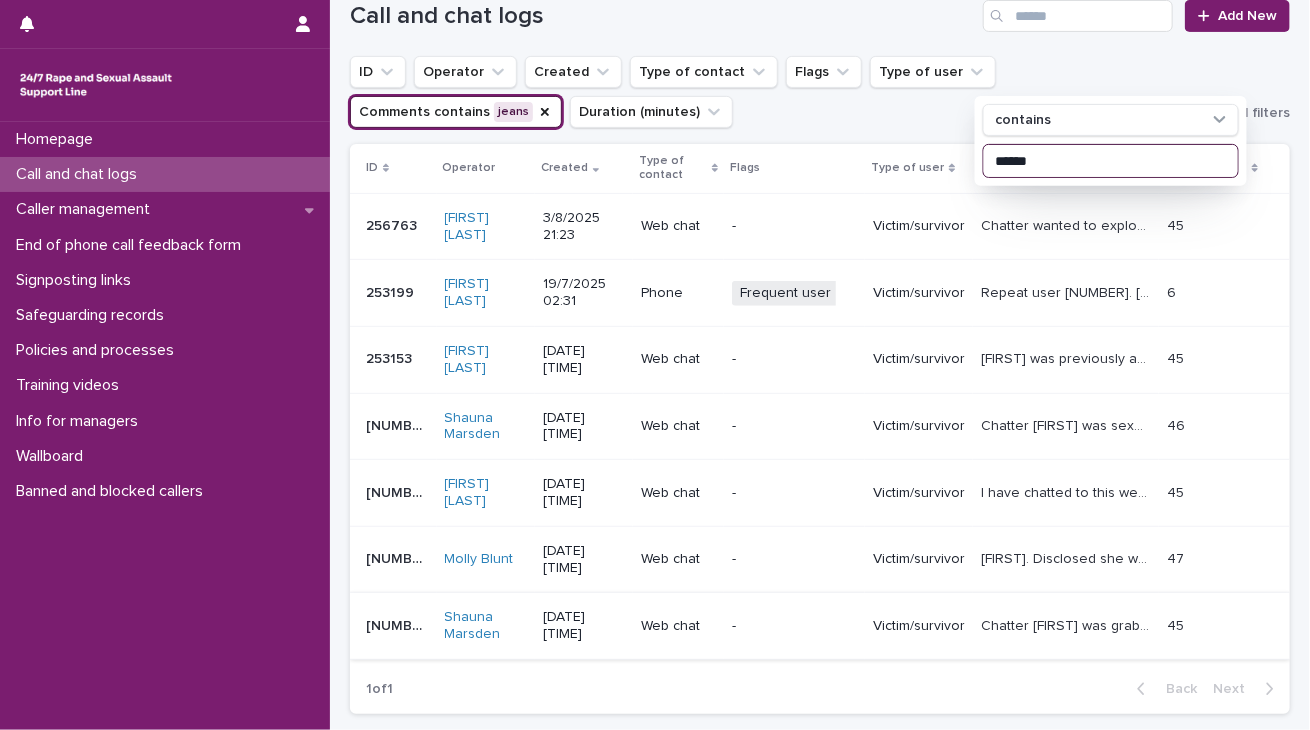 type on "*****" 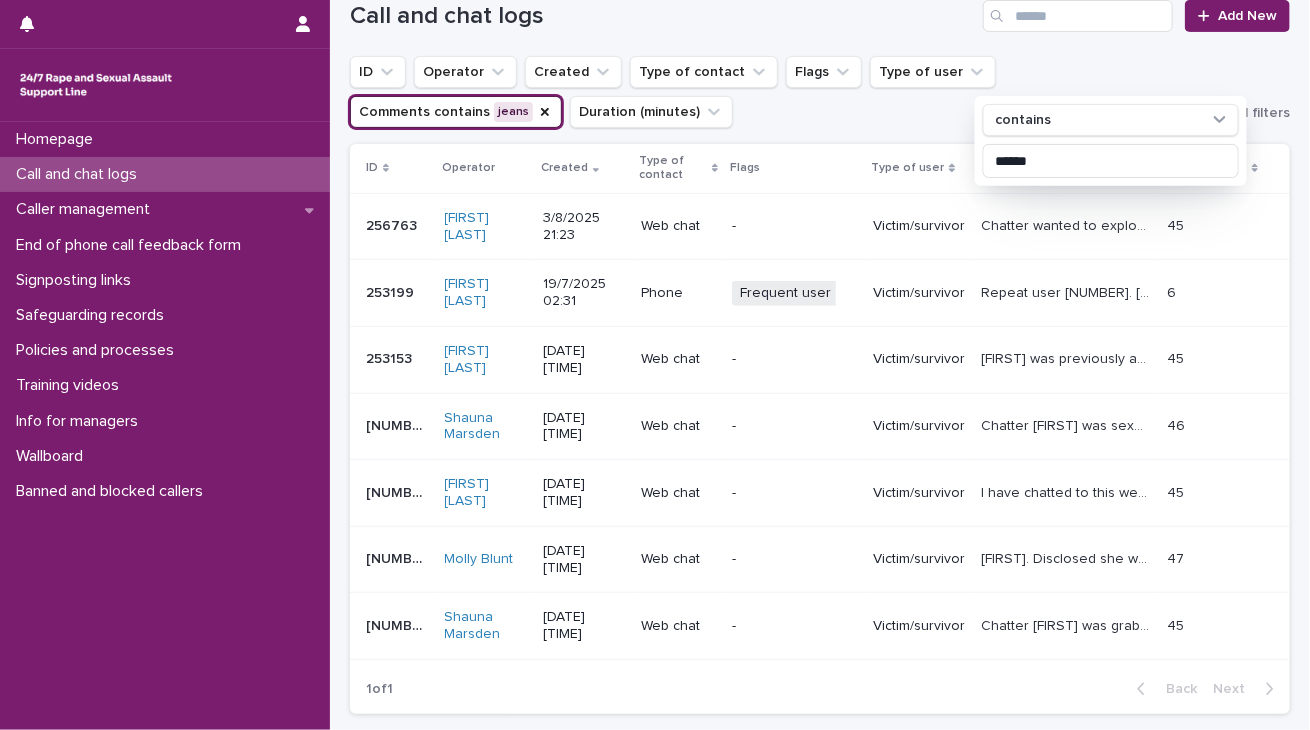 click on "Chatter [FIRST] was grabbed from behind by a stranger whilst walking in the woods who tried to pull down her jeans 6 weeks ago; repeatedly mentions her low-rise "Jeans" throughout the chat and putting them on again now. The SLW validated her feelings." at bounding box center (1068, 624) 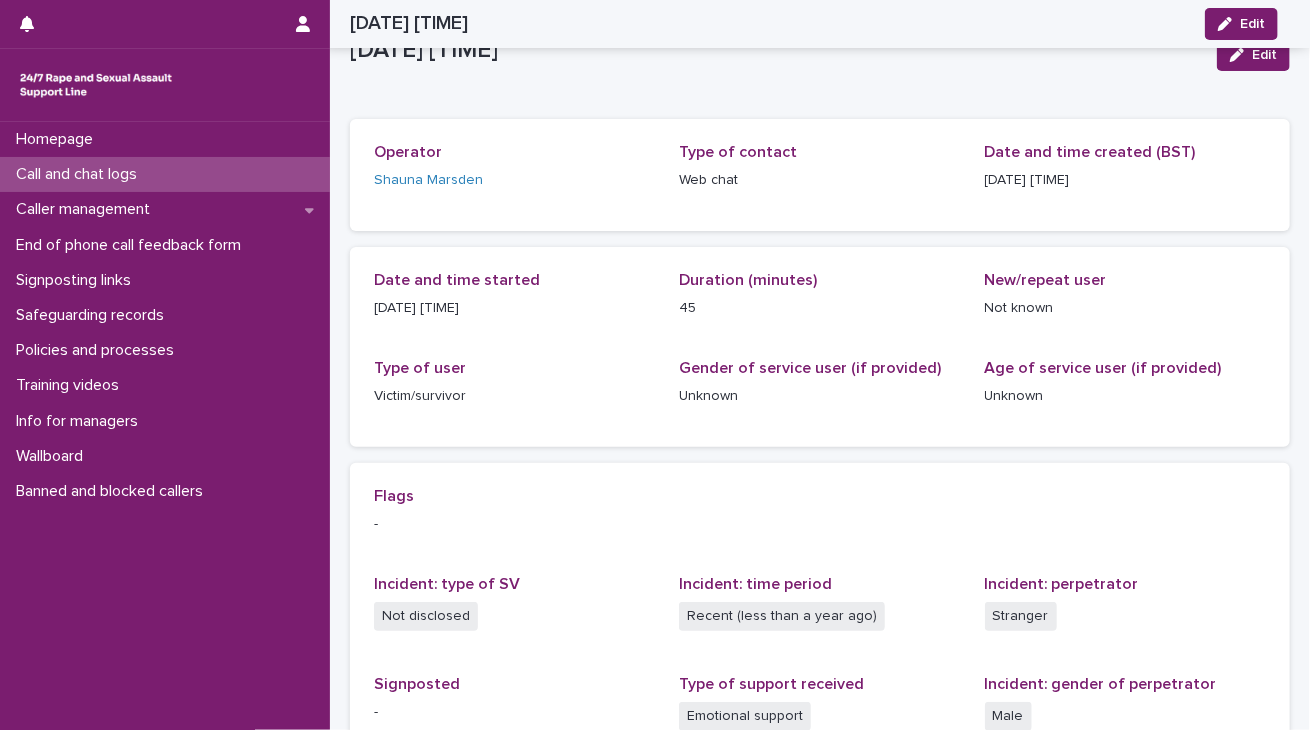scroll, scrollTop: 0, scrollLeft: 0, axis: both 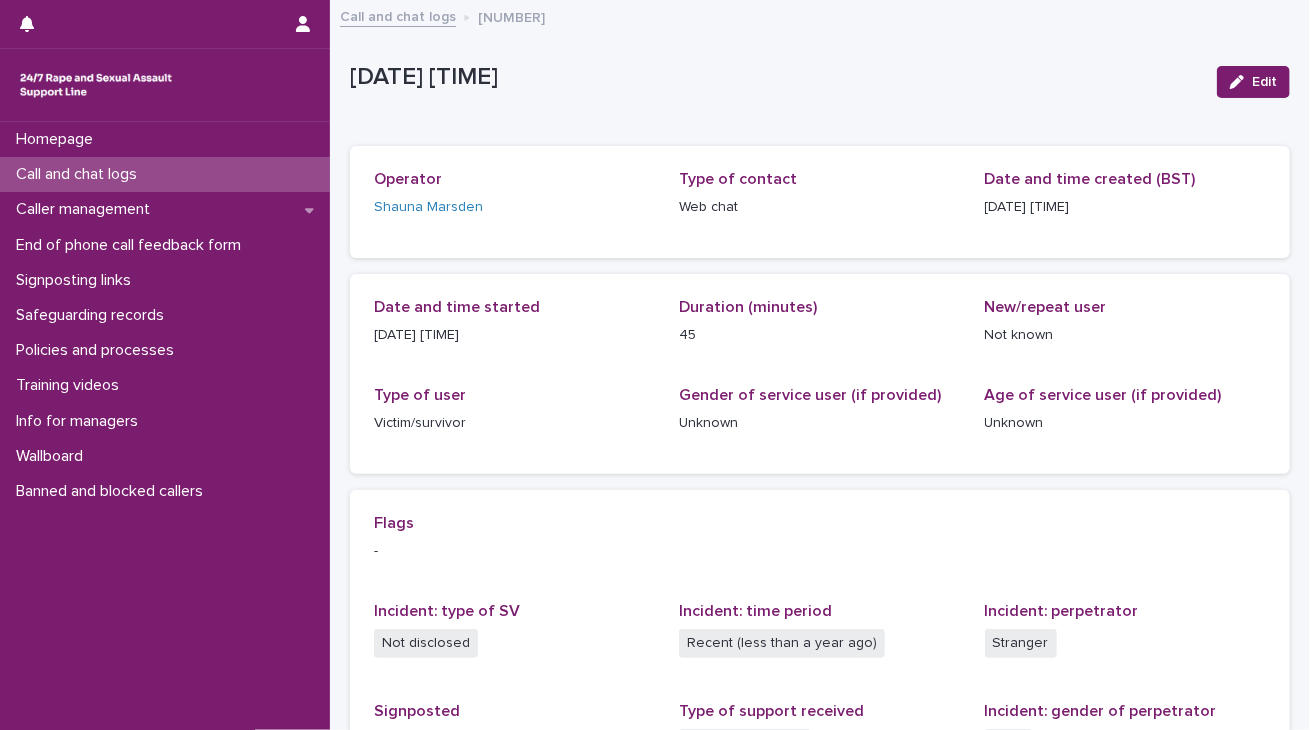 click on "Call and chat logs" at bounding box center [398, 15] 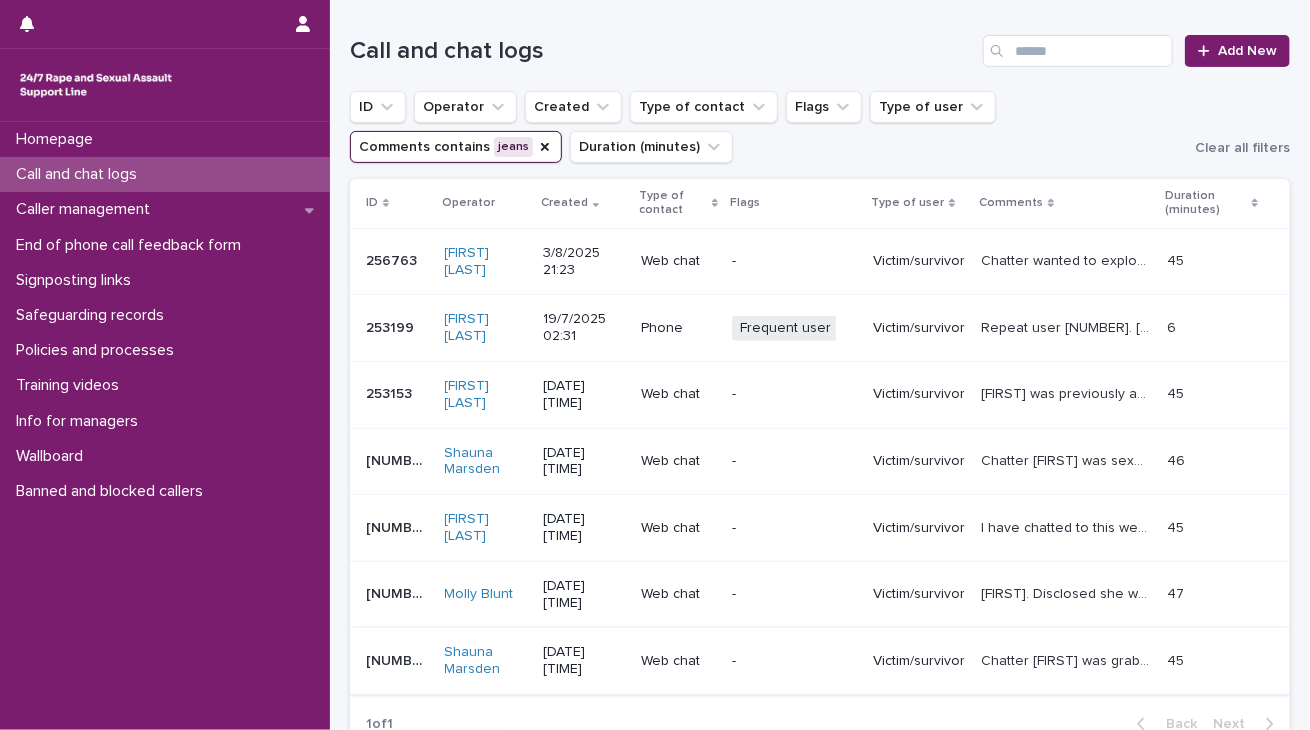 scroll, scrollTop: 74, scrollLeft: 0, axis: vertical 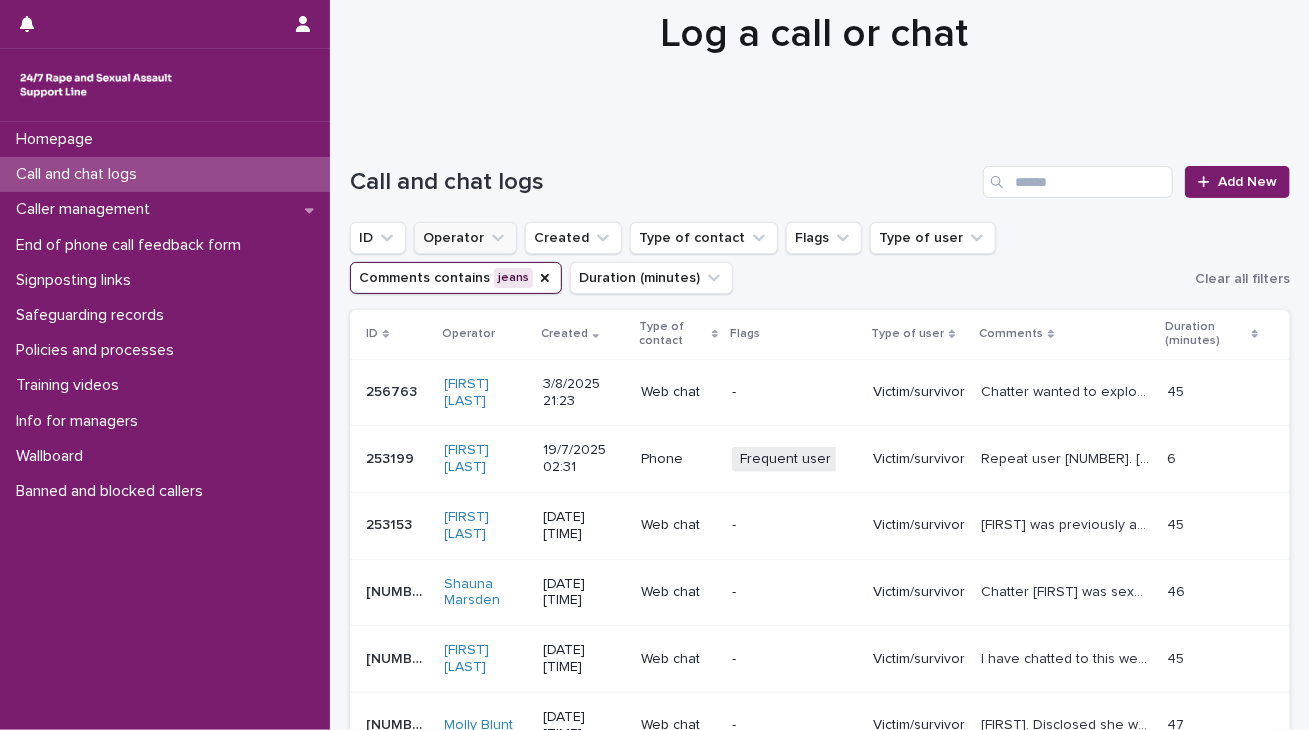 click on "Operator" at bounding box center (465, 238) 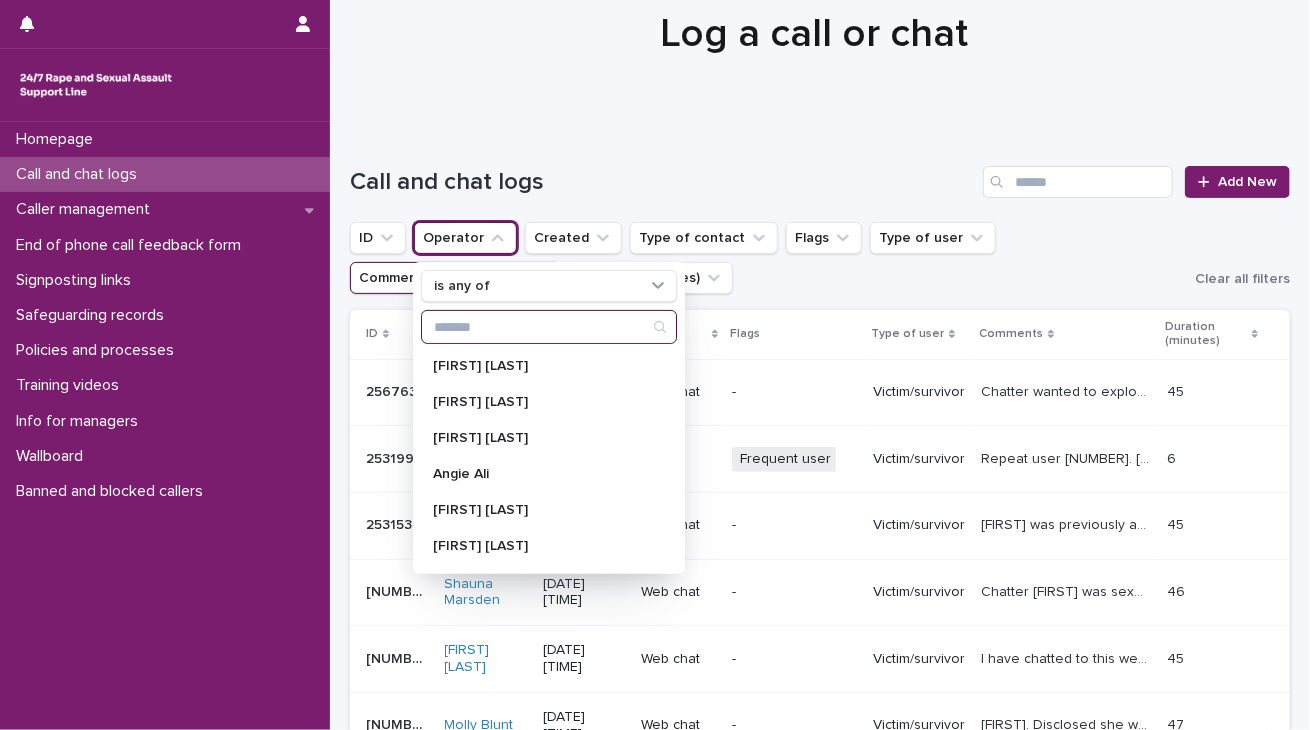 click at bounding box center (549, 327) 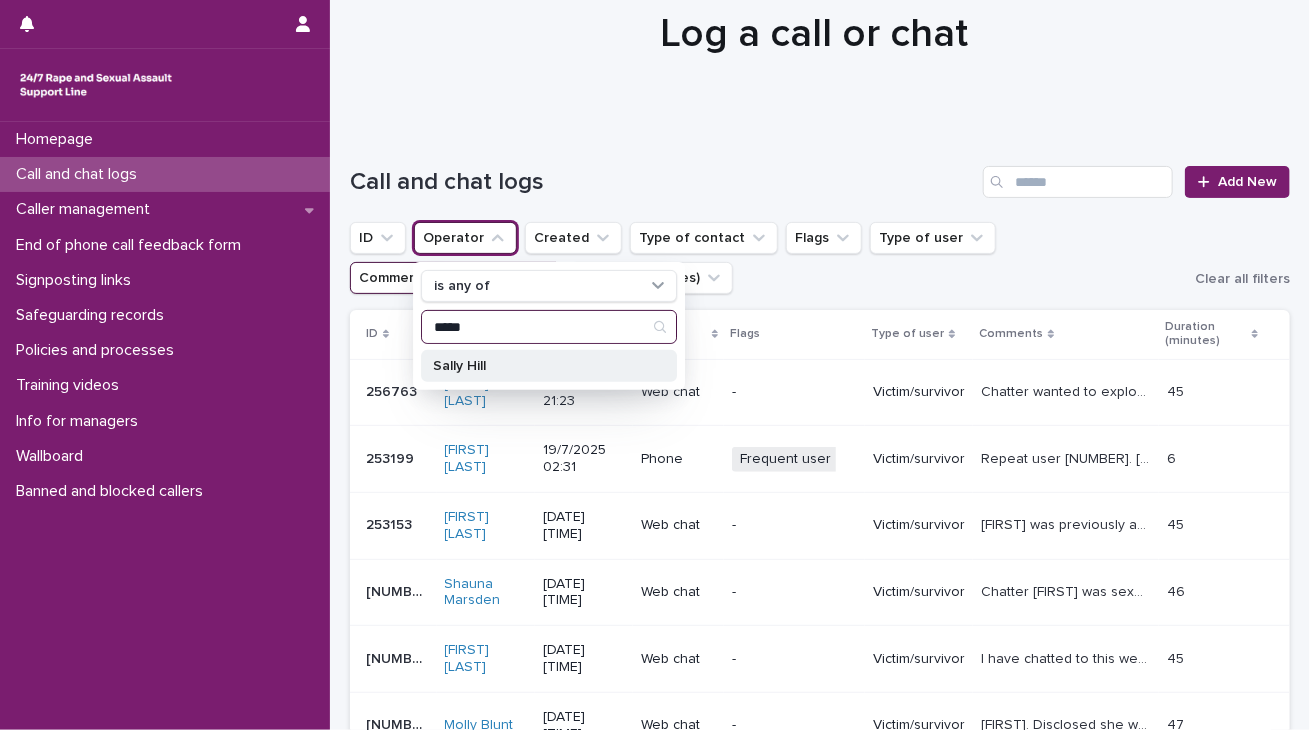type on "*****" 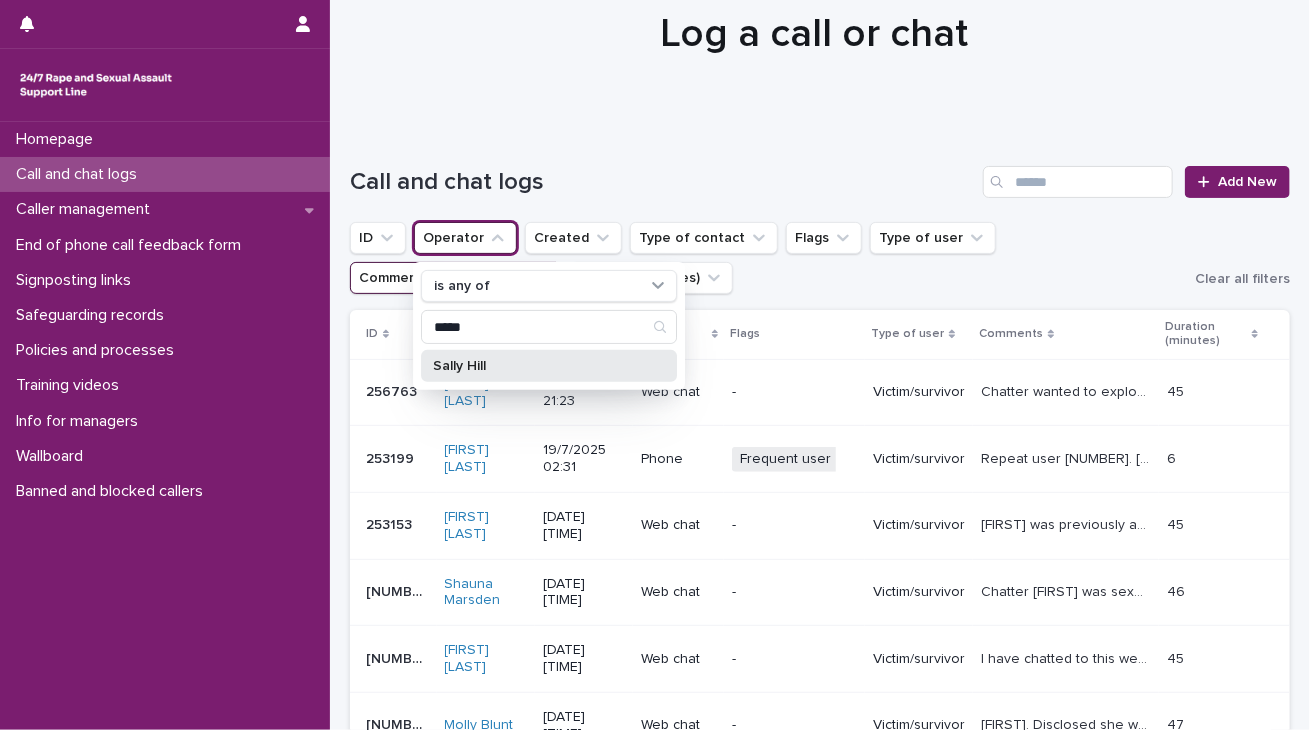 click on "Sally Hill" at bounding box center [539, 366] 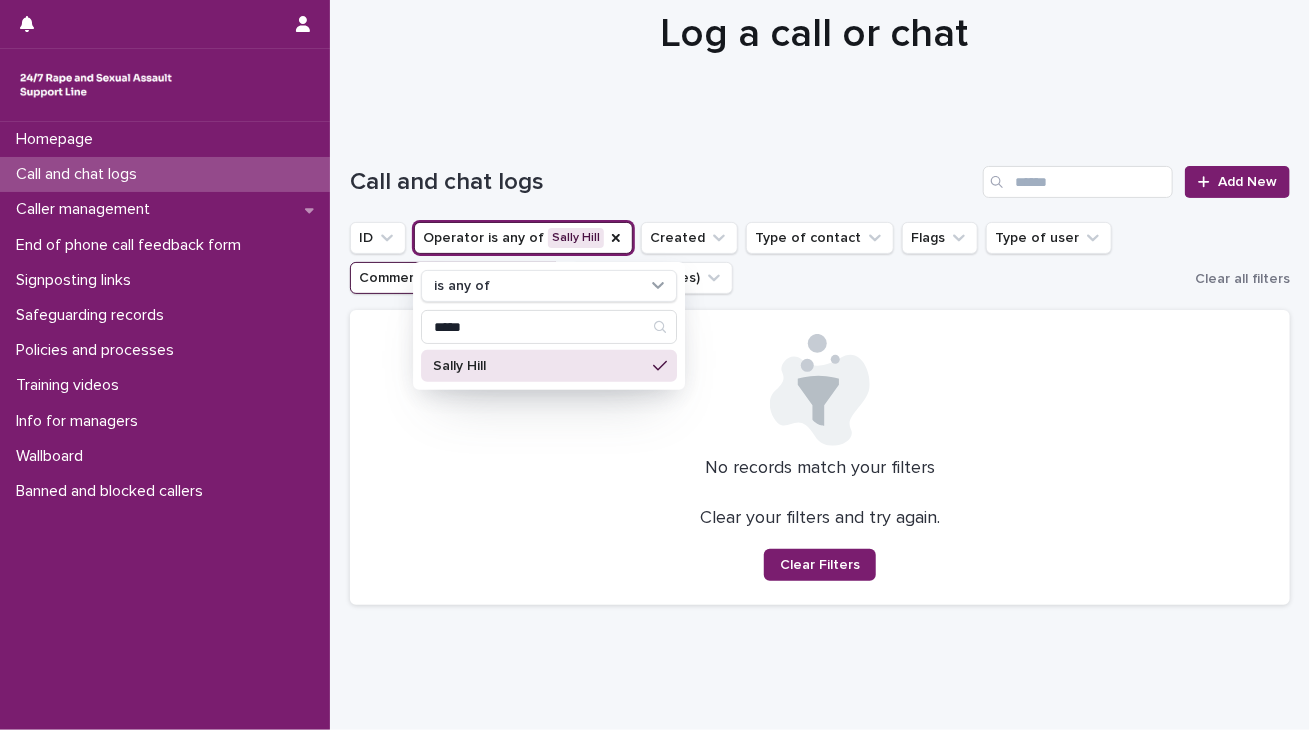 click on "Call and chat logs" at bounding box center [165, 174] 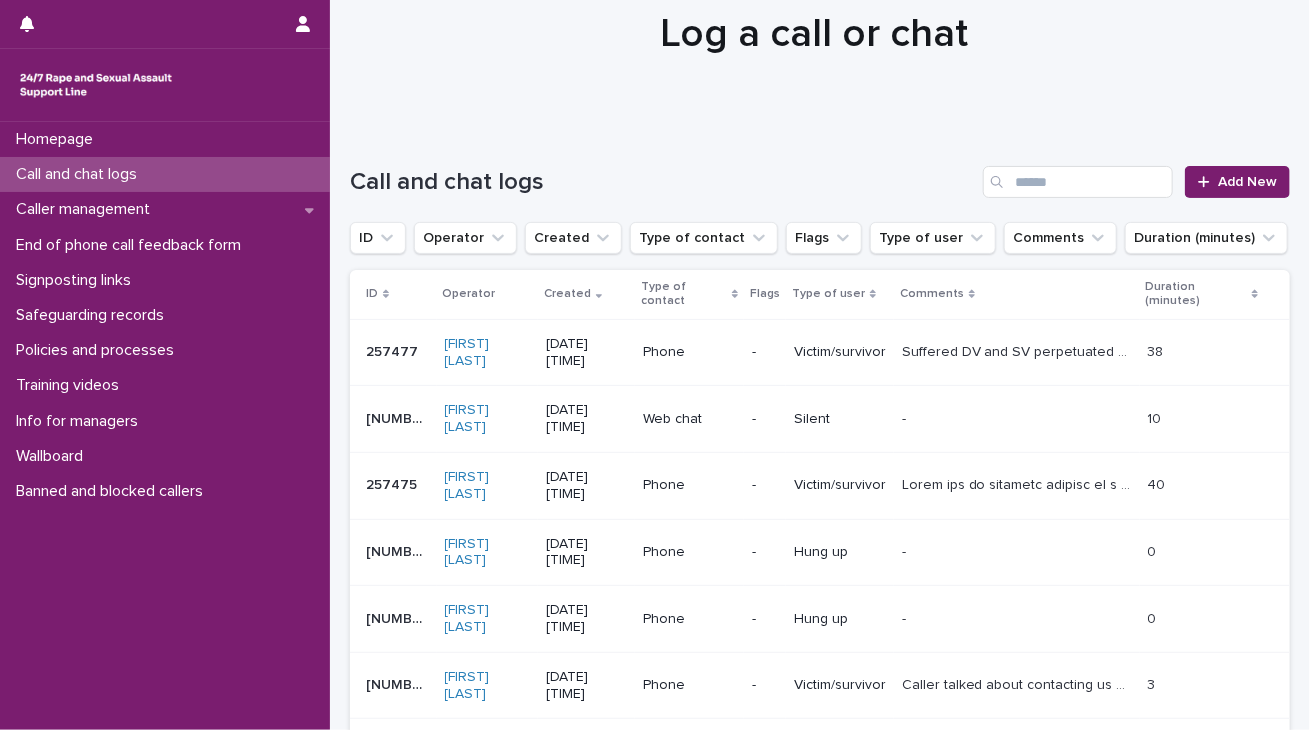 scroll, scrollTop: 0, scrollLeft: 0, axis: both 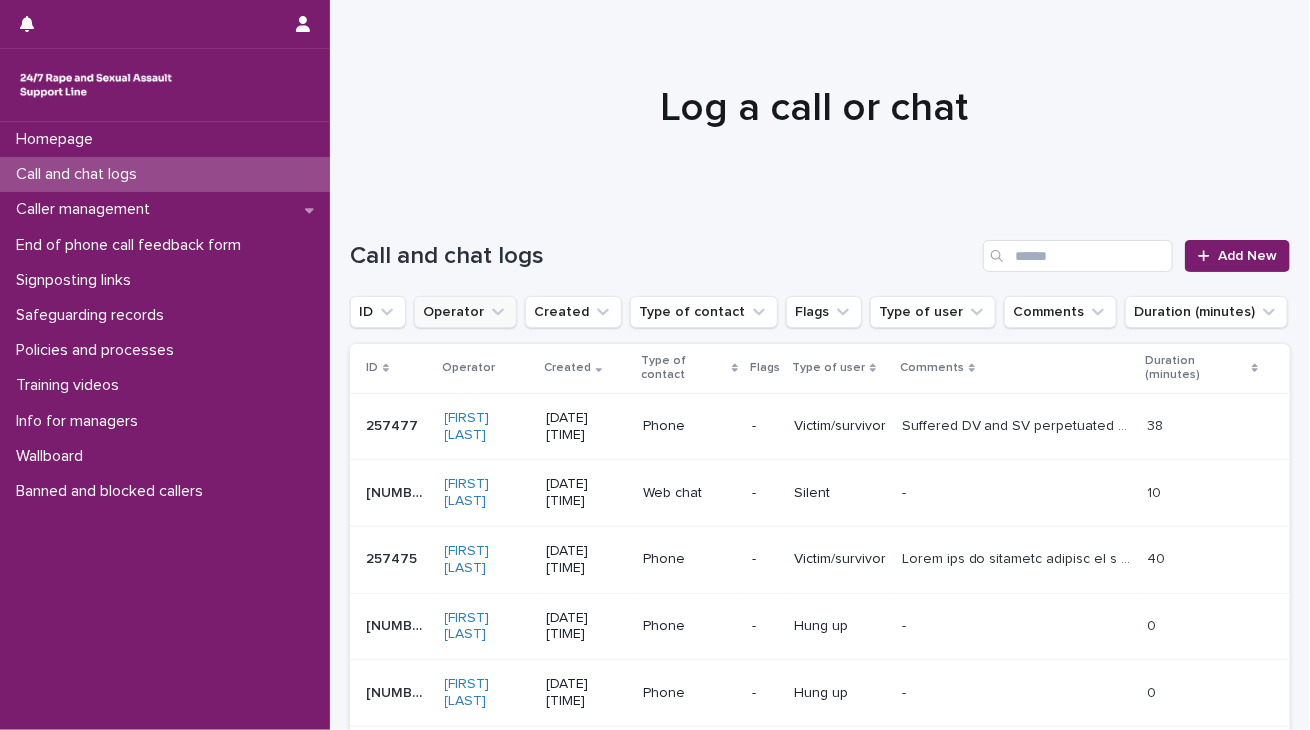 click on "Operator" at bounding box center (465, 312) 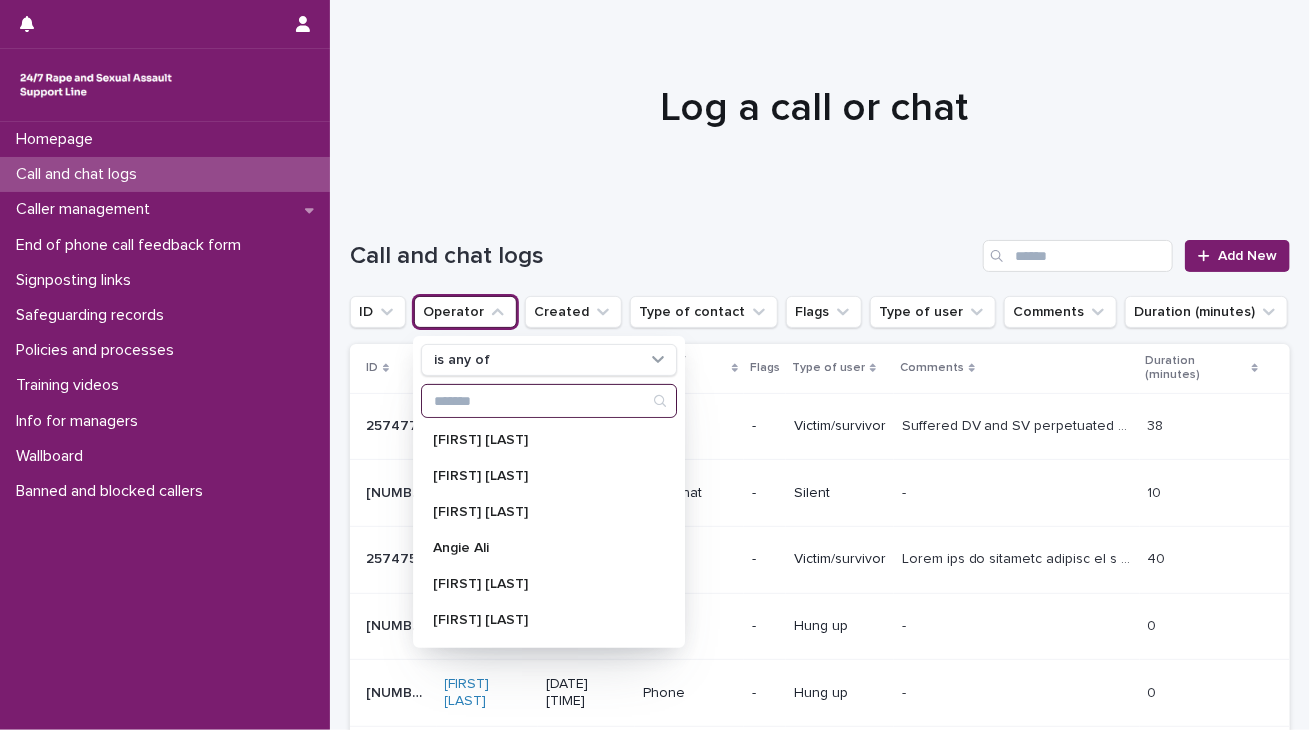 click at bounding box center (549, 401) 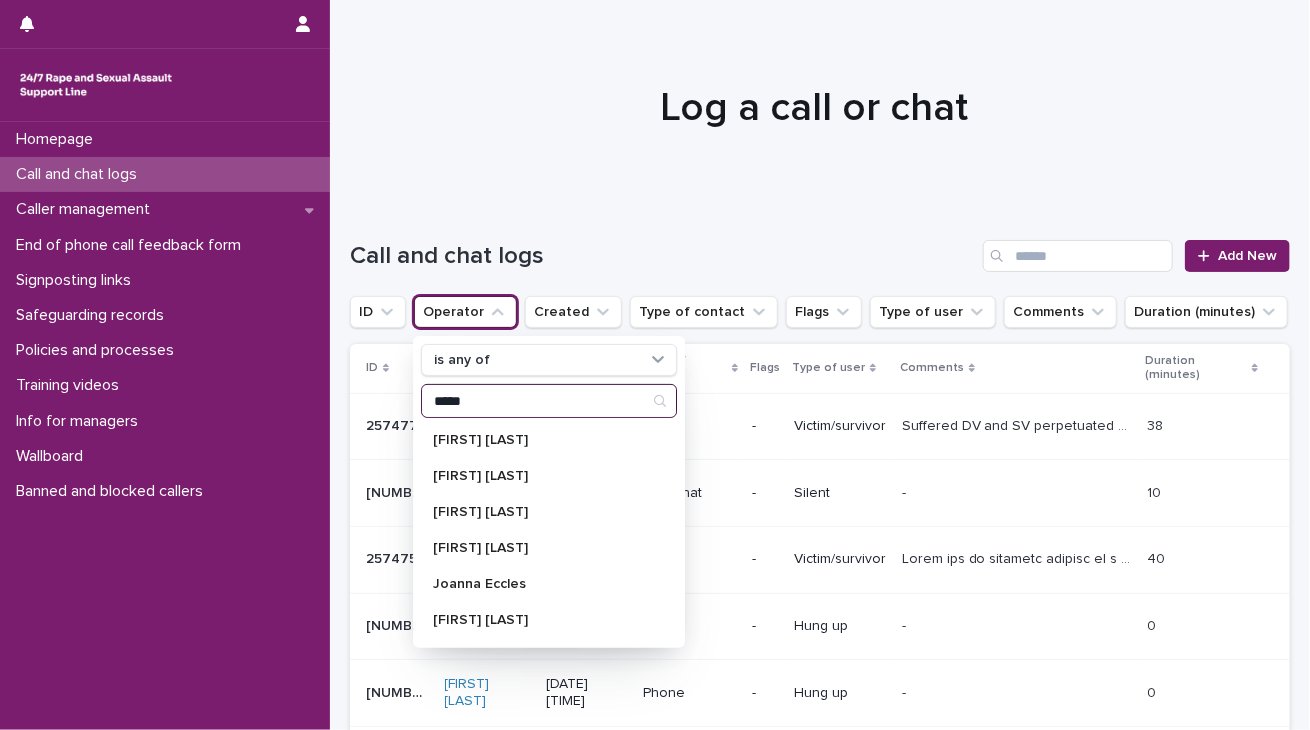 type on "*****" 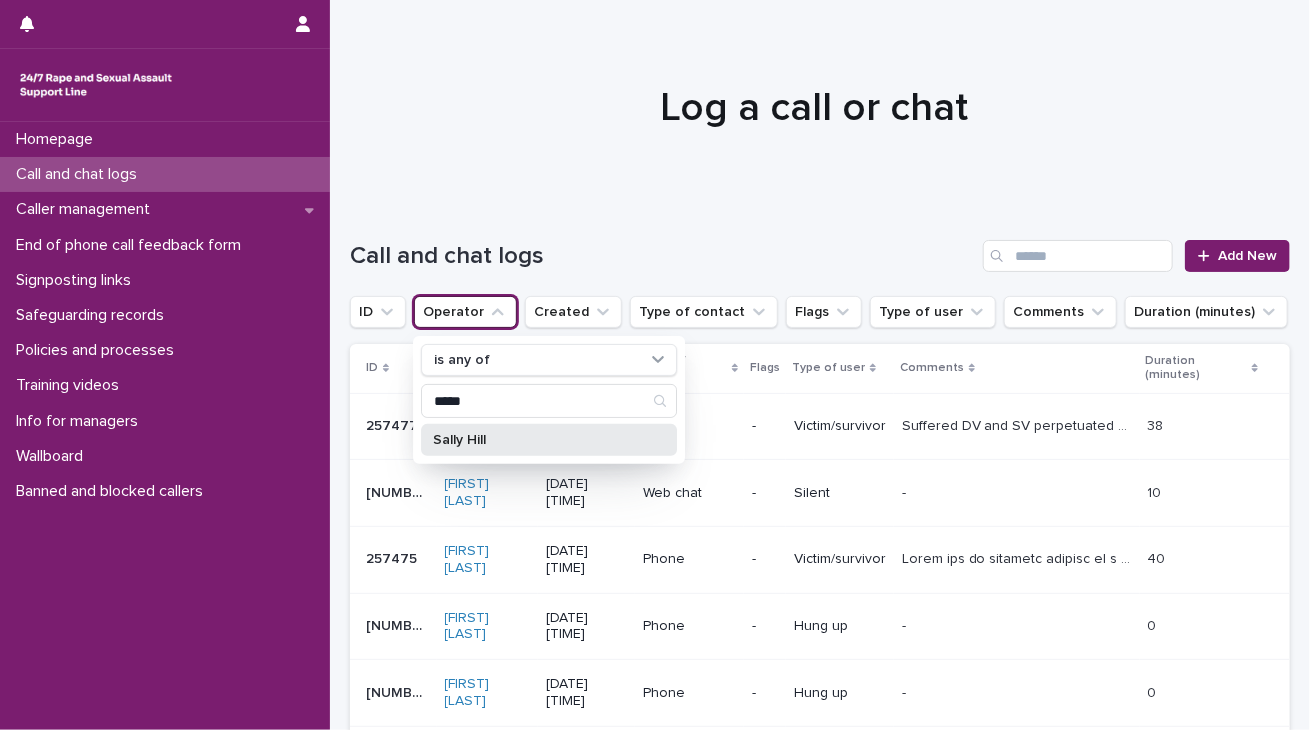 click on "Sally Hill" at bounding box center [539, 440] 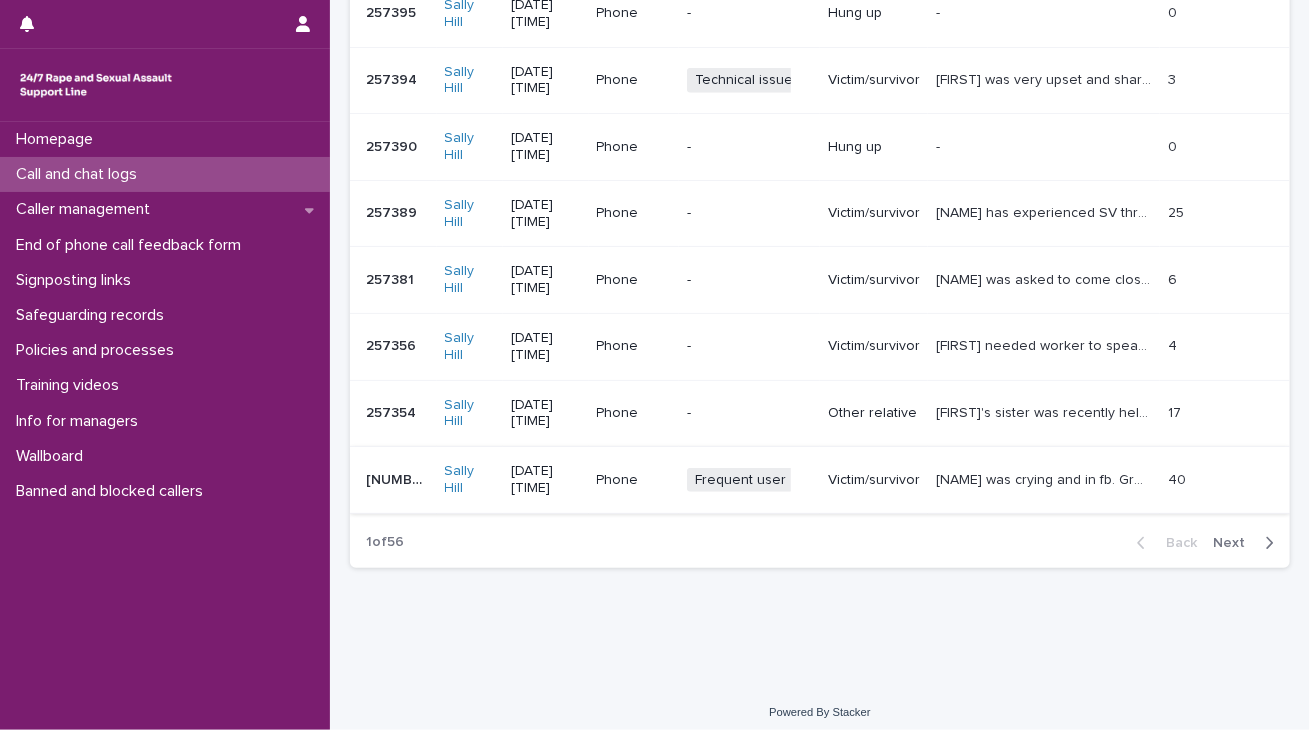 scroll, scrollTop: 593, scrollLeft: 0, axis: vertical 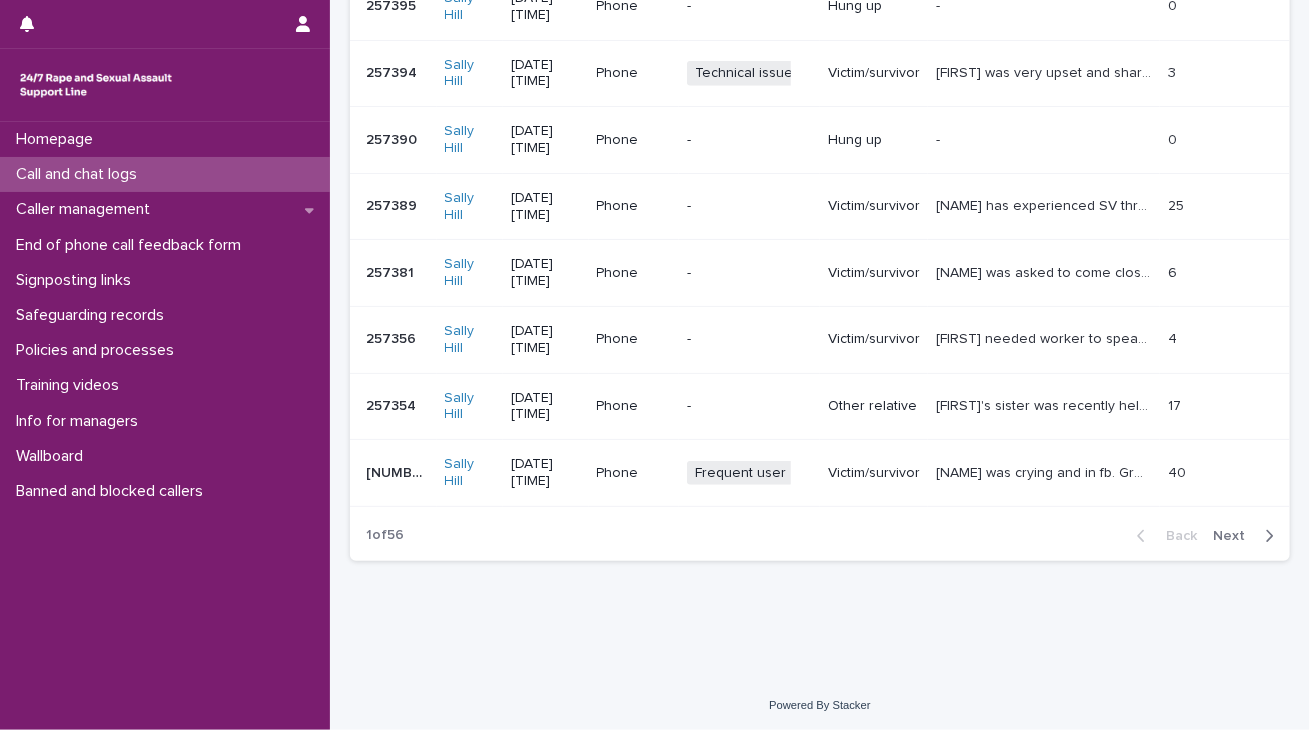 click on "Next" at bounding box center (1235, 536) 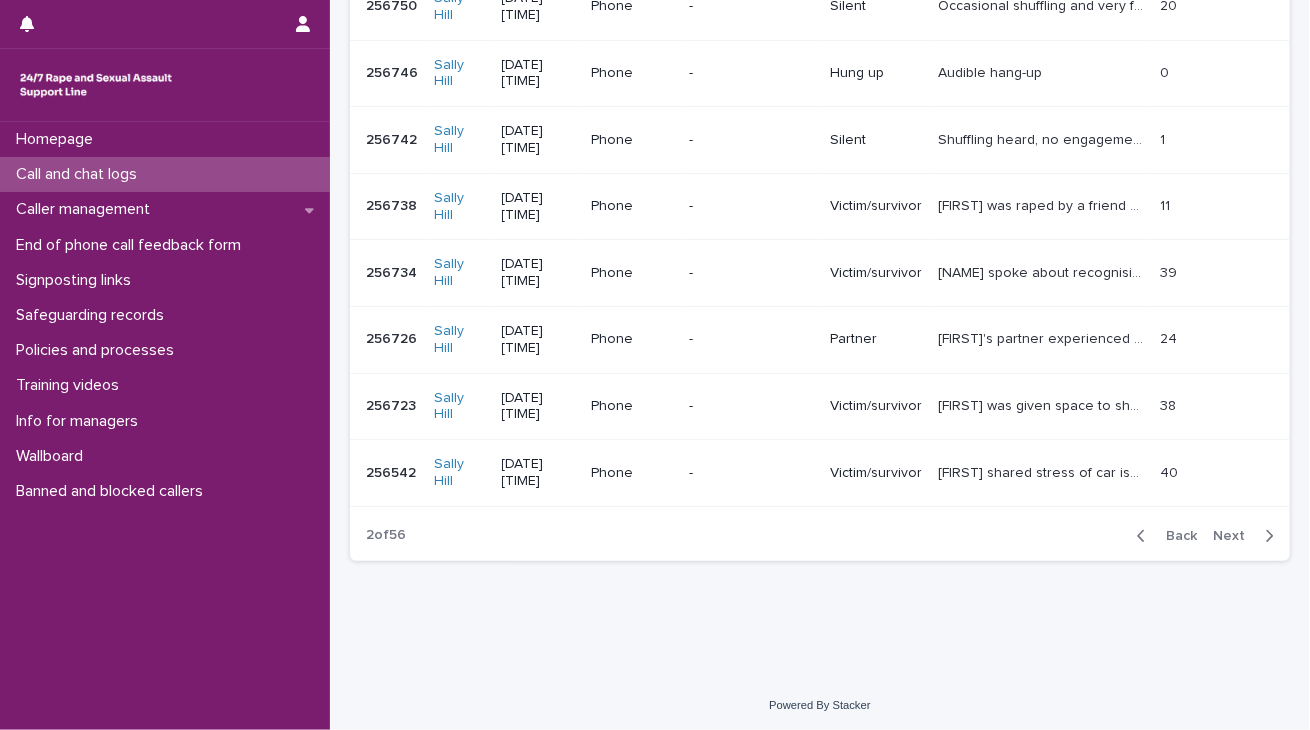 click on "Next" at bounding box center [1235, 536] 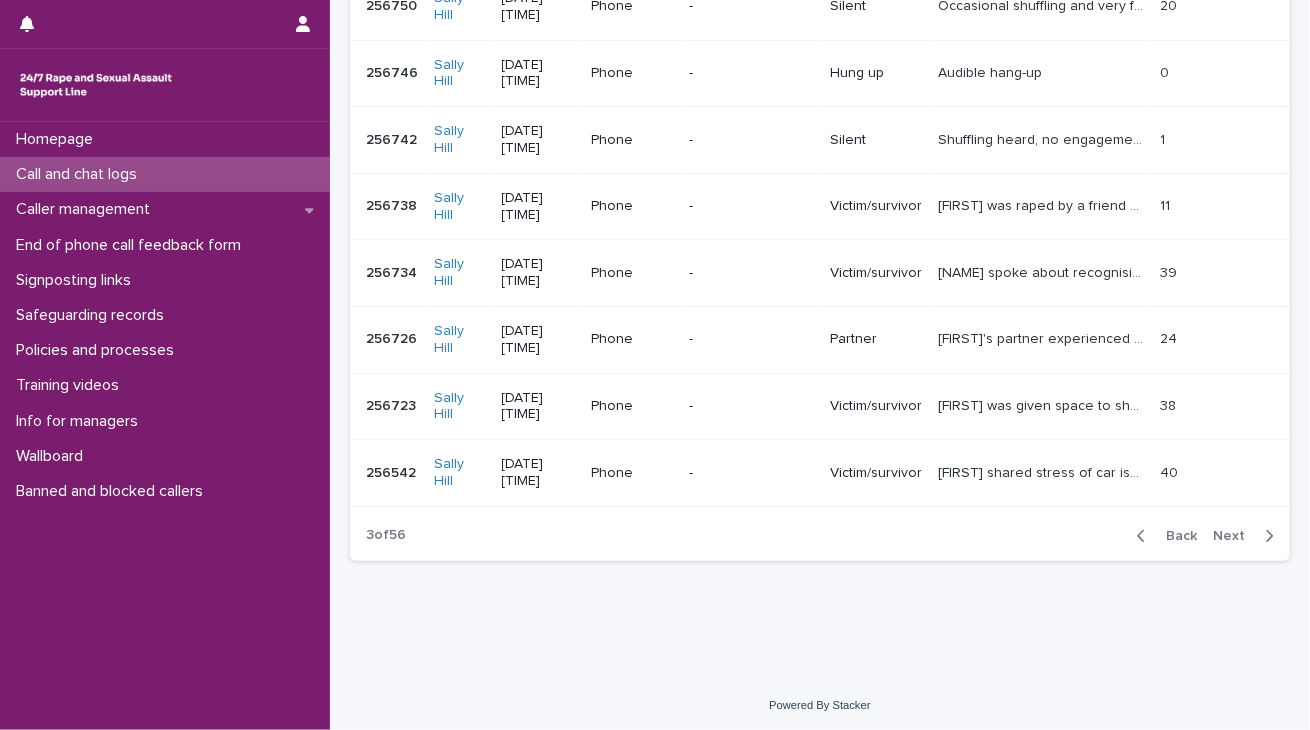 scroll, scrollTop: 411, scrollLeft: 0, axis: vertical 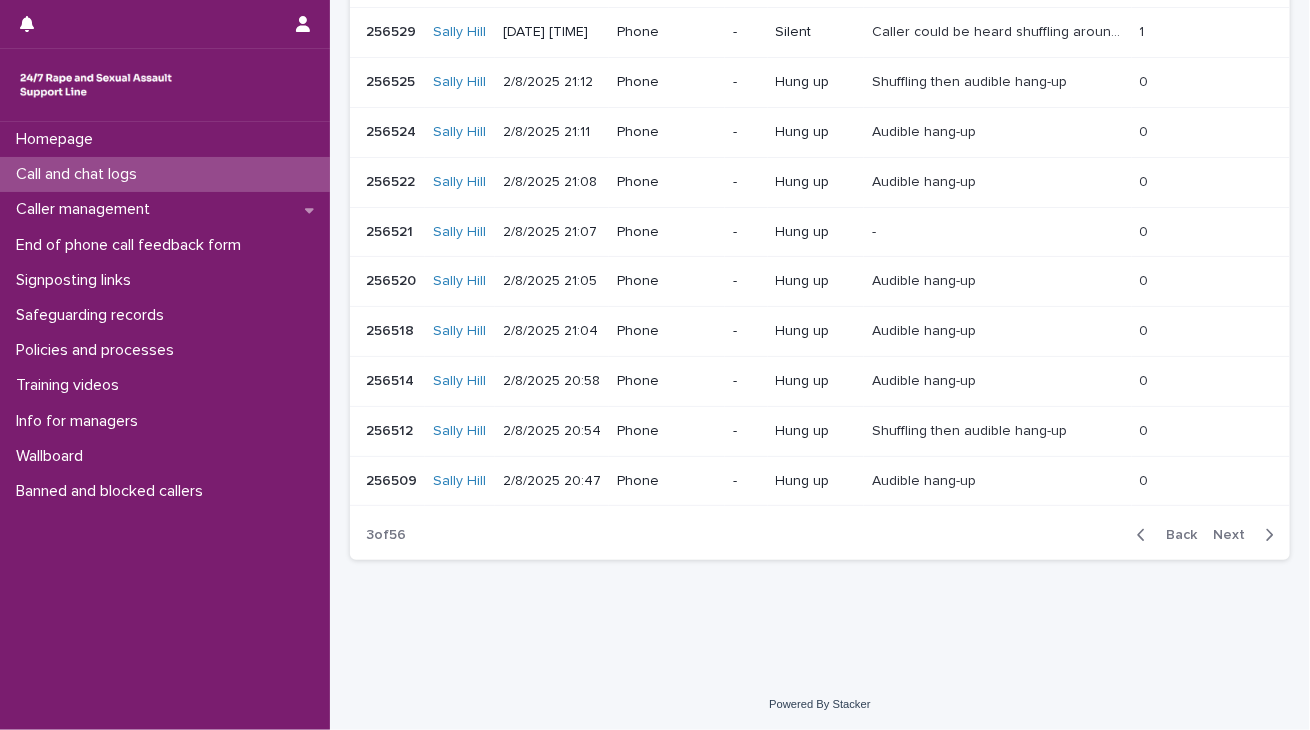 click on "Next" at bounding box center (1235, 535) 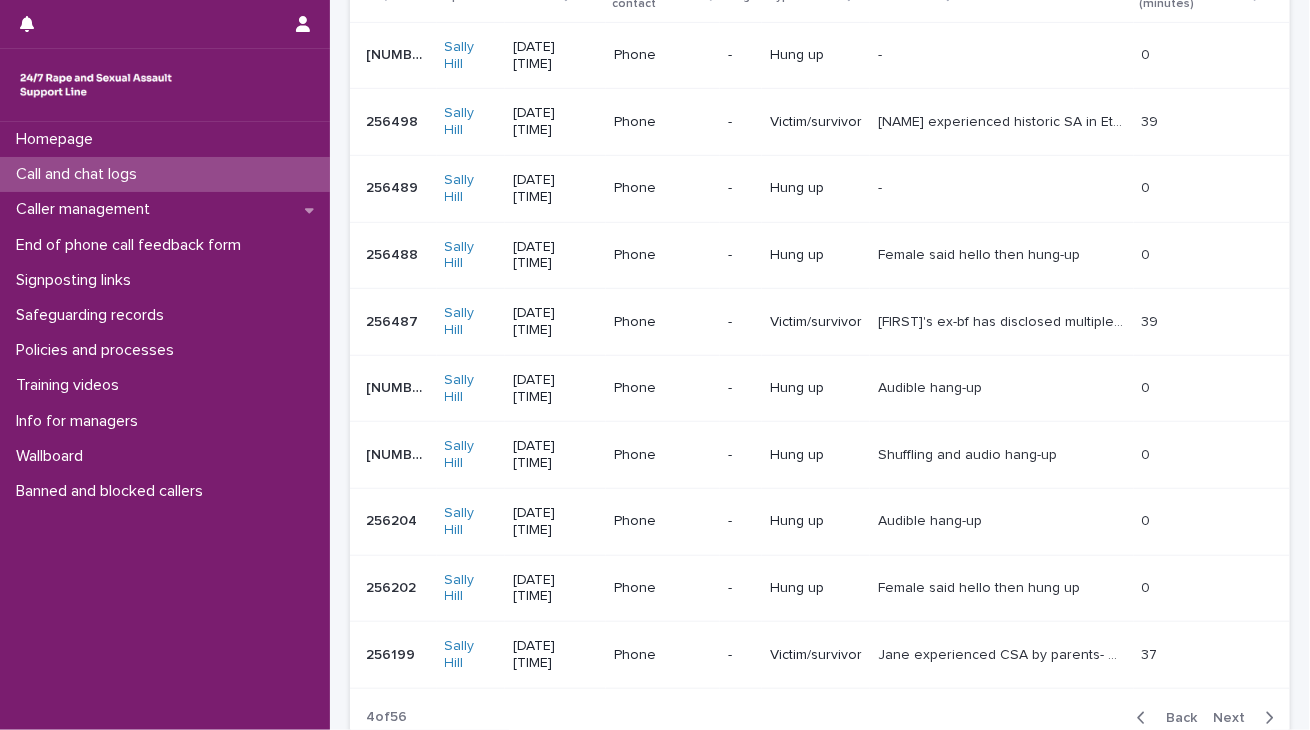 click on "Next" at bounding box center (1235, 718) 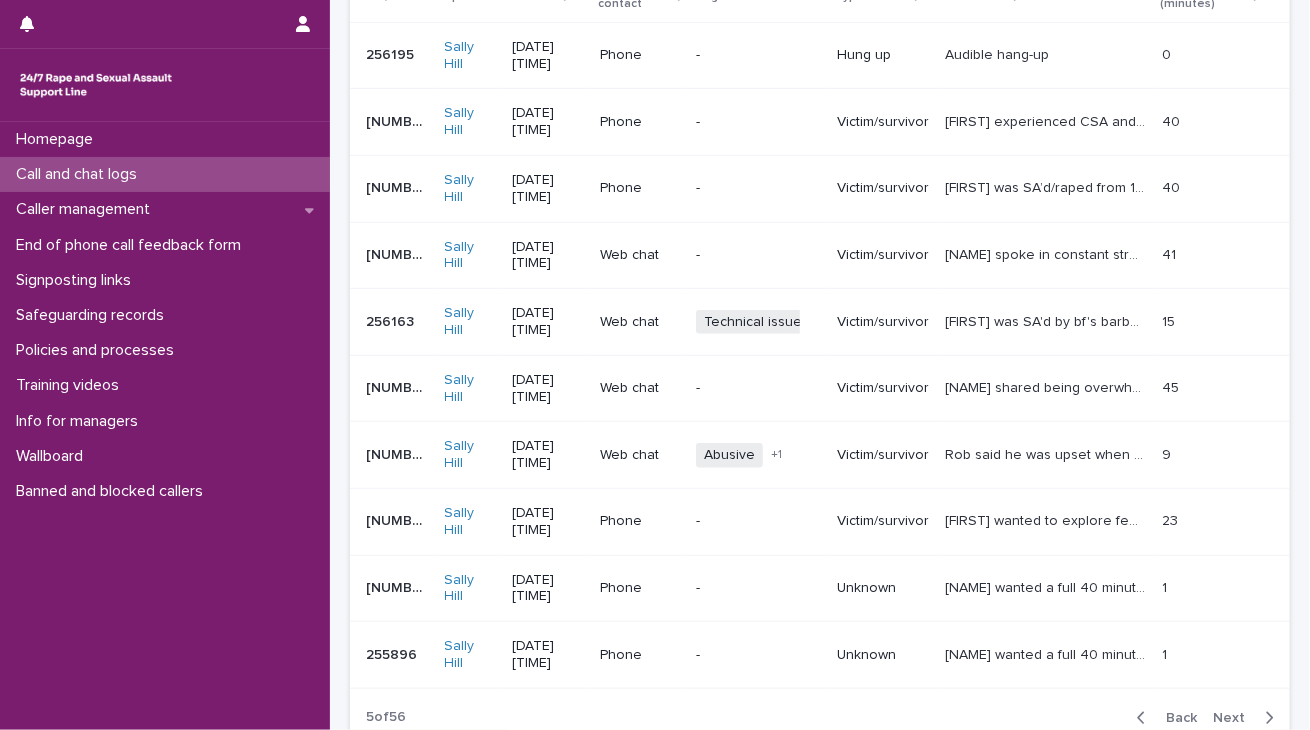 scroll, scrollTop: 502, scrollLeft: 0, axis: vertical 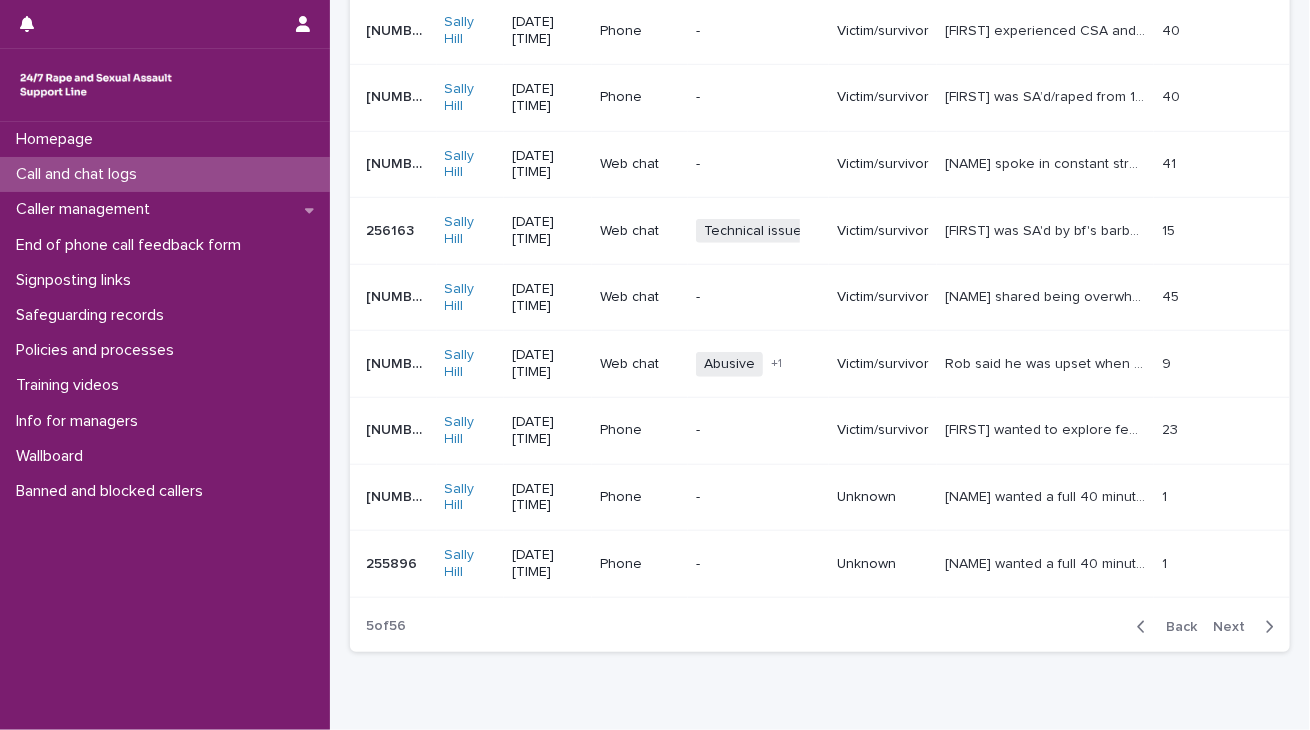 click on "Next" at bounding box center (1235, 627) 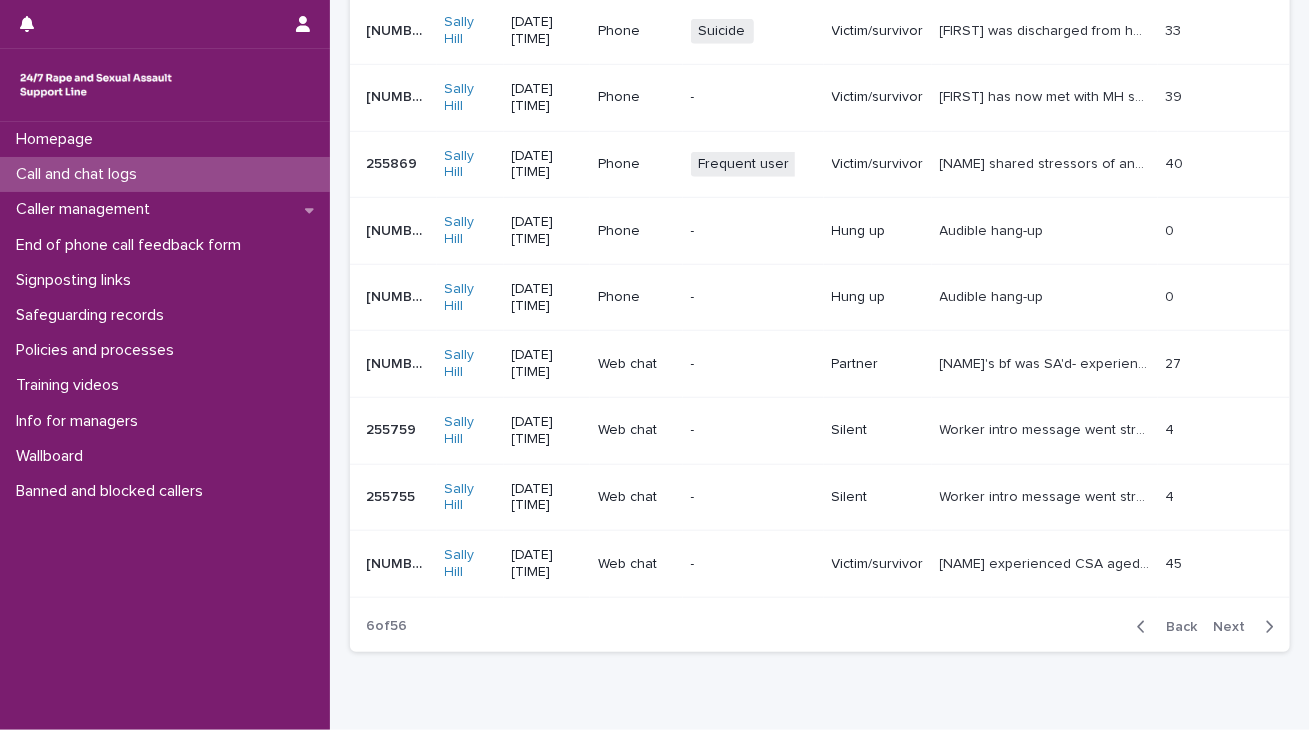 click on "Next" at bounding box center (1235, 627) 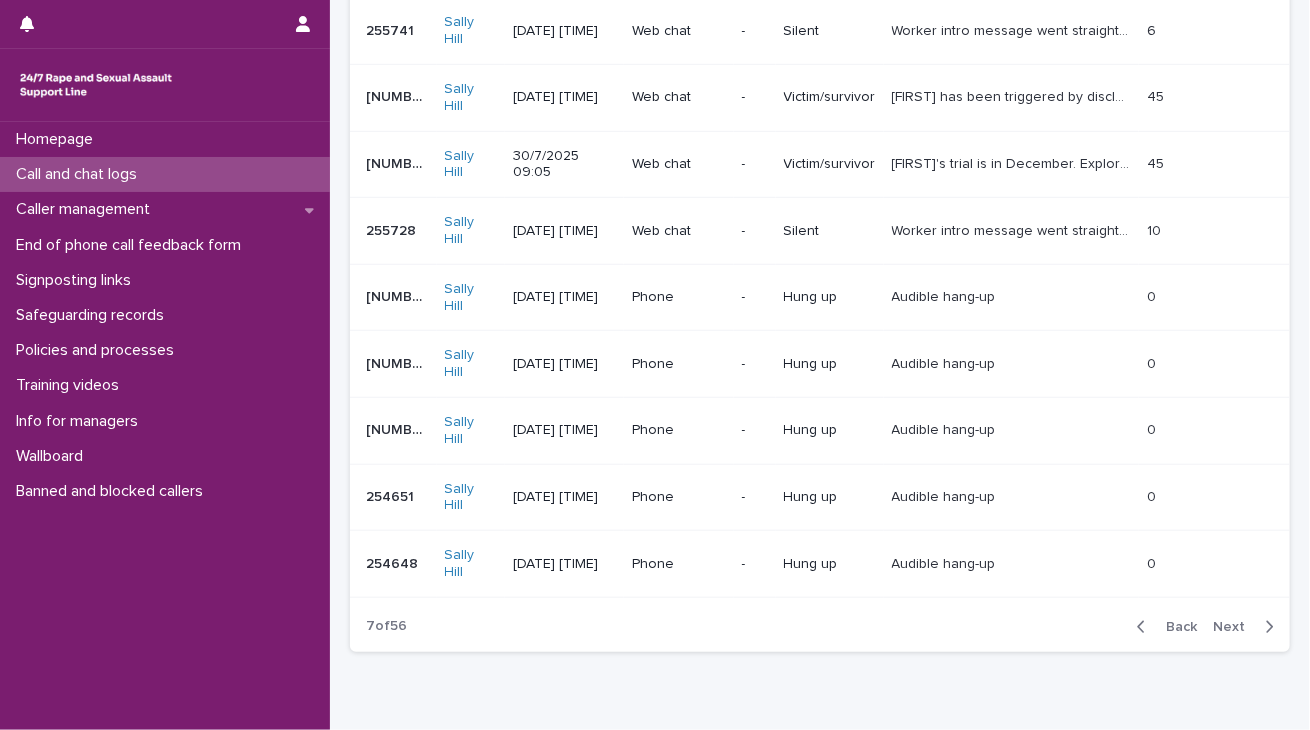 scroll, scrollTop: 422, scrollLeft: 0, axis: vertical 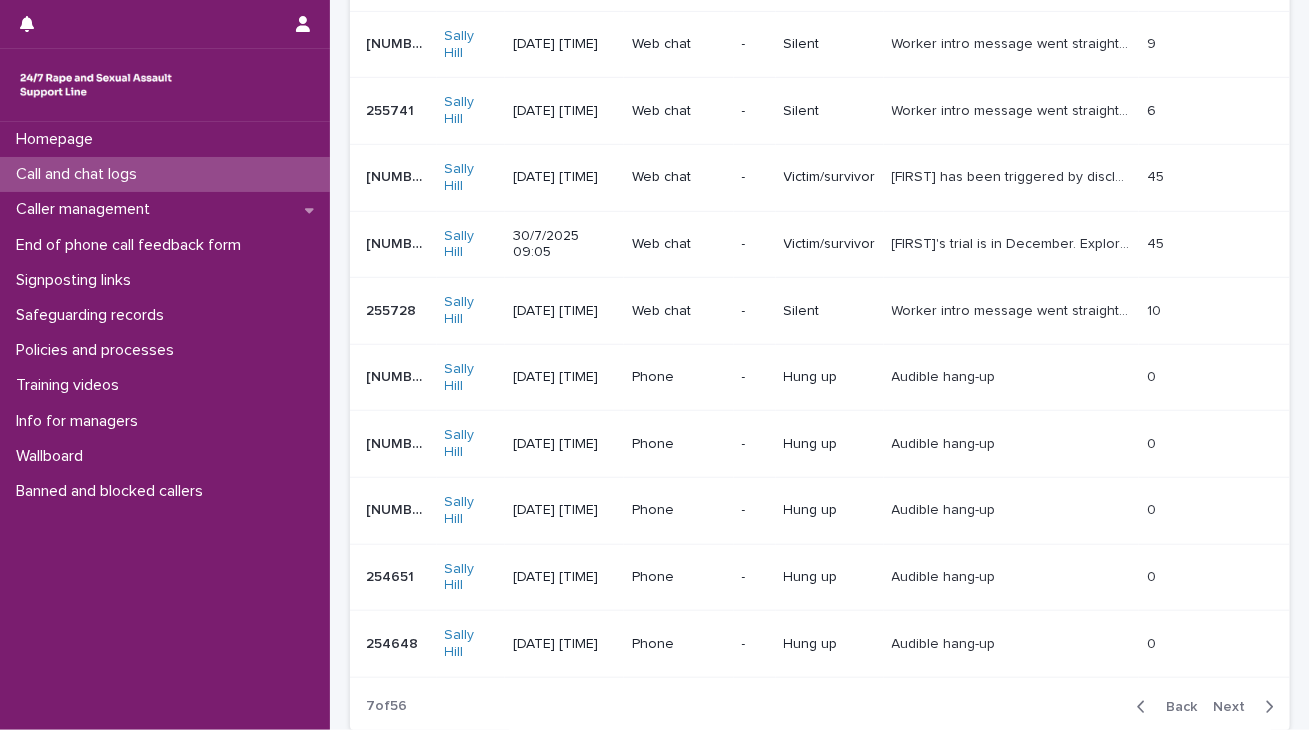 click on "Next" at bounding box center (1235, 707) 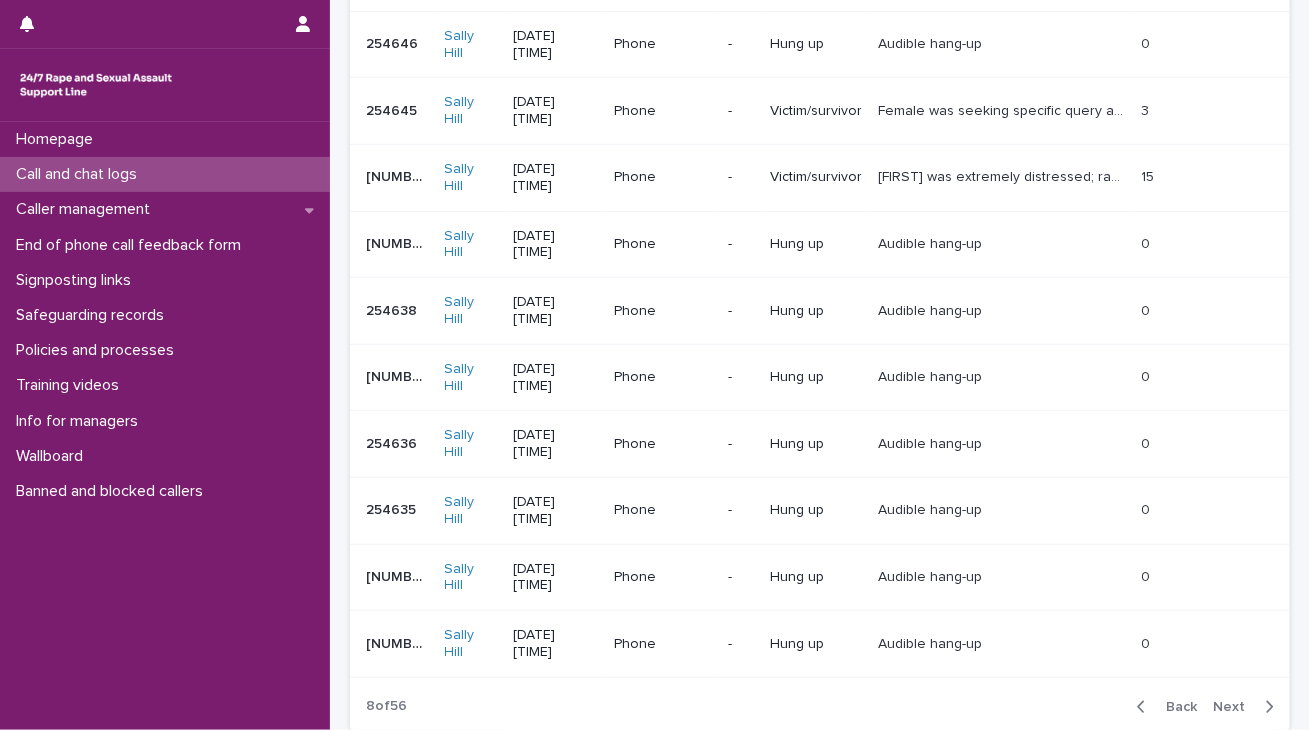 scroll, scrollTop: 331, scrollLeft: 0, axis: vertical 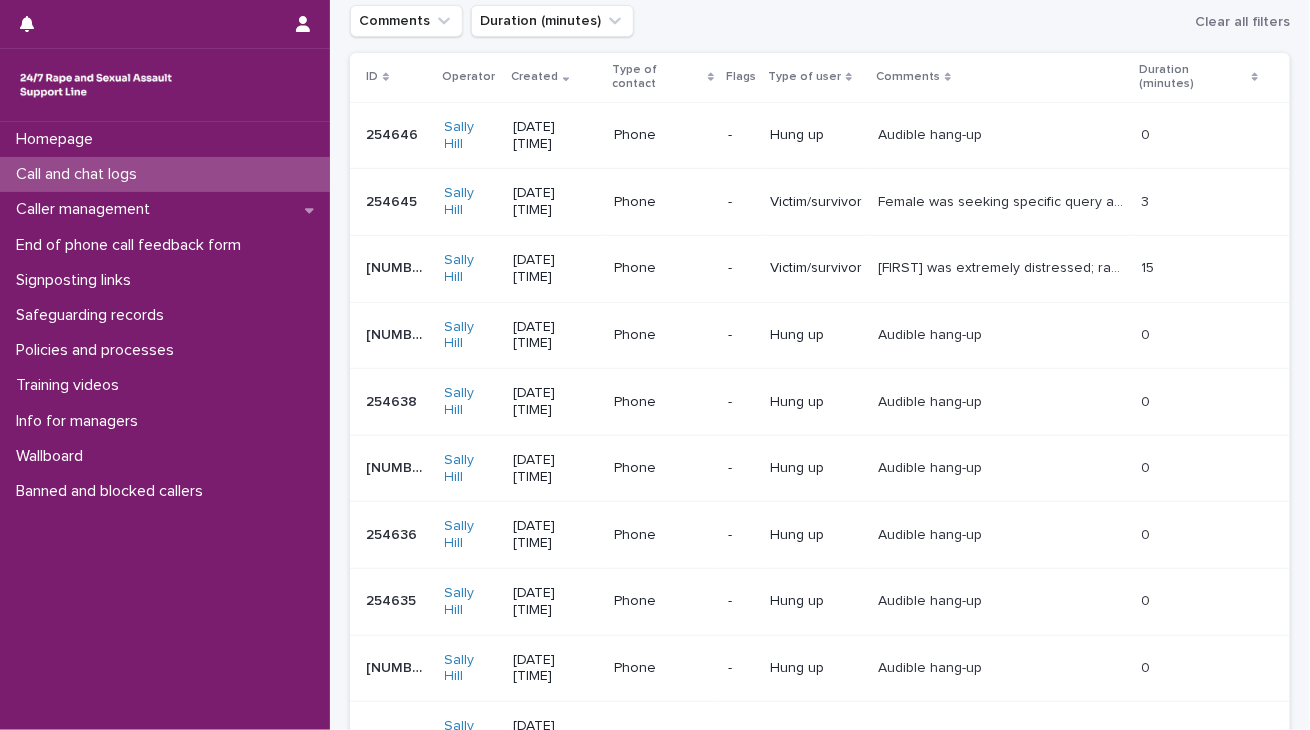 click on "Next" at bounding box center [1235, 798] 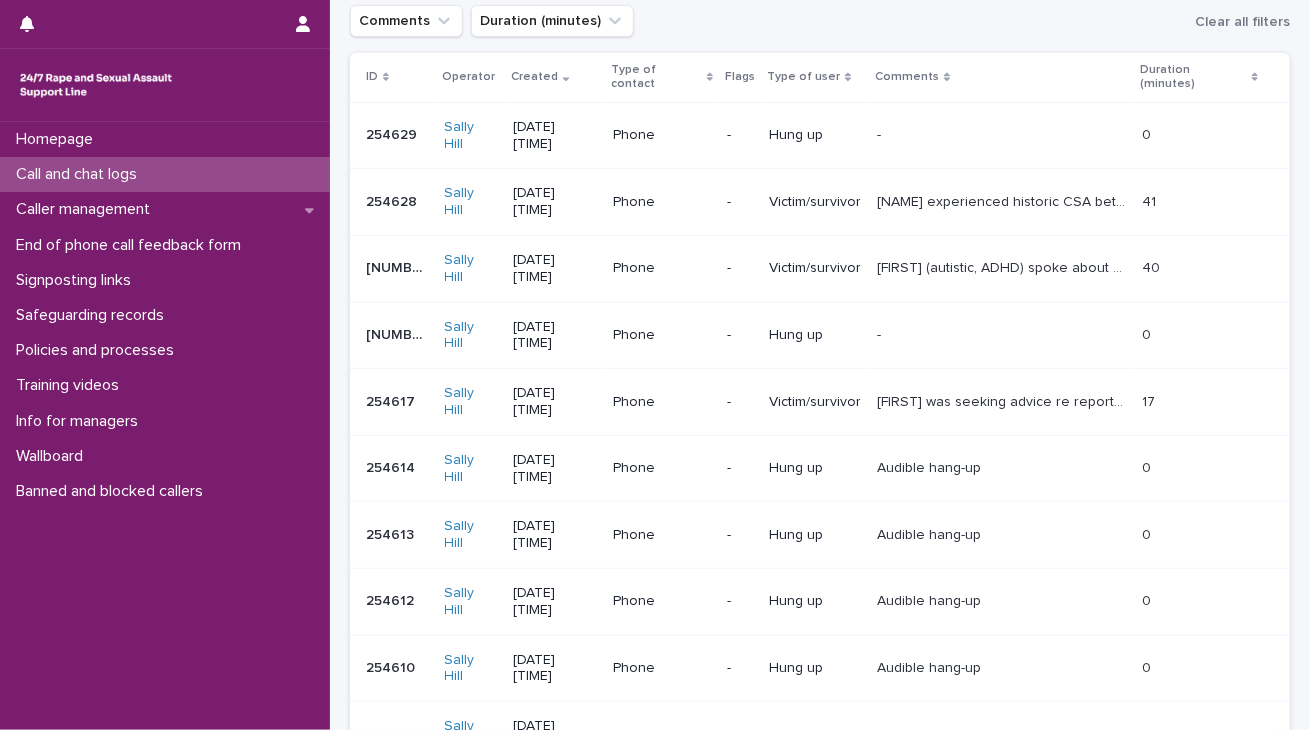 click on "Next" at bounding box center (1235, 798) 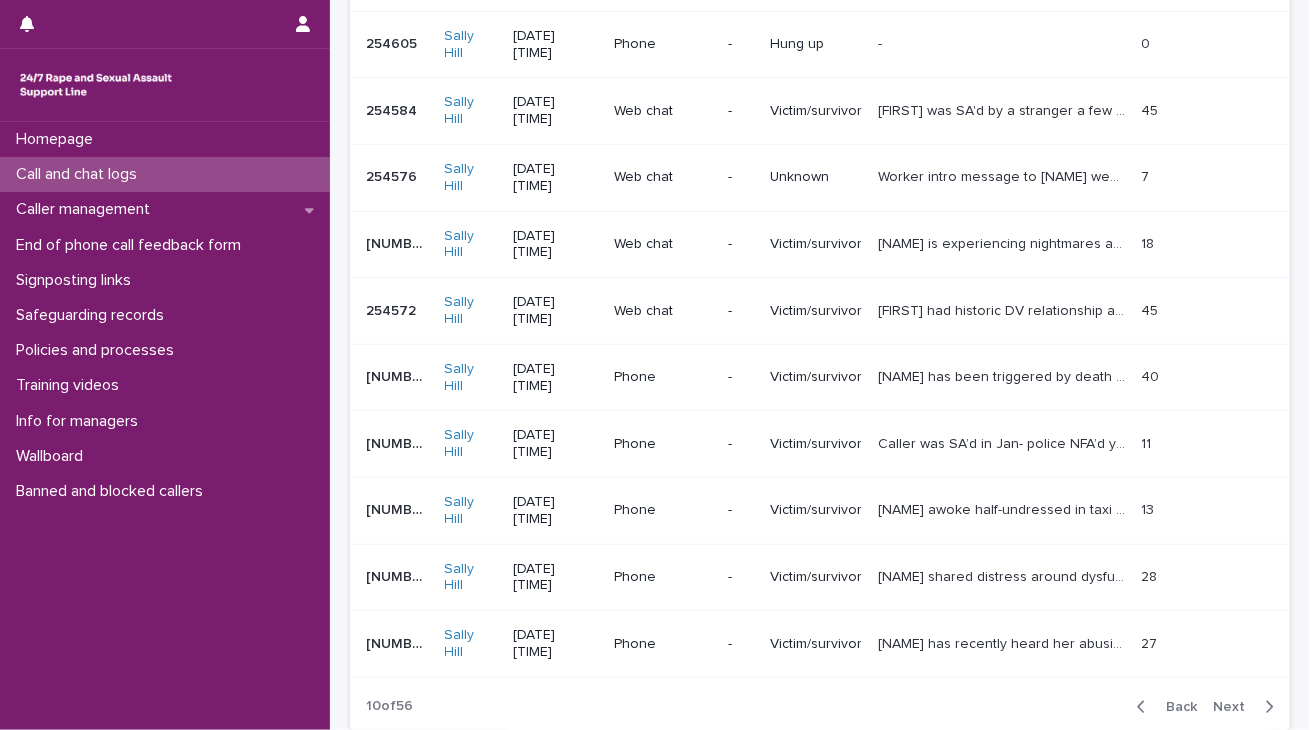 click on "[FIRST] was SA'd by a stranger a few months ago. Emotional support given and signposted to RC for counselling/website for self-care, also to GP for anxiety. Felt like an odd chat." at bounding box center (1004, 109) 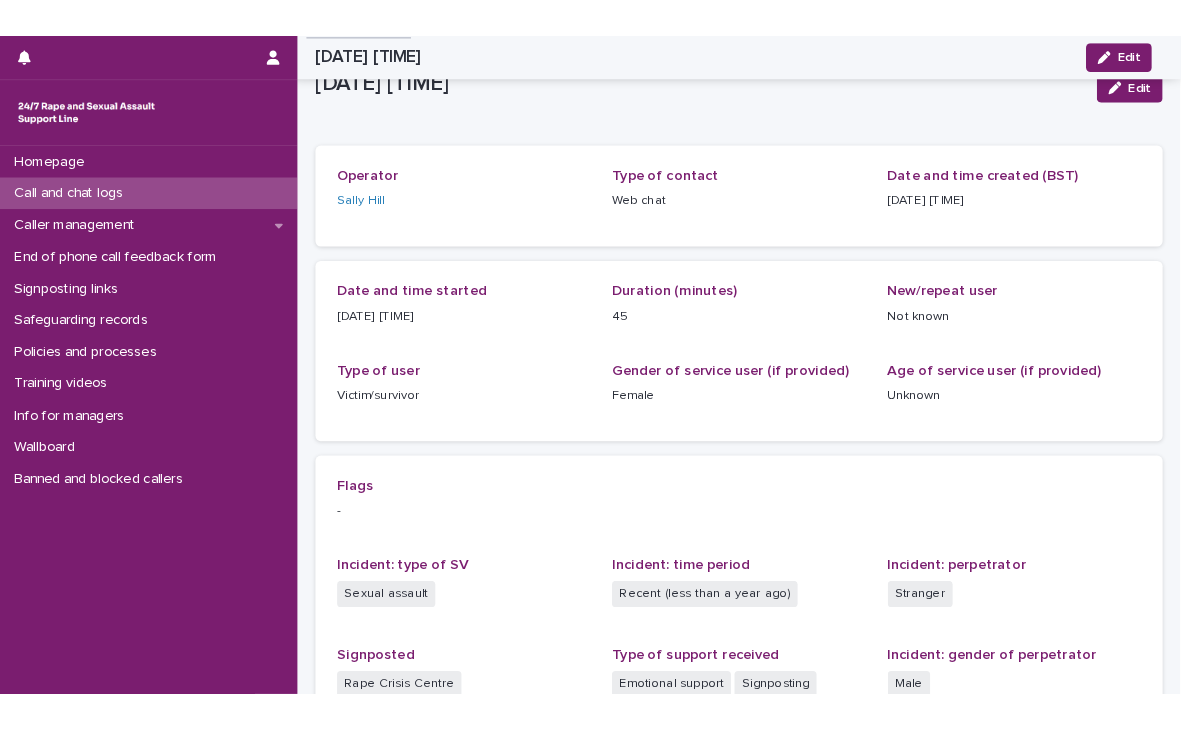 scroll, scrollTop: 0, scrollLeft: 0, axis: both 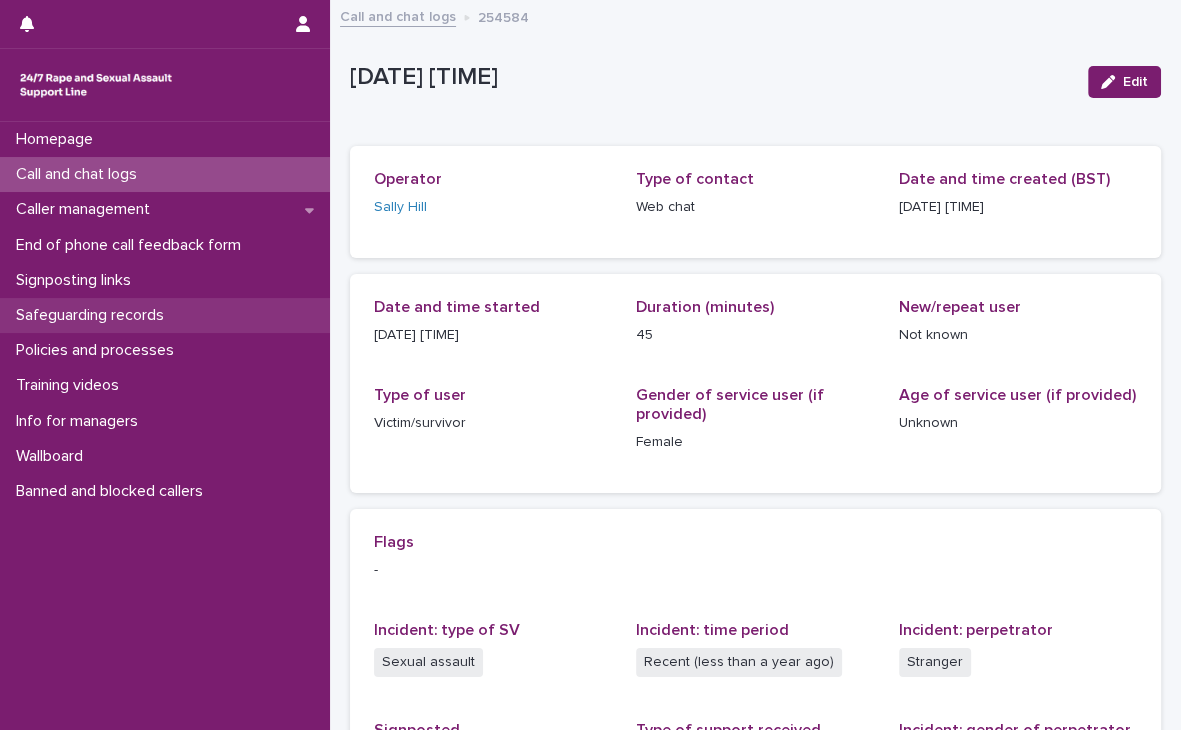 click on "Safeguarding records" at bounding box center [94, 315] 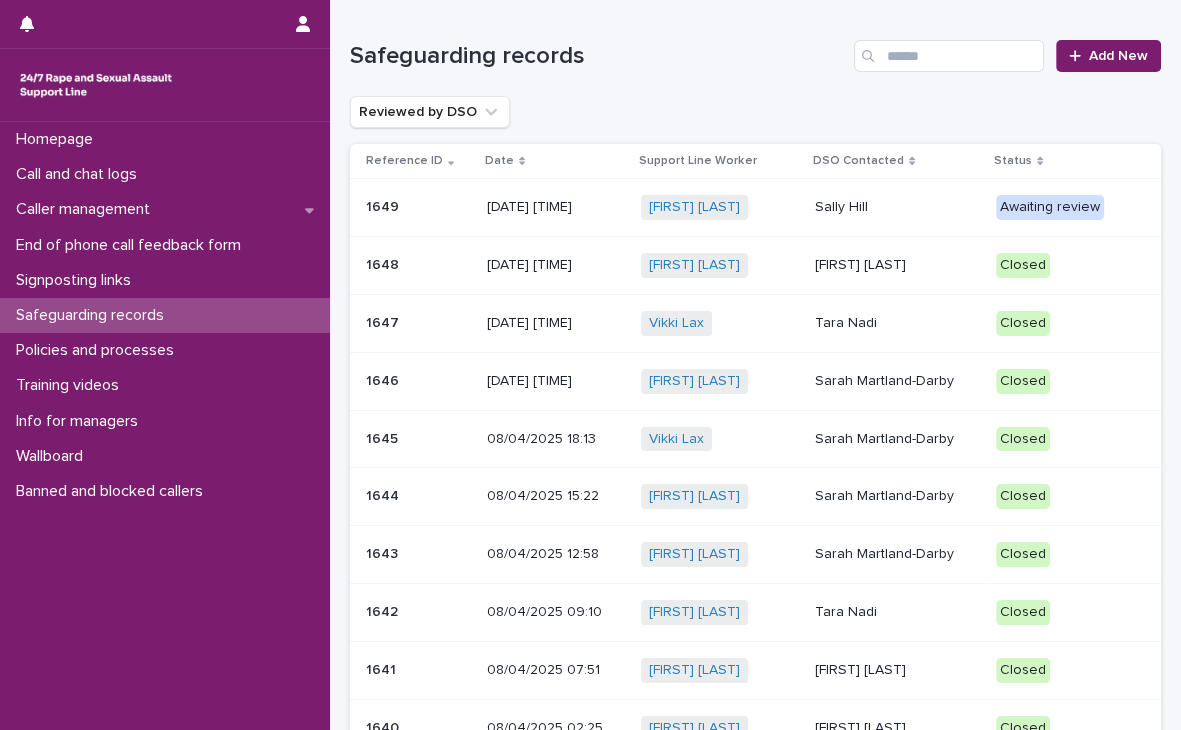 click on "[DATE] [TIME]" at bounding box center [556, 207] 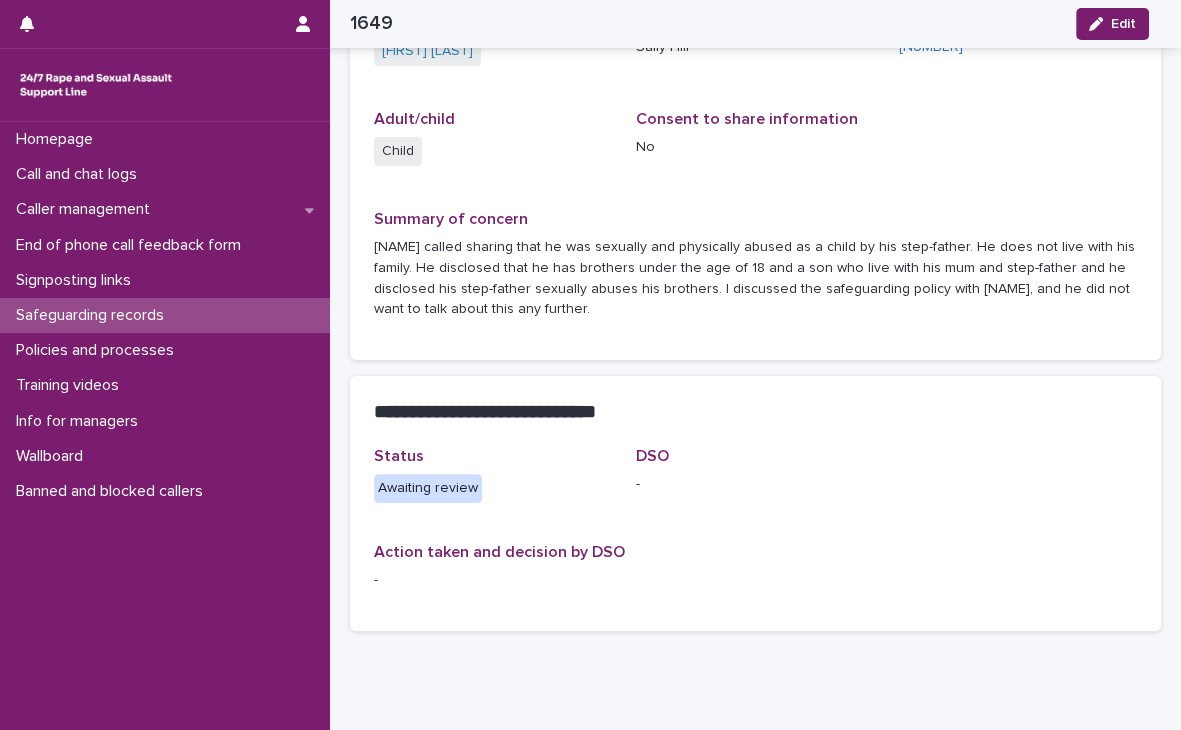 scroll, scrollTop: 320, scrollLeft: 0, axis: vertical 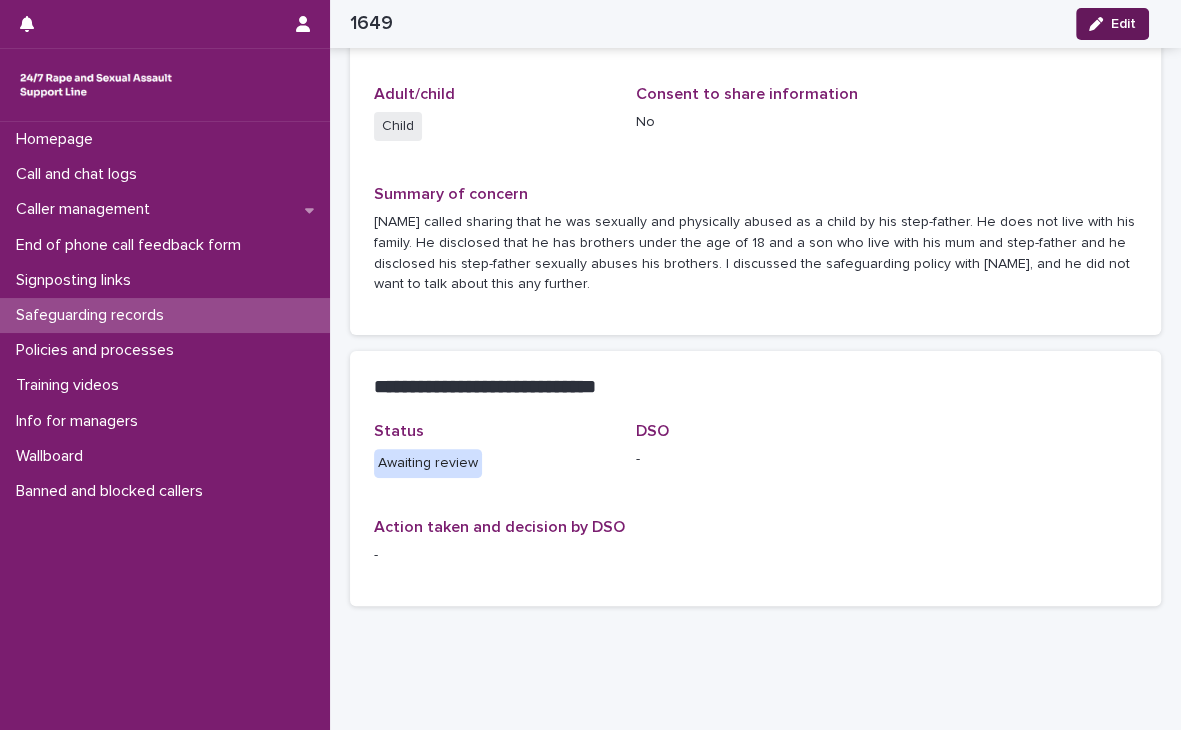 click on "Edit" at bounding box center (1123, 24) 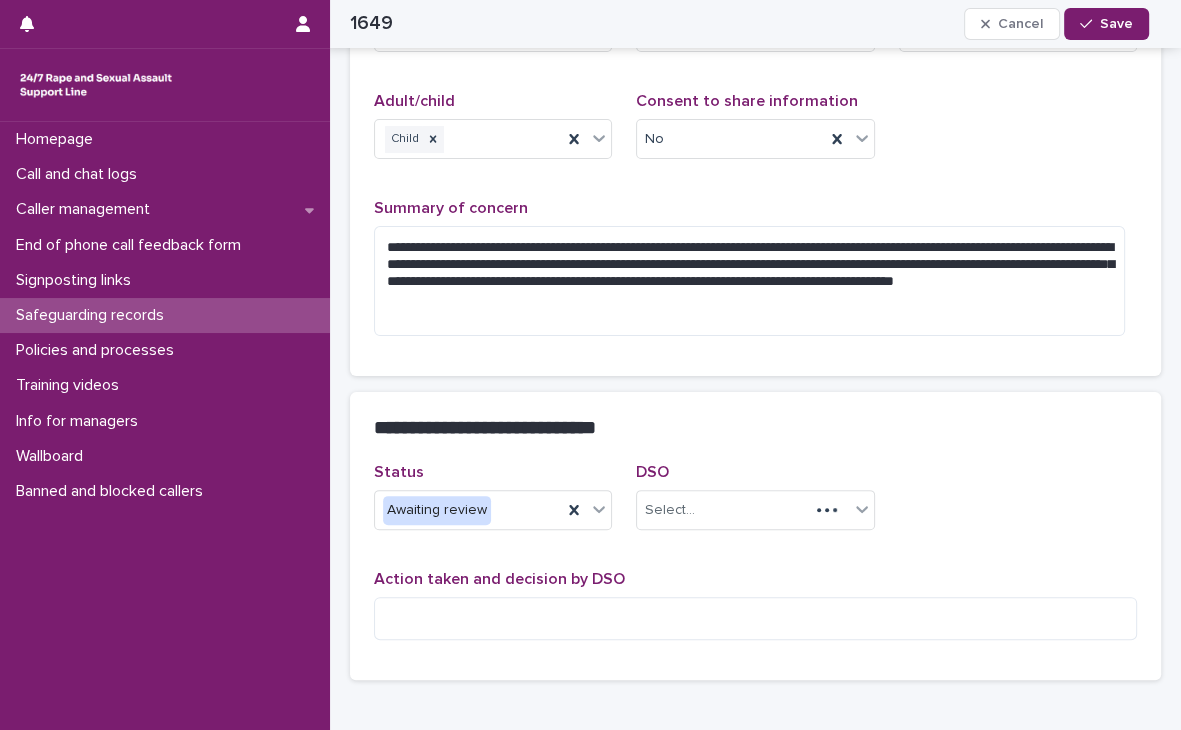 scroll, scrollTop: 323, scrollLeft: 0, axis: vertical 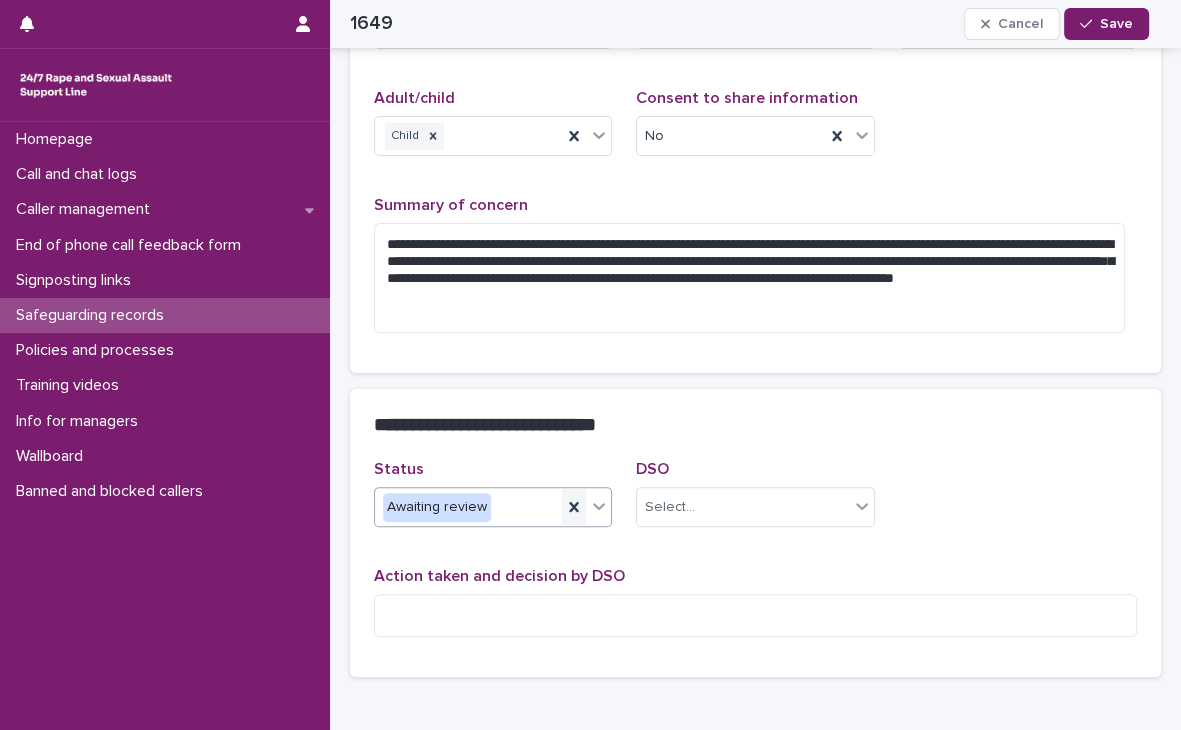click 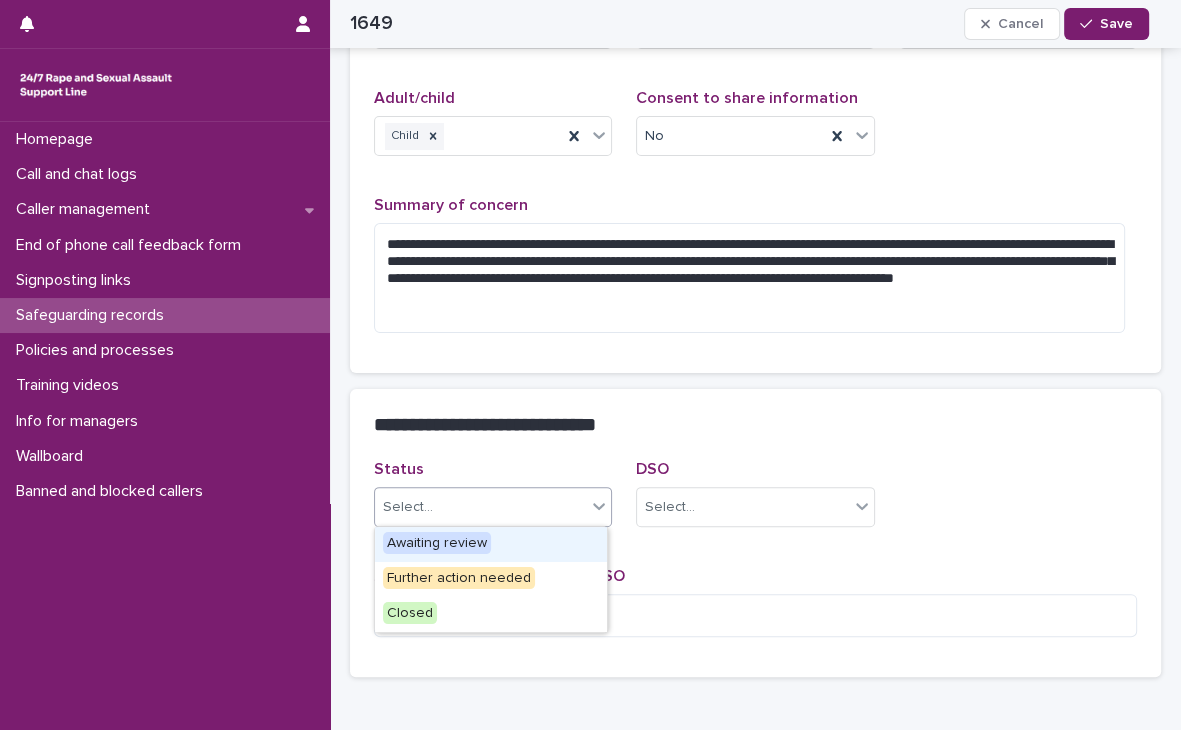 click 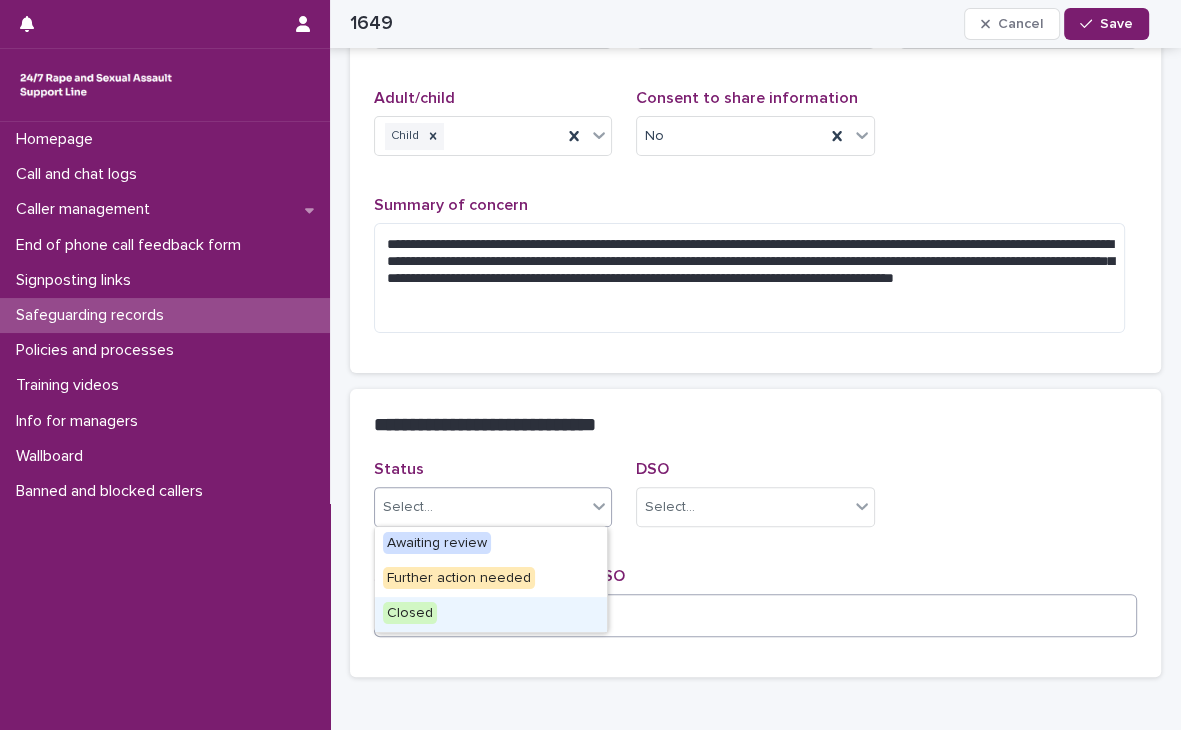click on "Closed" at bounding box center [491, 614] 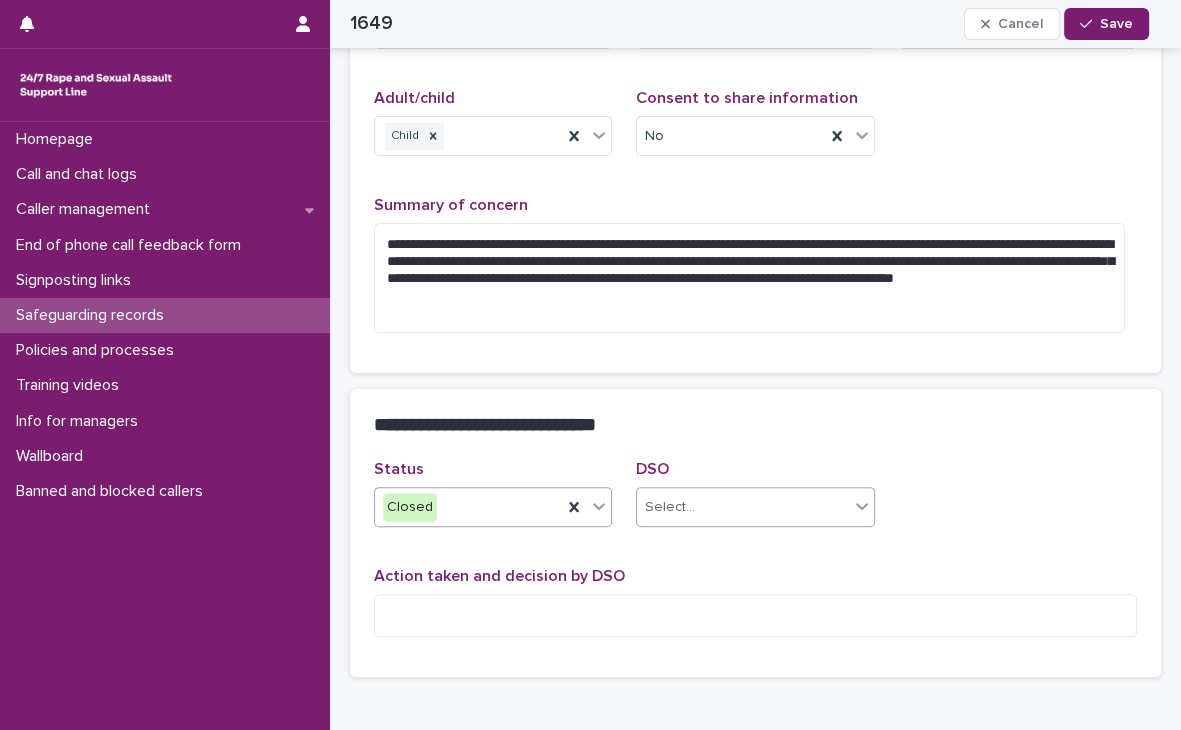 click 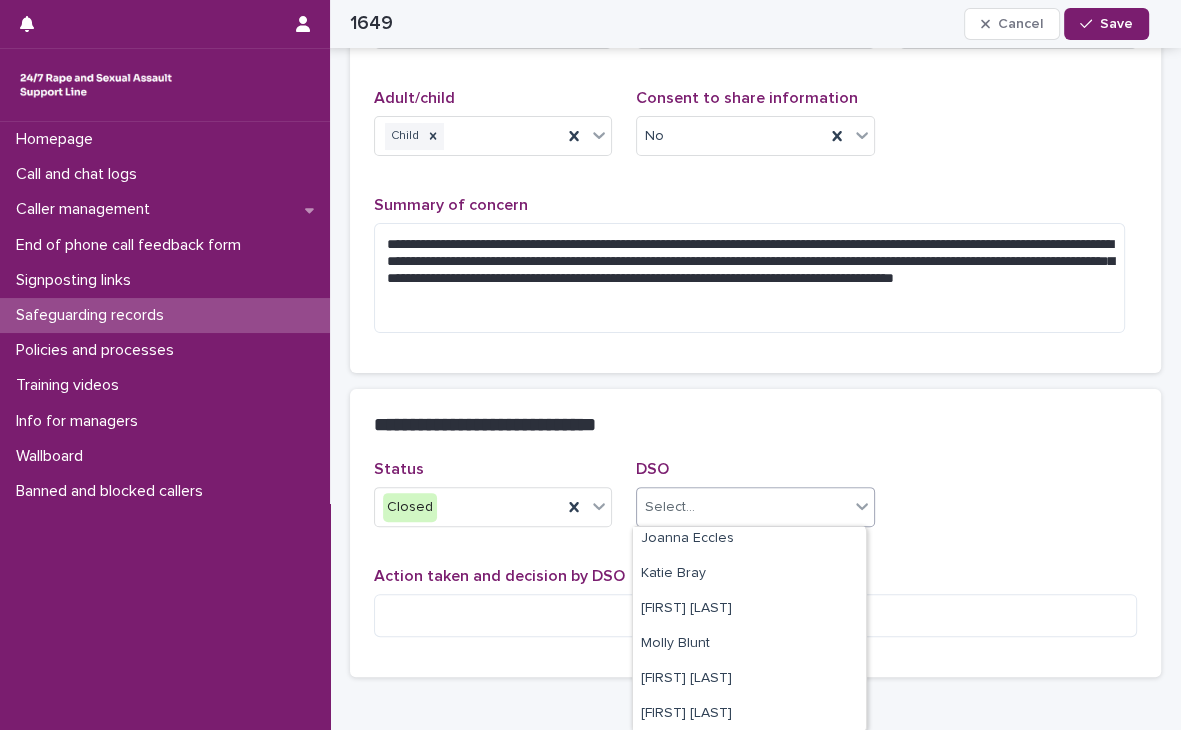 scroll, scrollTop: 560, scrollLeft: 0, axis: vertical 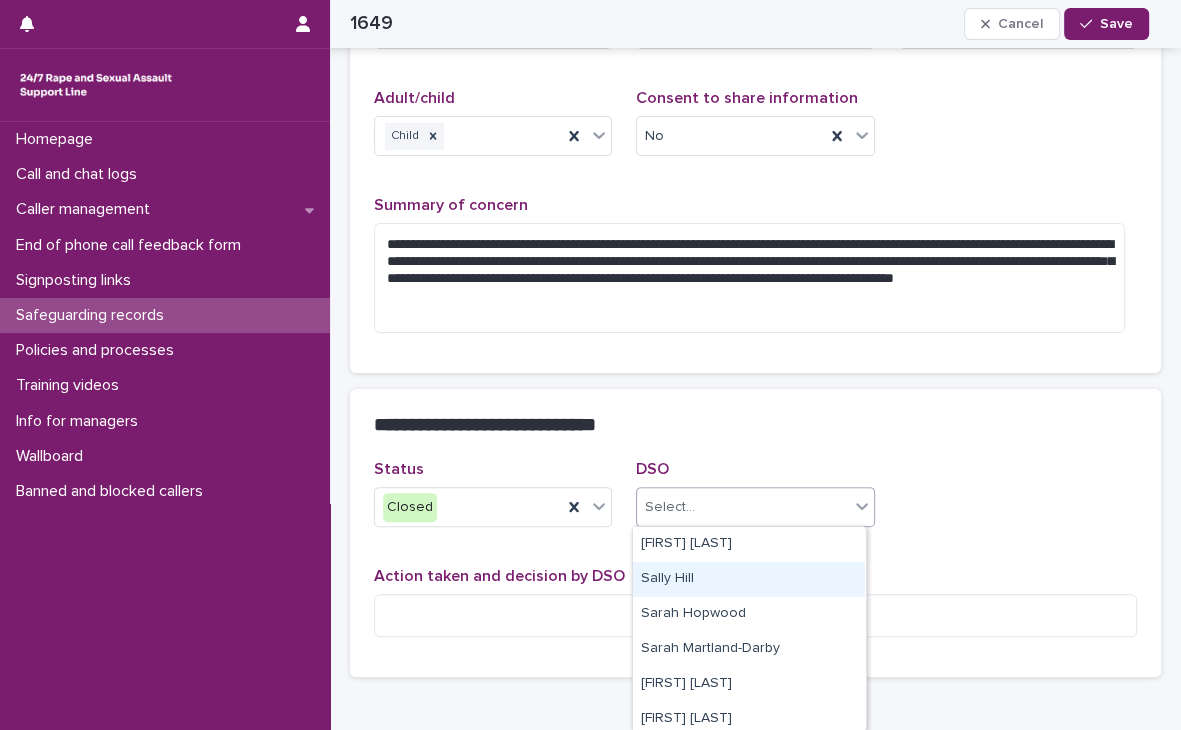 click on "Sally Hill" at bounding box center [749, 579] 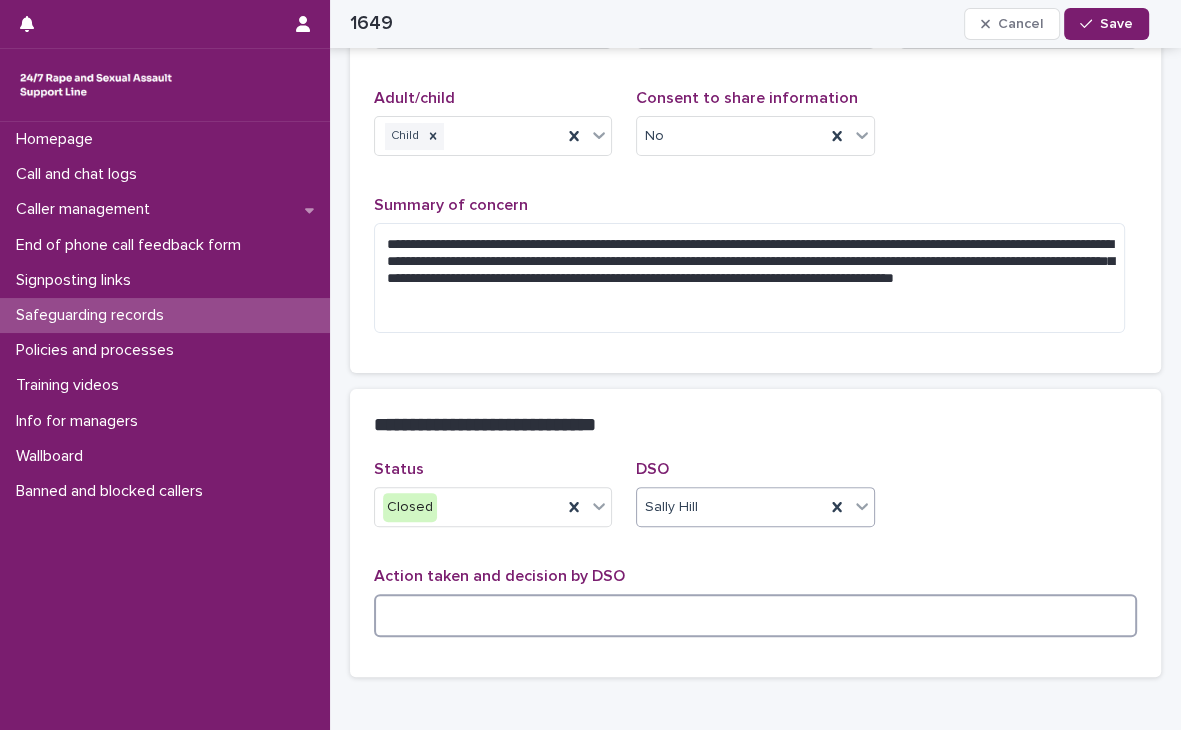 click at bounding box center (755, 615) 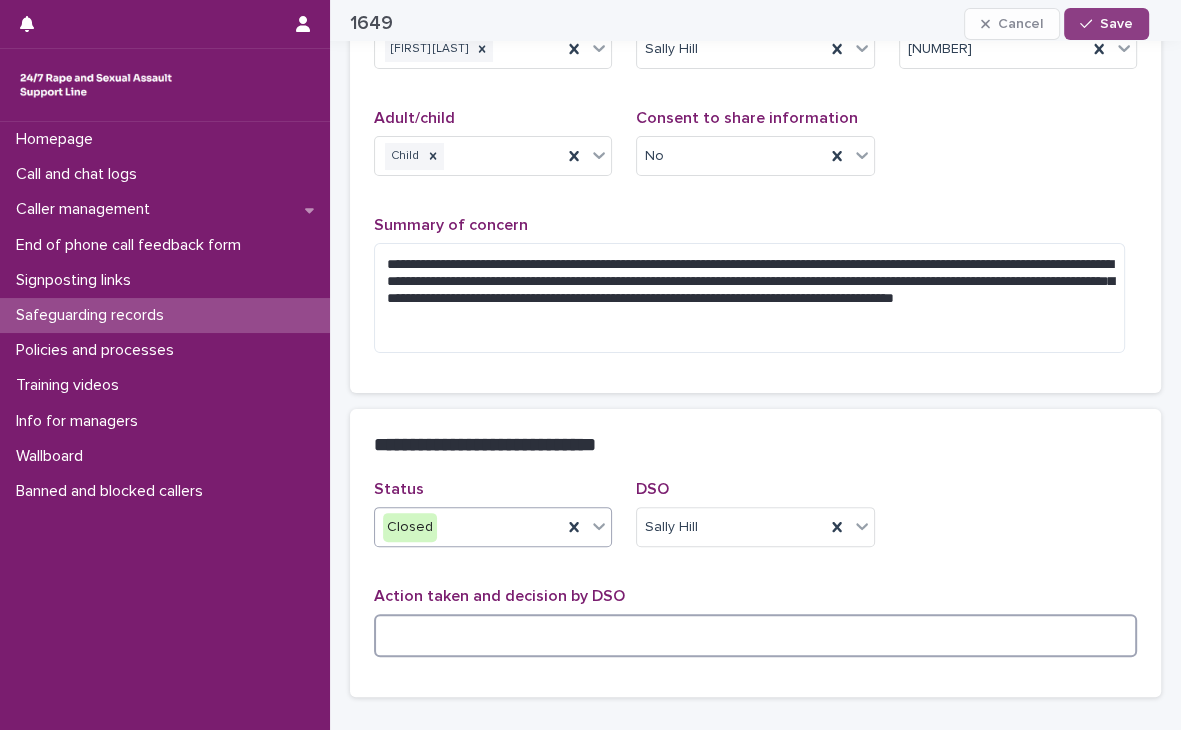 scroll, scrollTop: 323, scrollLeft: 0, axis: vertical 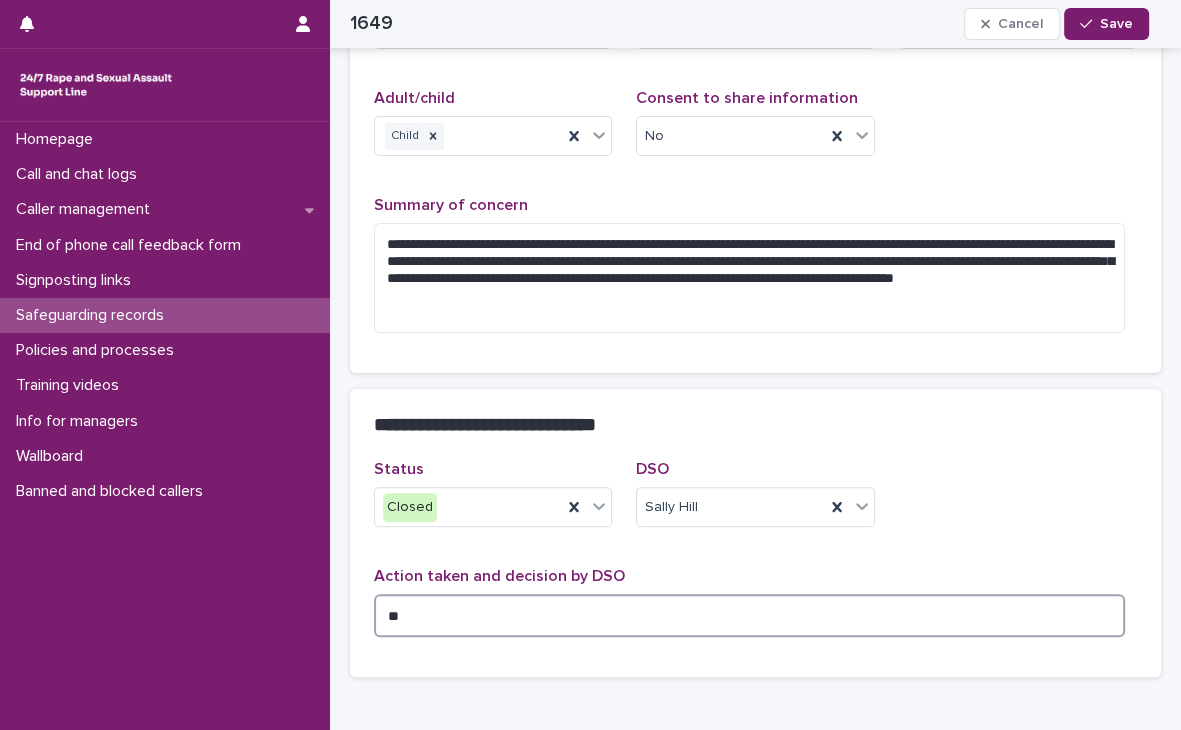 type on "*" 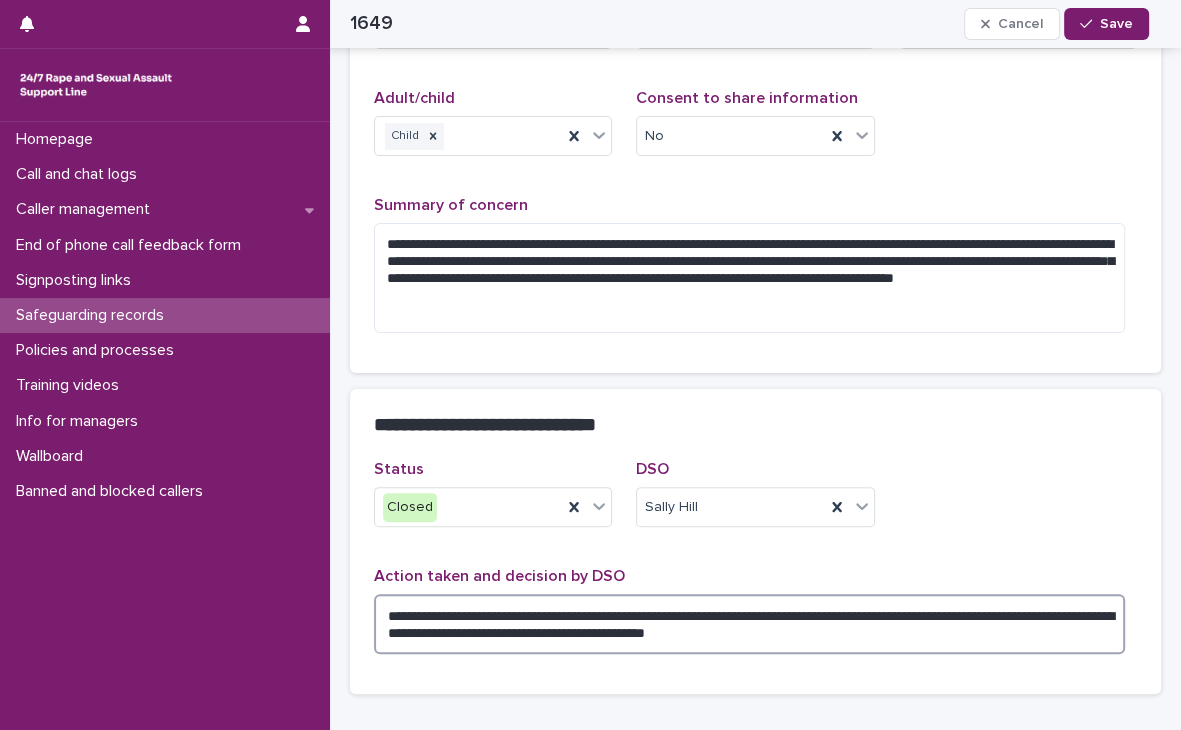 click on "**********" at bounding box center (749, 624) 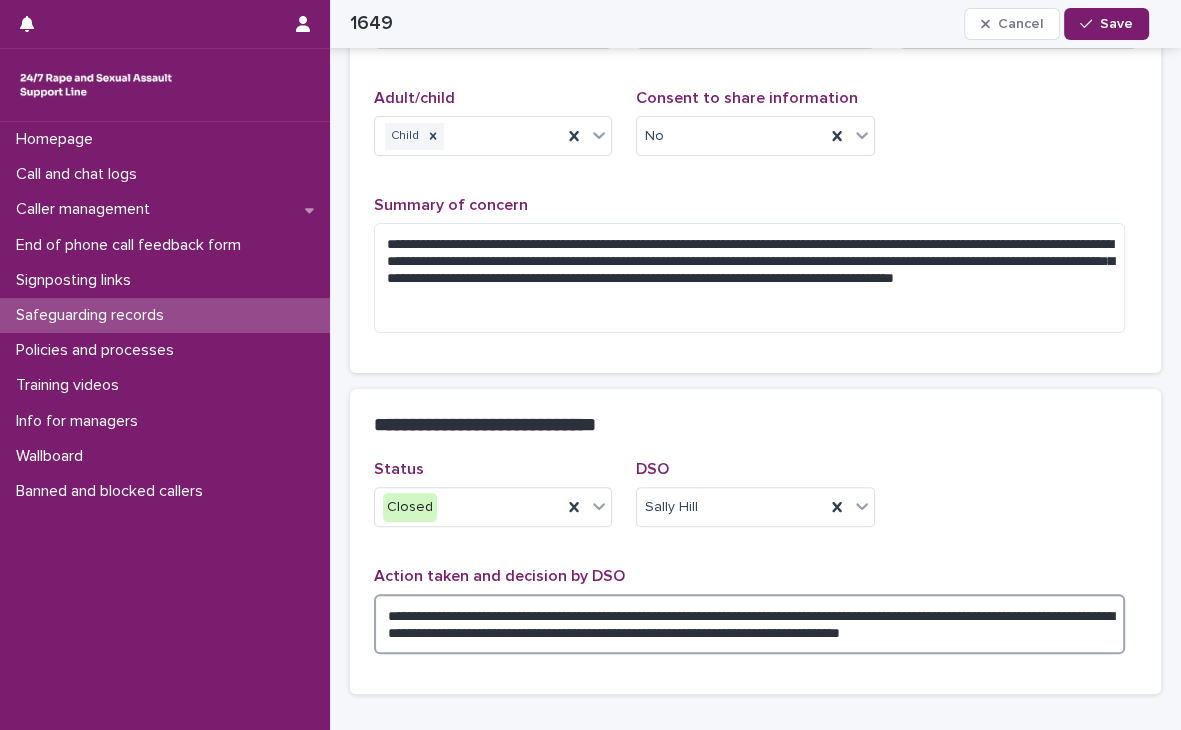click on "**********" at bounding box center (749, 624) 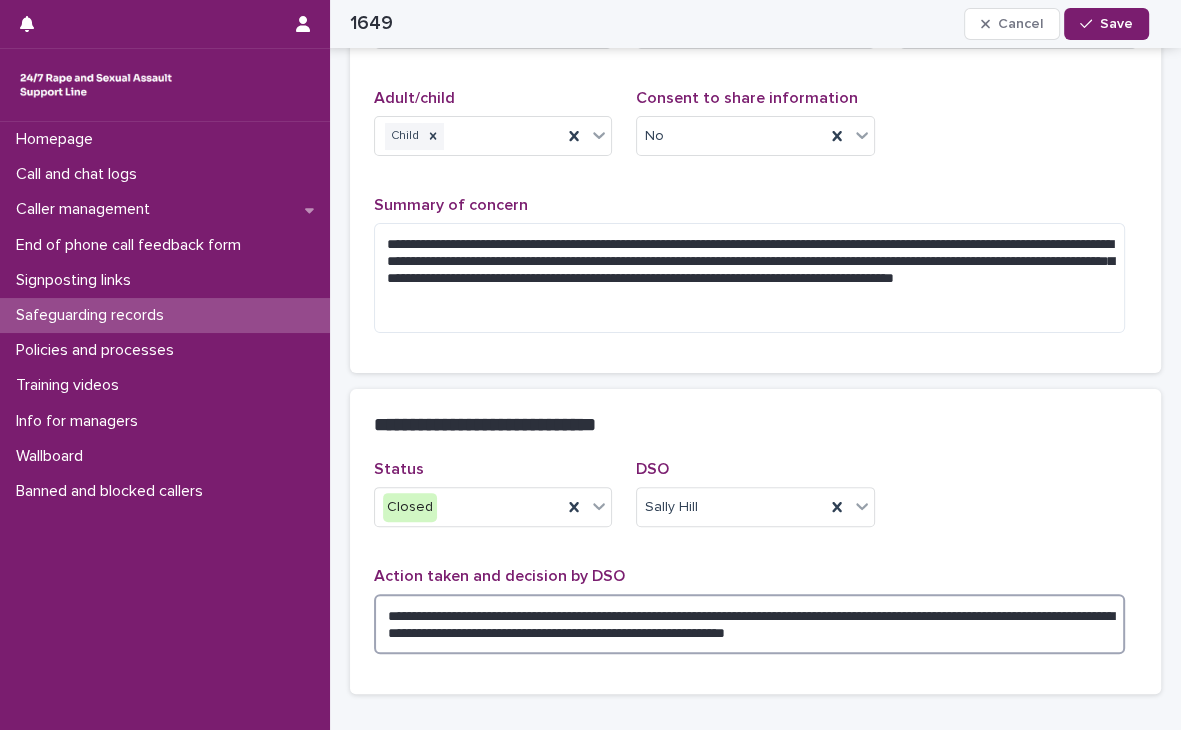 click on "**********" at bounding box center (749, 624) 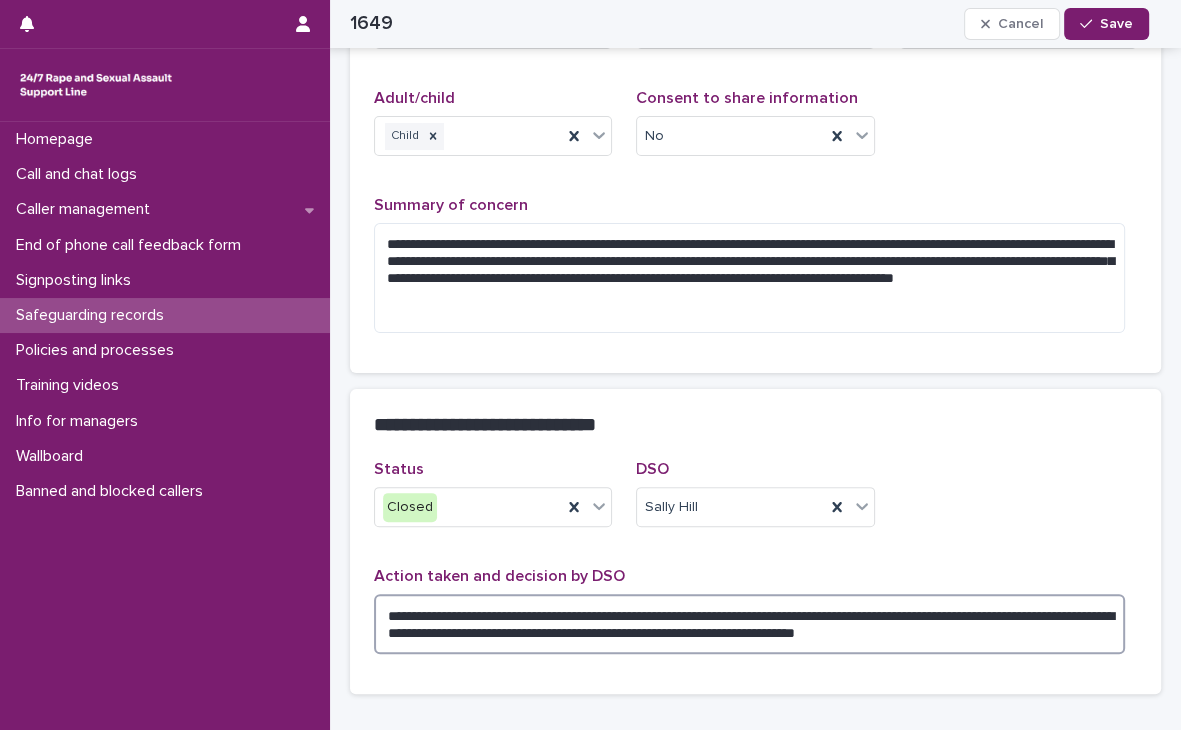 click on "**********" at bounding box center [749, 624] 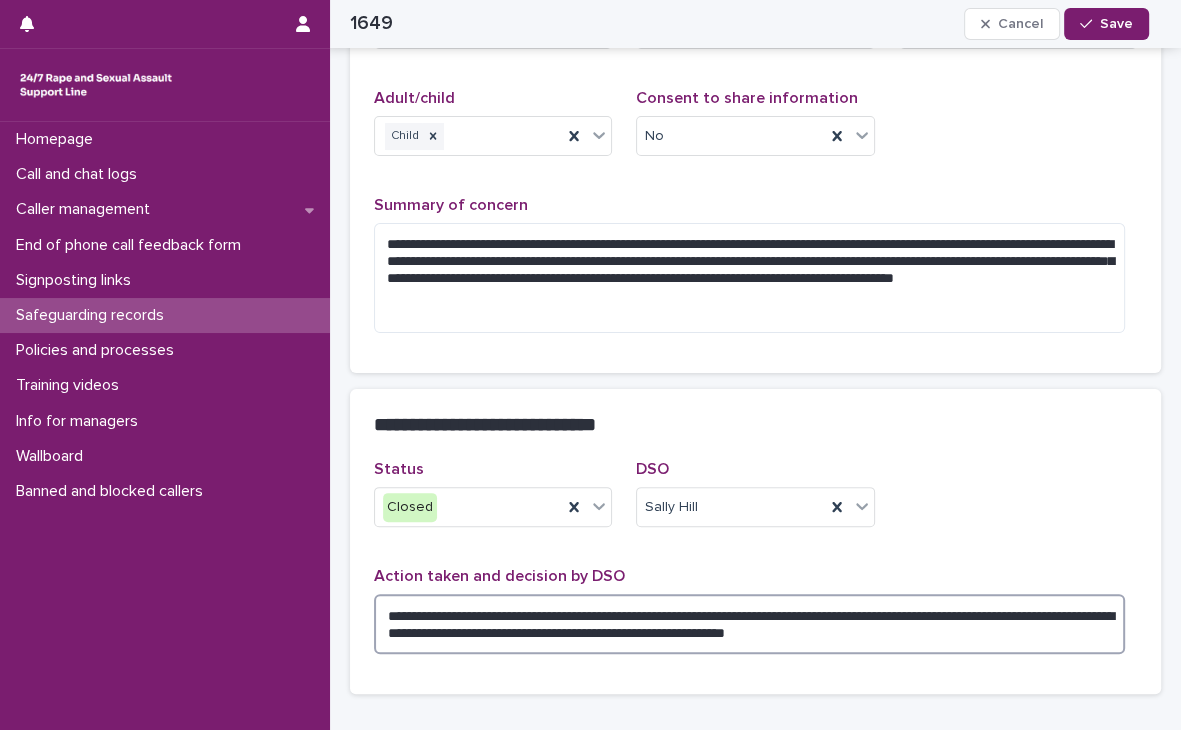 click on "**********" at bounding box center (749, 624) 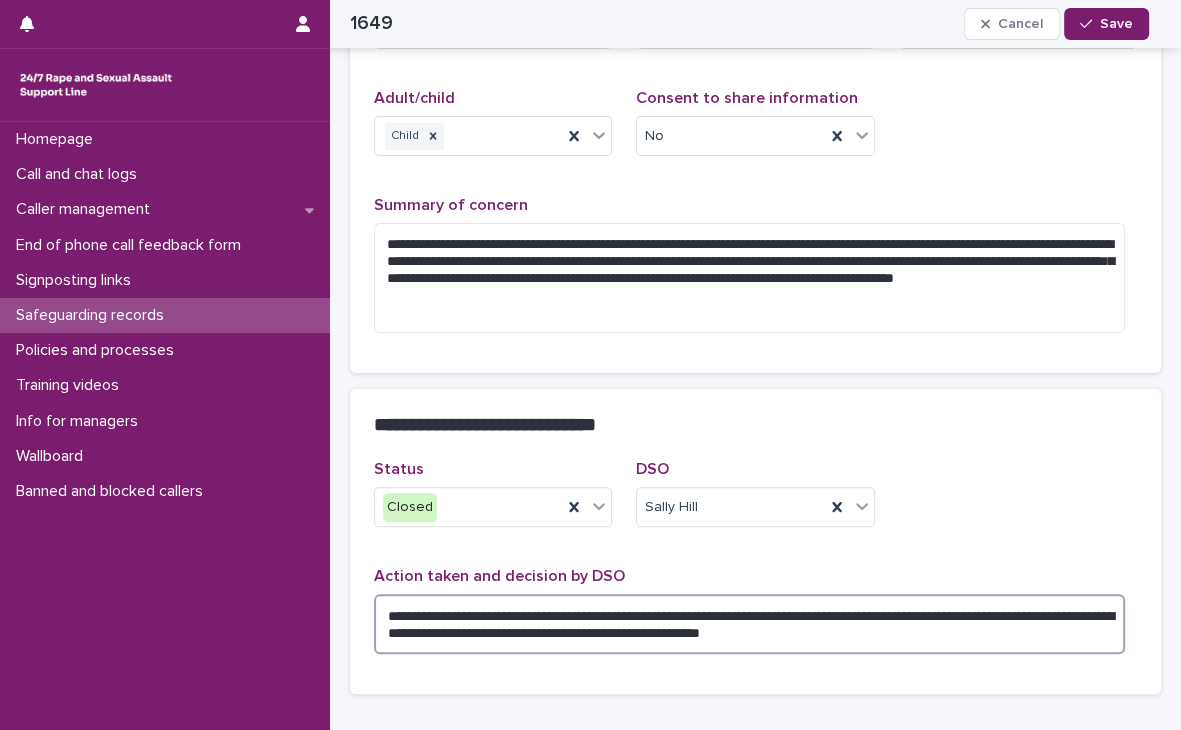 click on "**********" at bounding box center (749, 624) 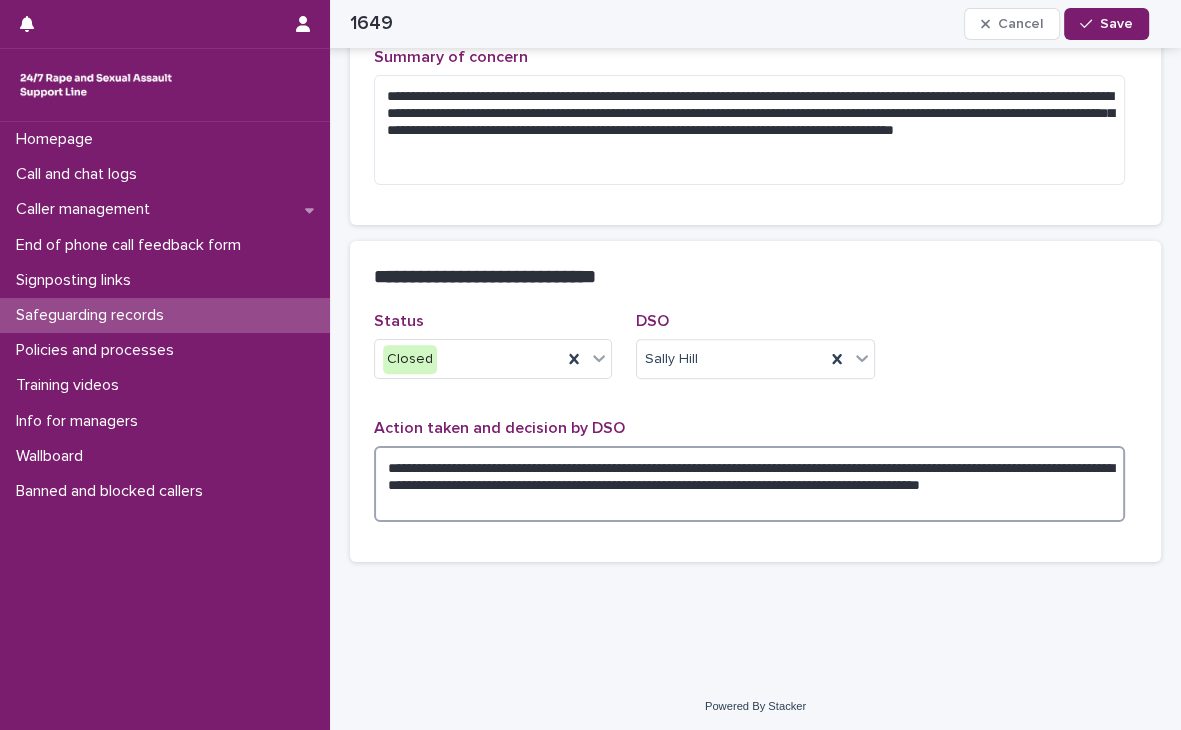 scroll, scrollTop: 474, scrollLeft: 0, axis: vertical 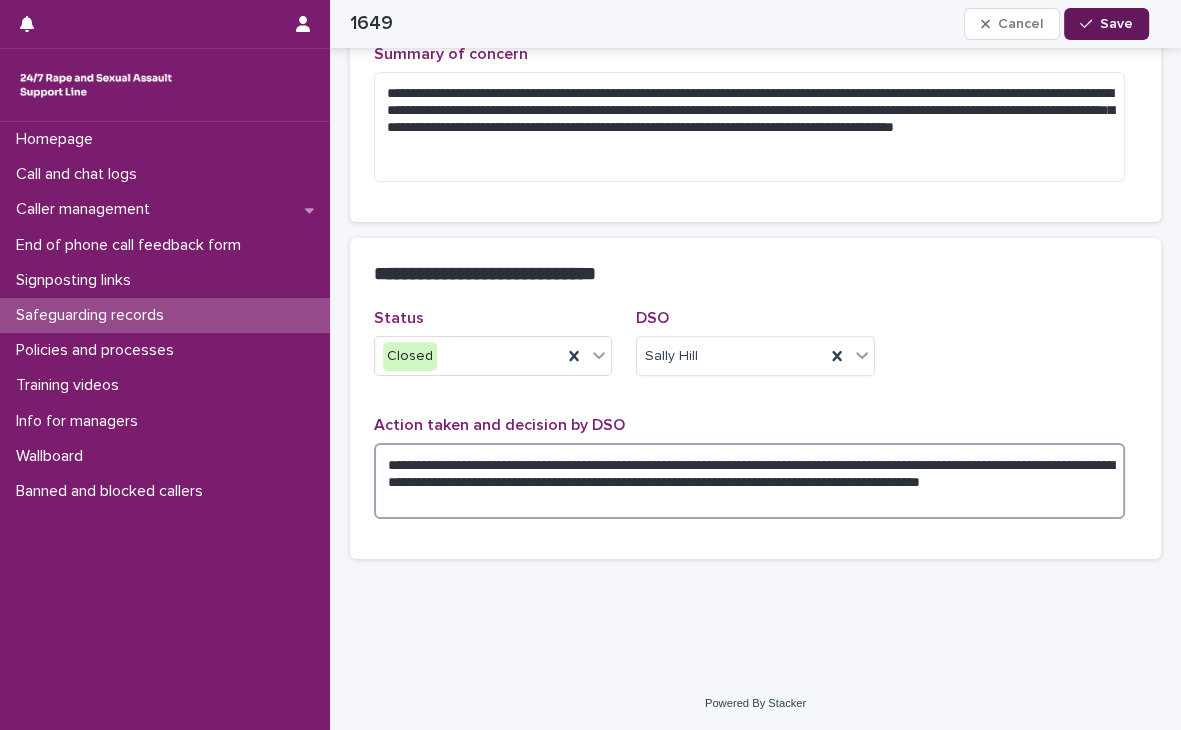 type on "**********" 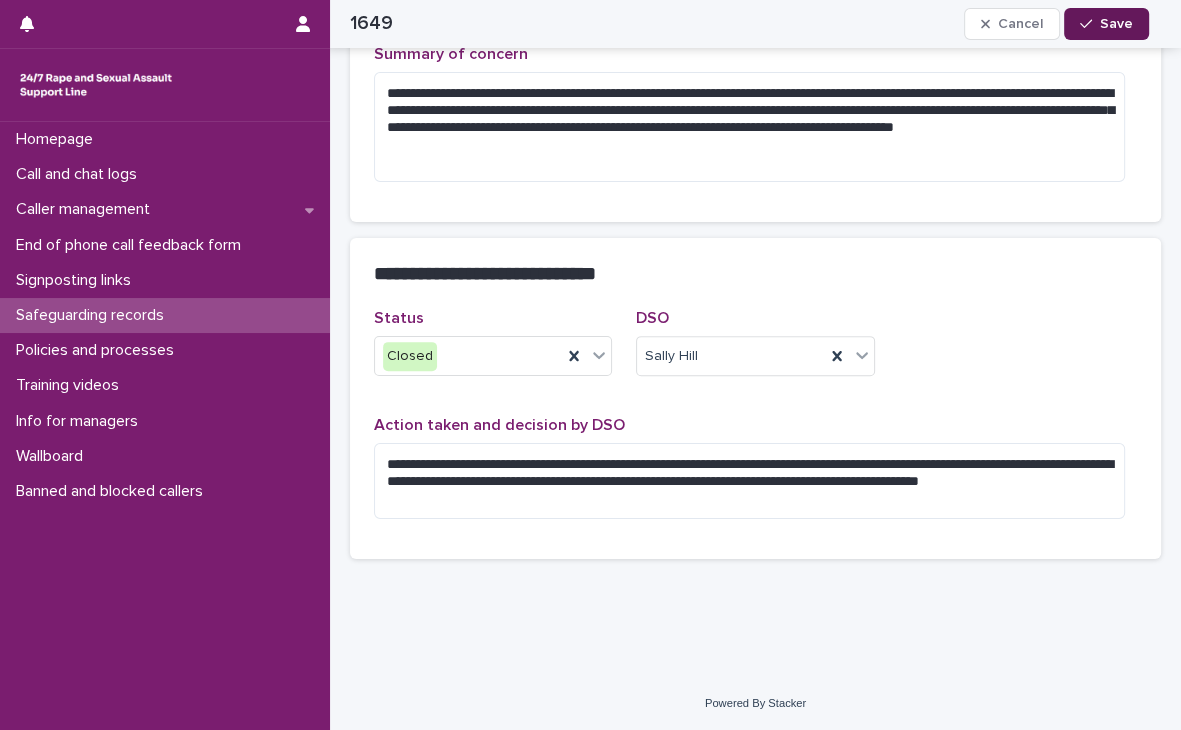 click on "Save" at bounding box center [1116, 24] 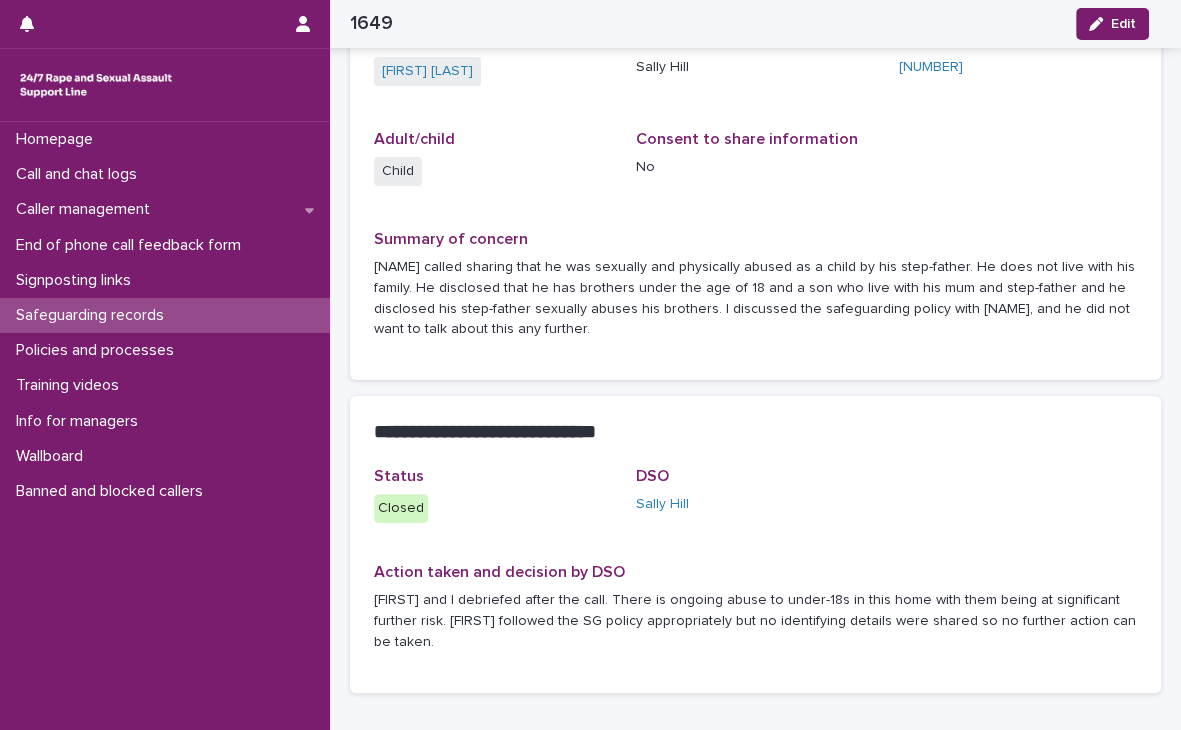 scroll, scrollTop: 250, scrollLeft: 0, axis: vertical 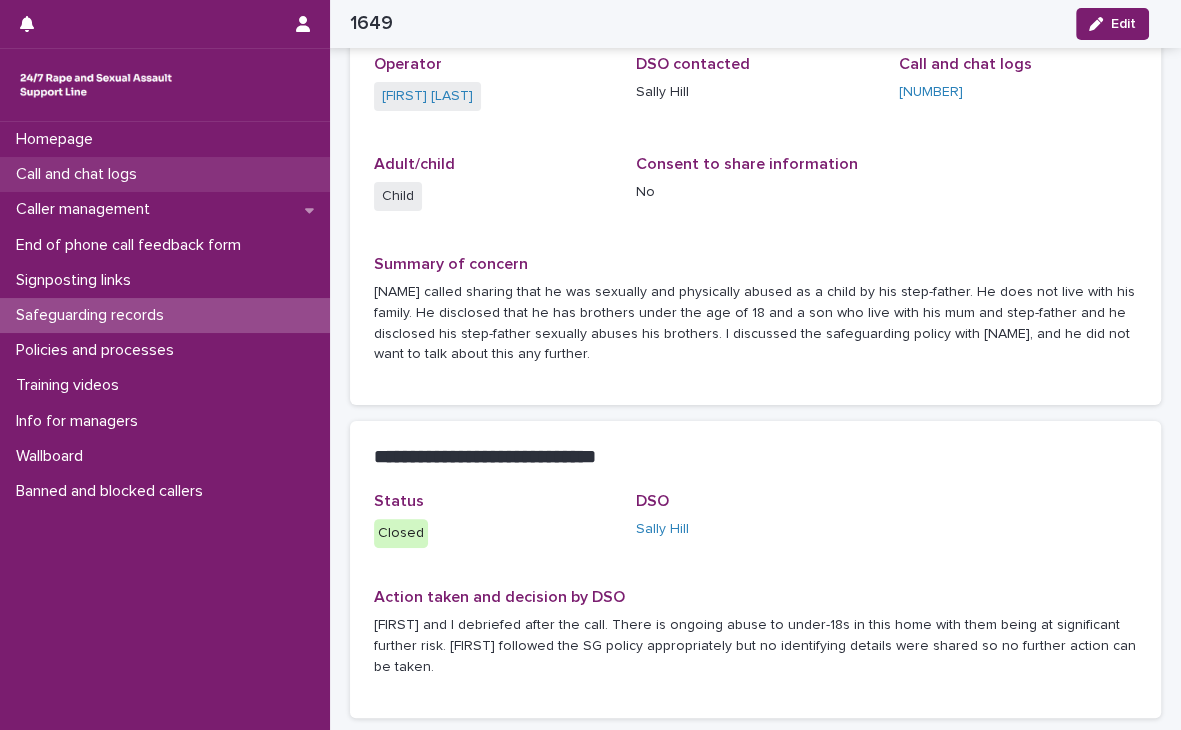 click on "Call and chat logs" at bounding box center (80, 174) 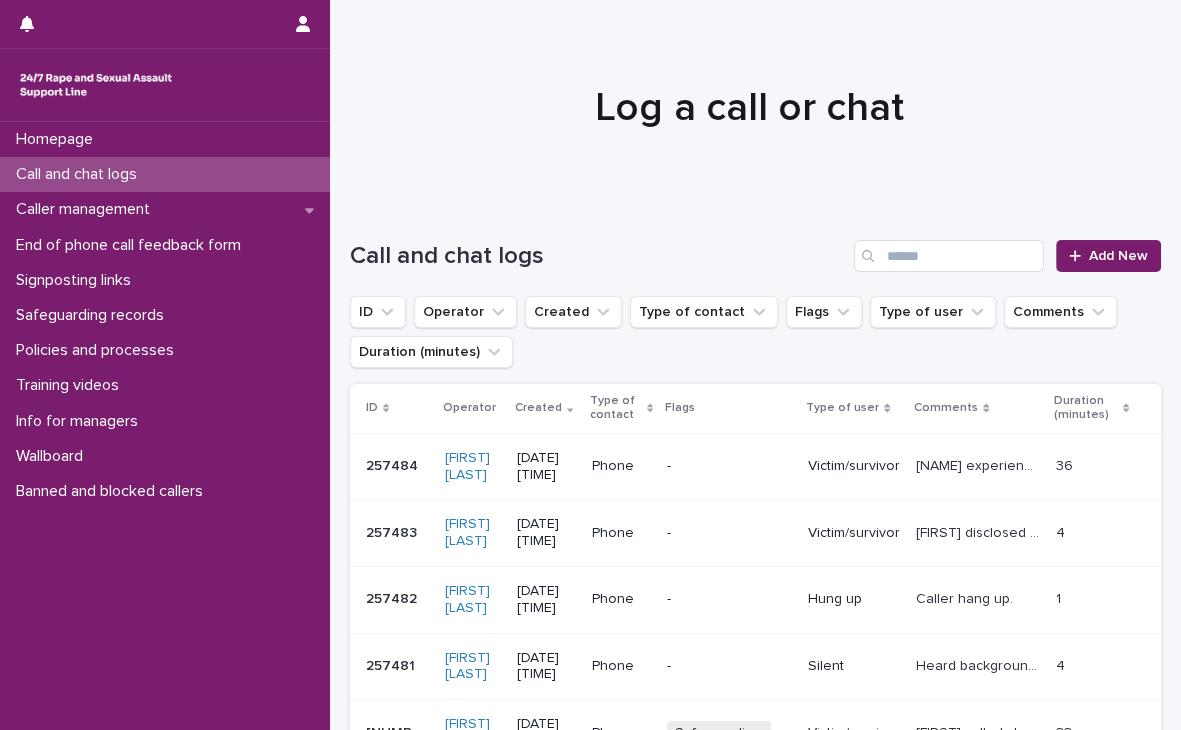 click on "Call and chat logs" at bounding box center [165, 174] 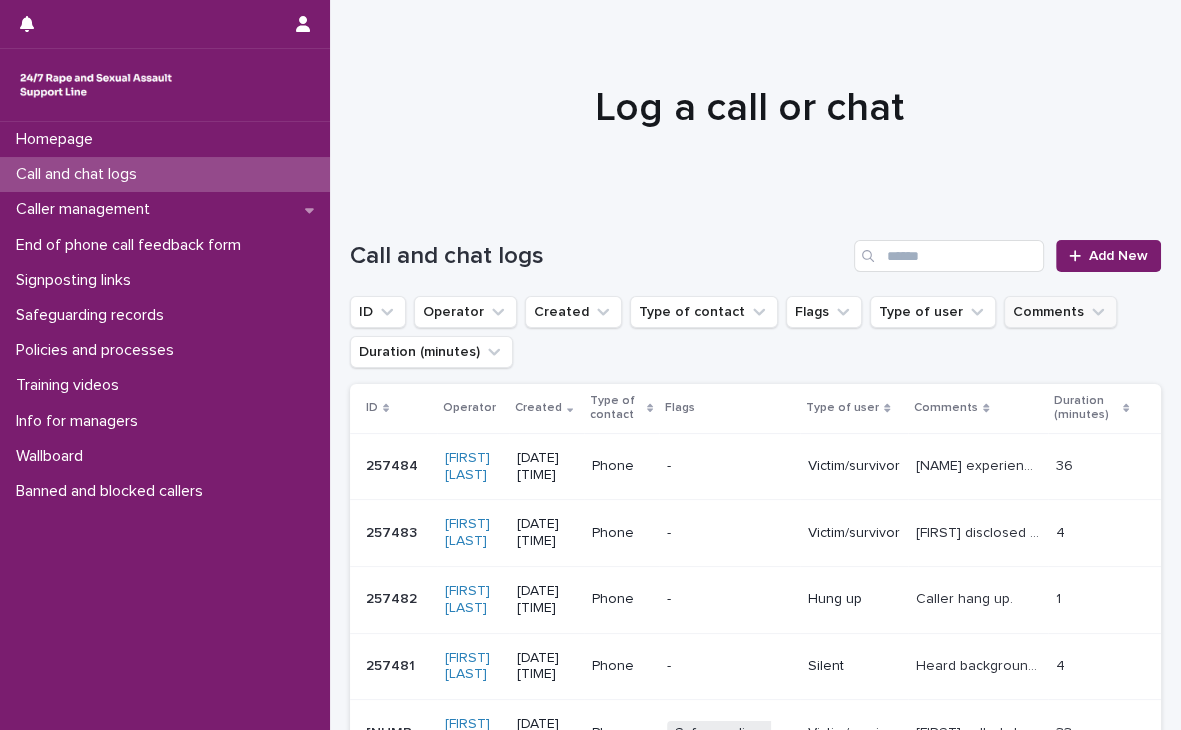 click on "Comments" at bounding box center (1060, 312) 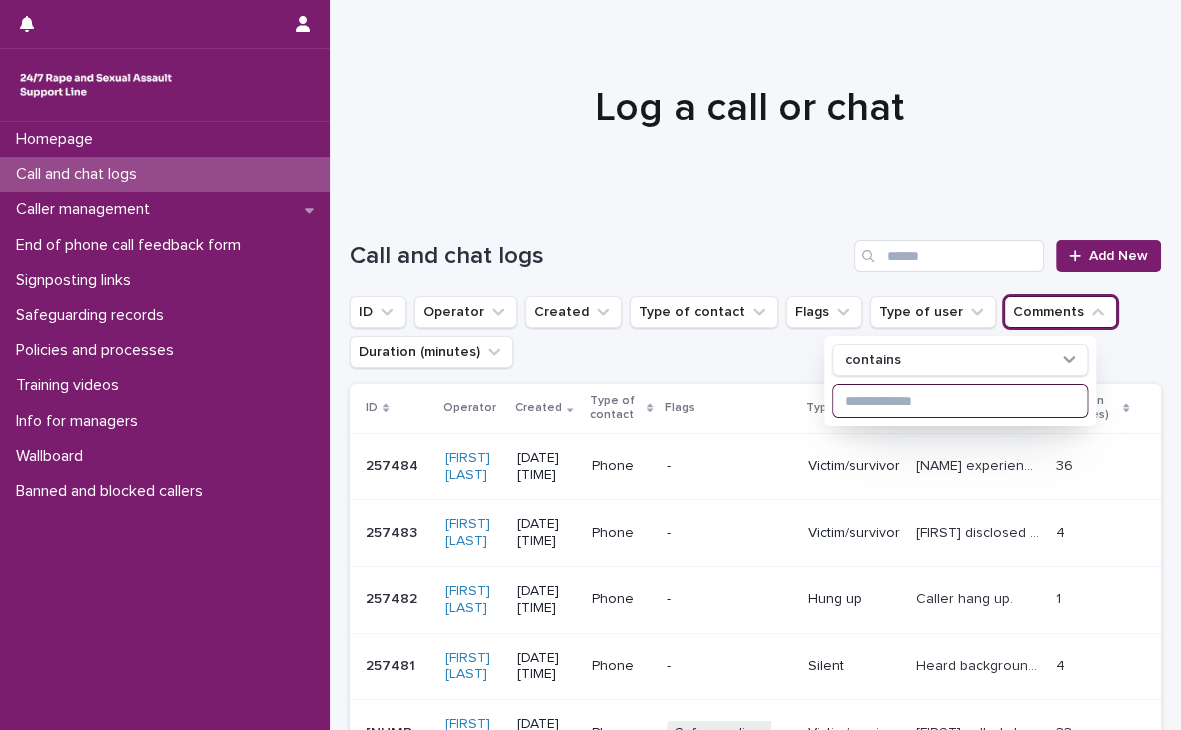 click at bounding box center (960, 401) 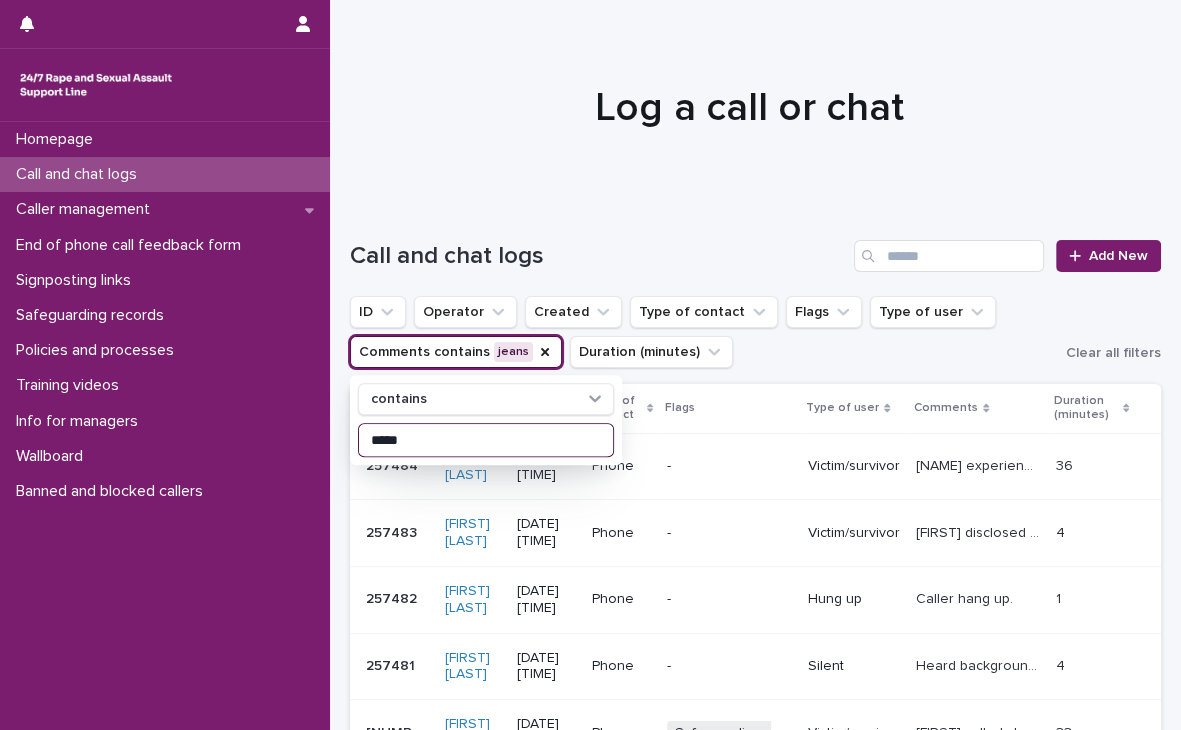 type on "*****" 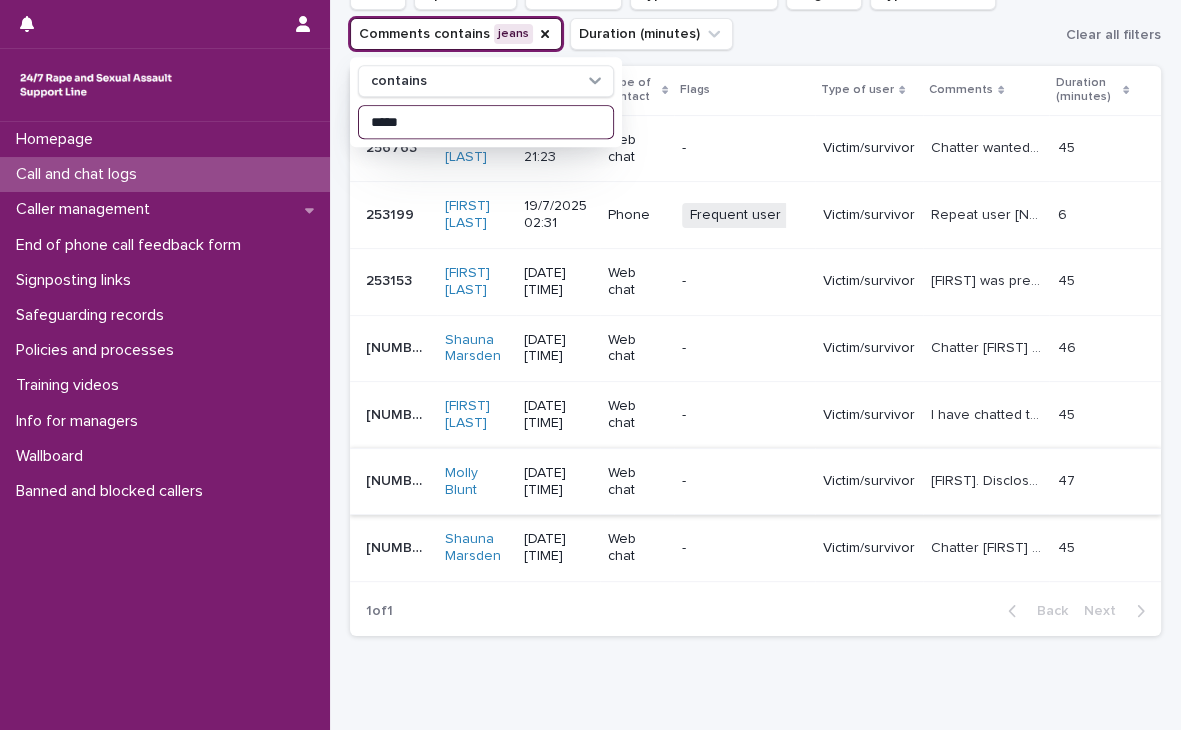 scroll, scrollTop: 320, scrollLeft: 0, axis: vertical 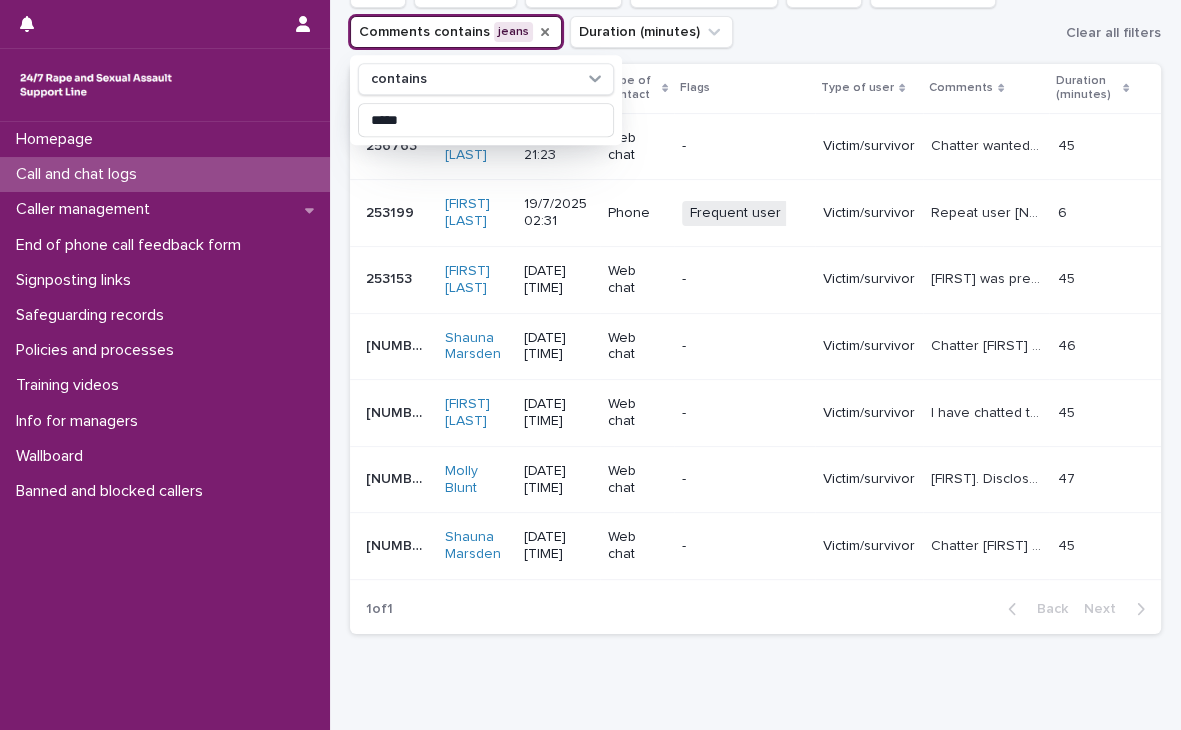 click 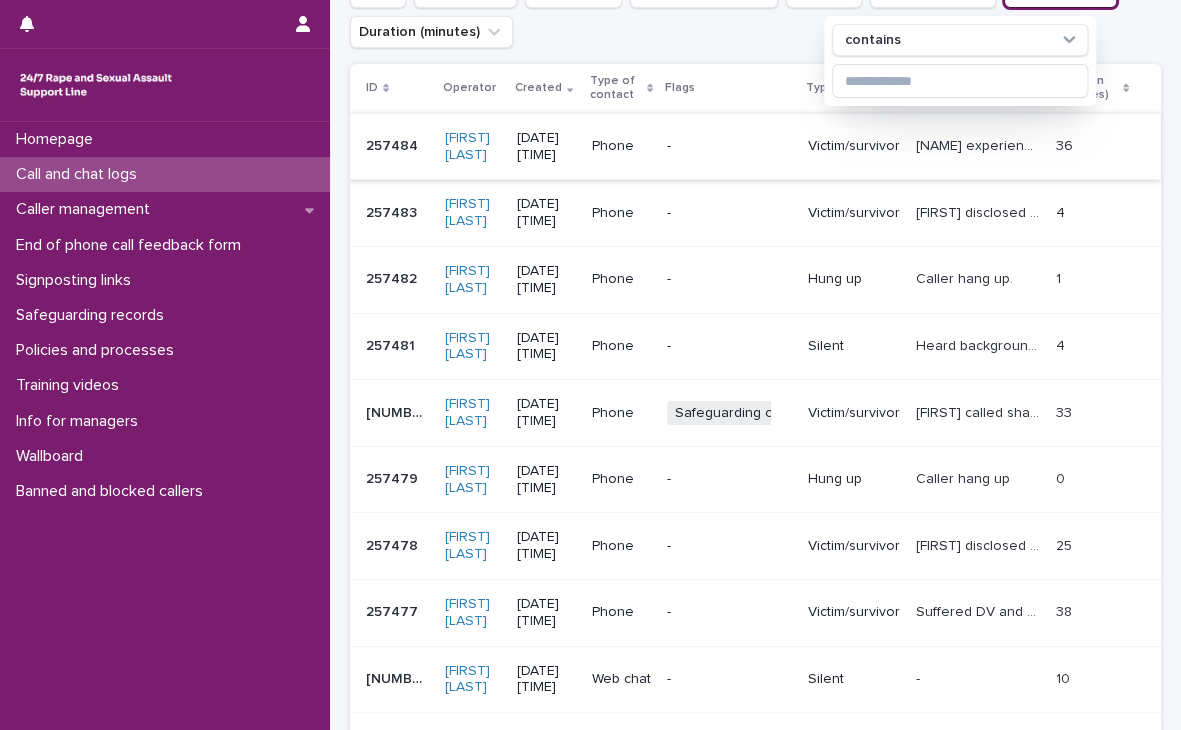 scroll, scrollTop: 160, scrollLeft: 0, axis: vertical 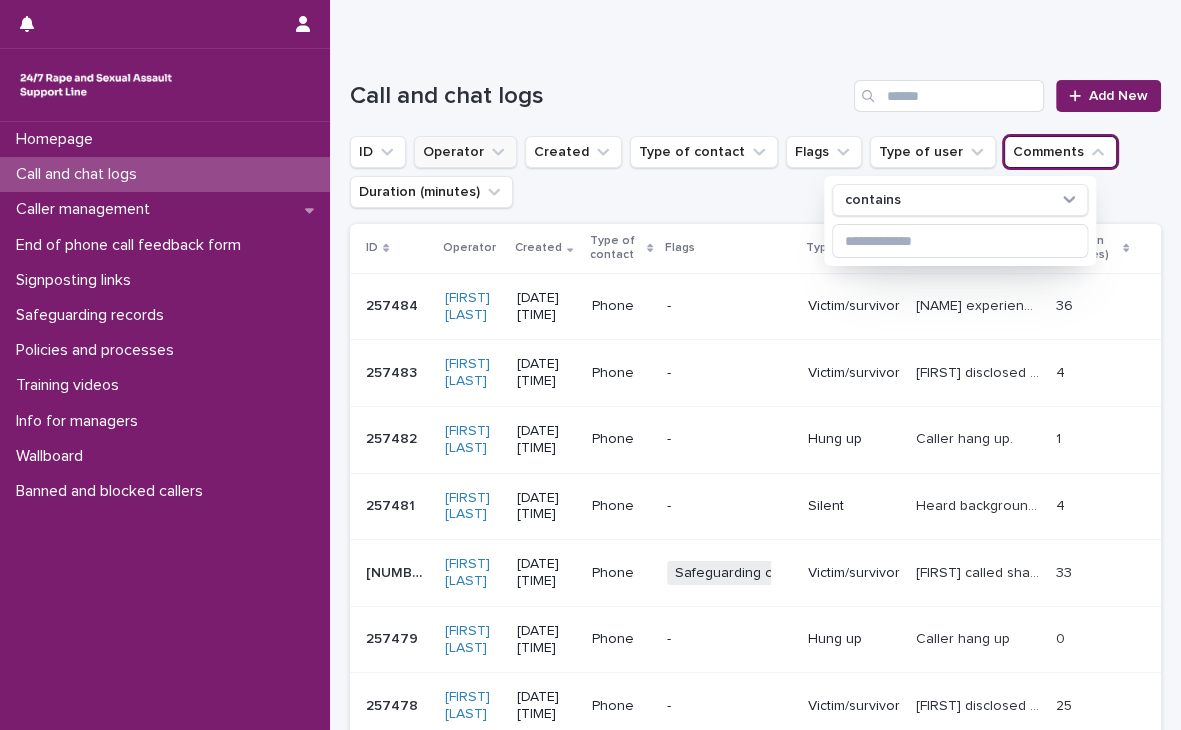 click on "Operator" at bounding box center (465, 152) 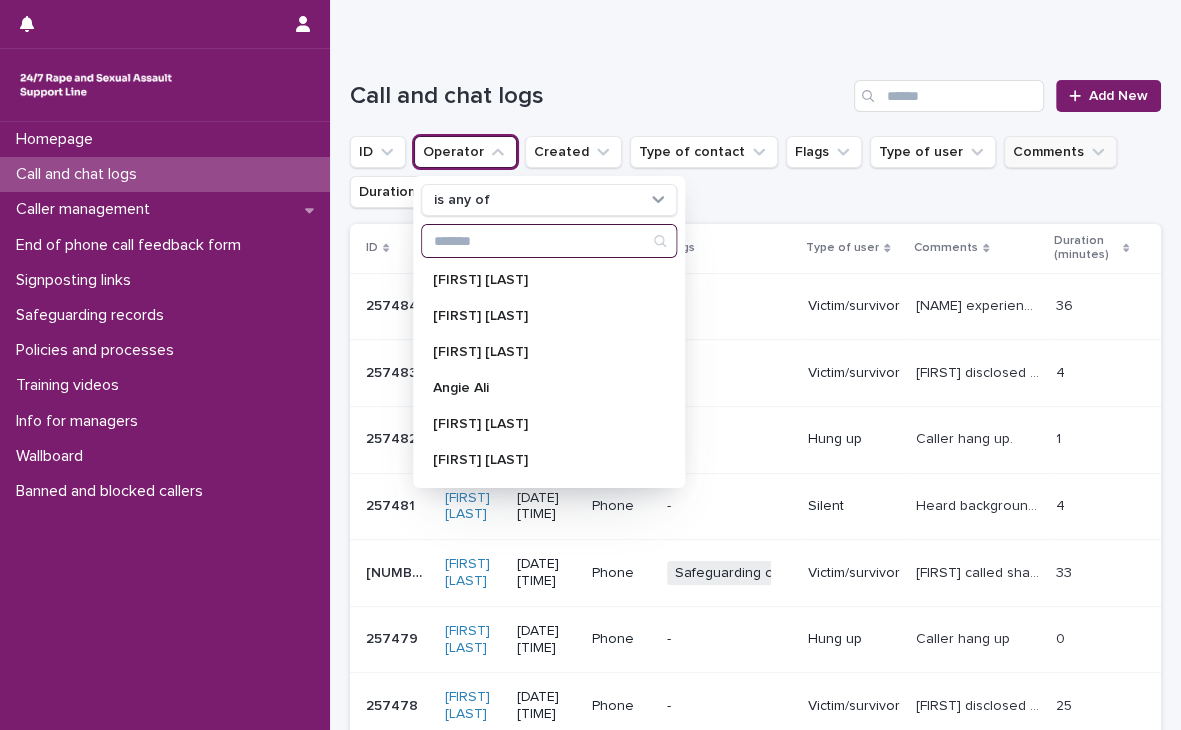 click at bounding box center (549, 241) 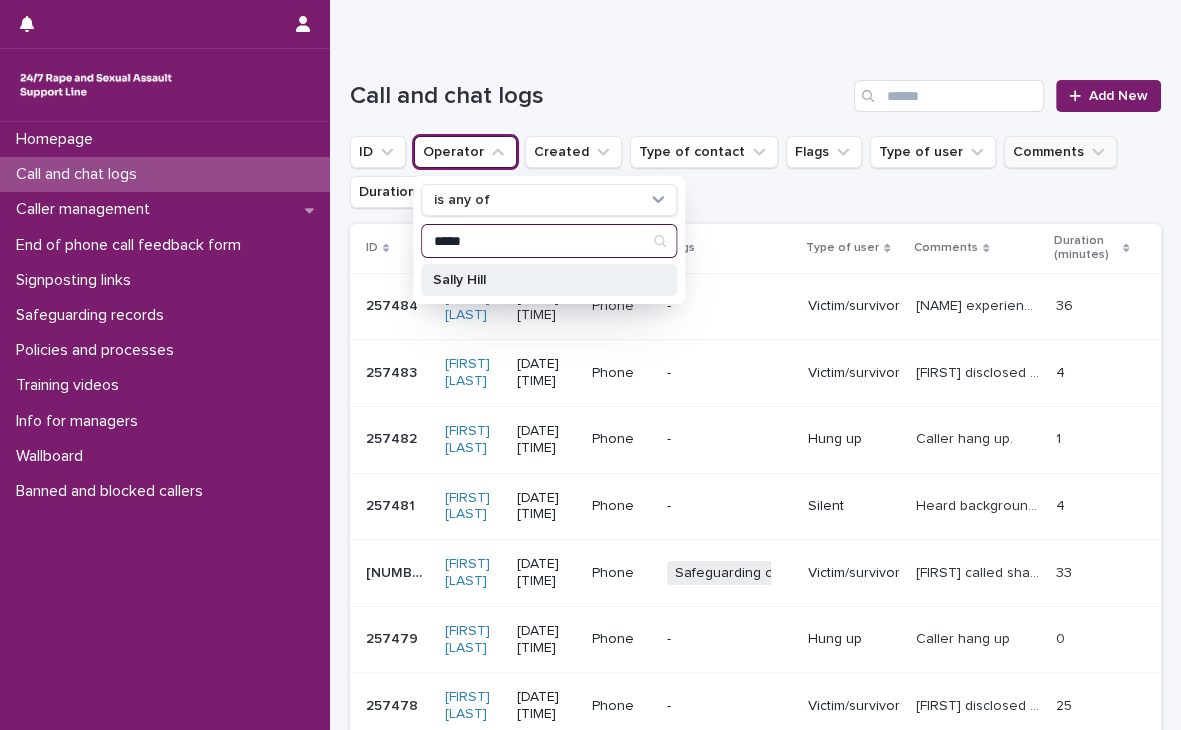 type on "*****" 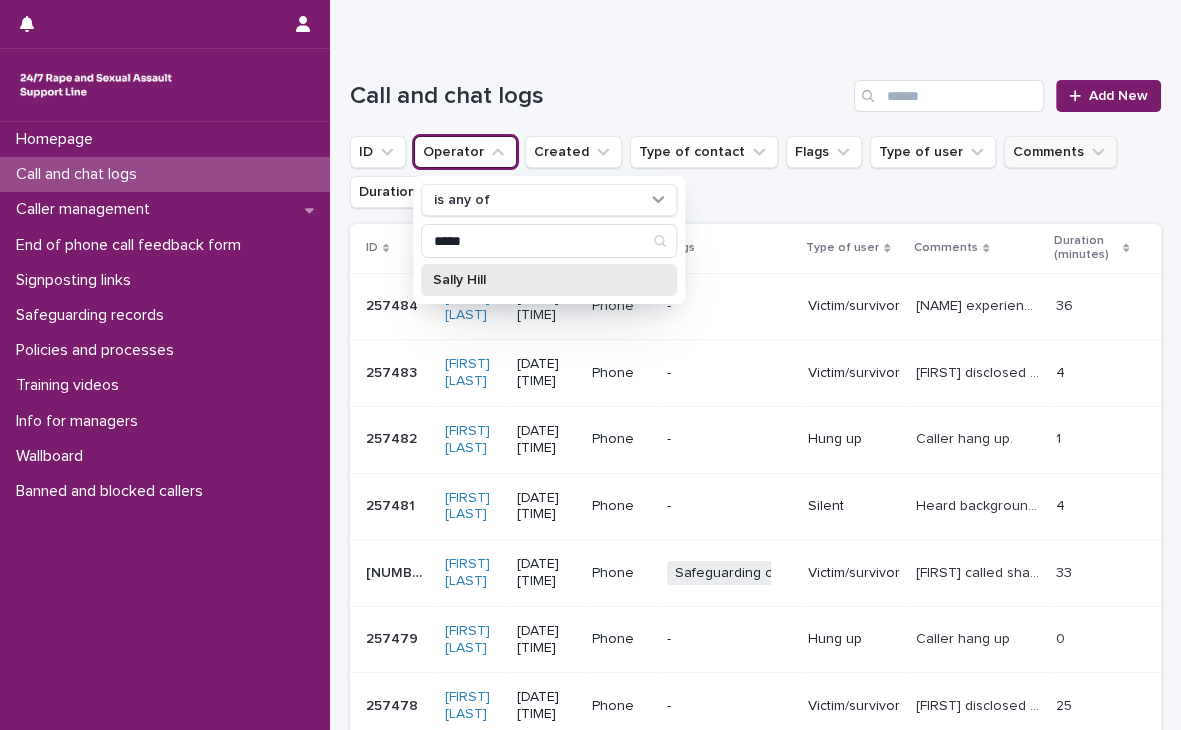 click on "Sally Hill" at bounding box center [549, 280] 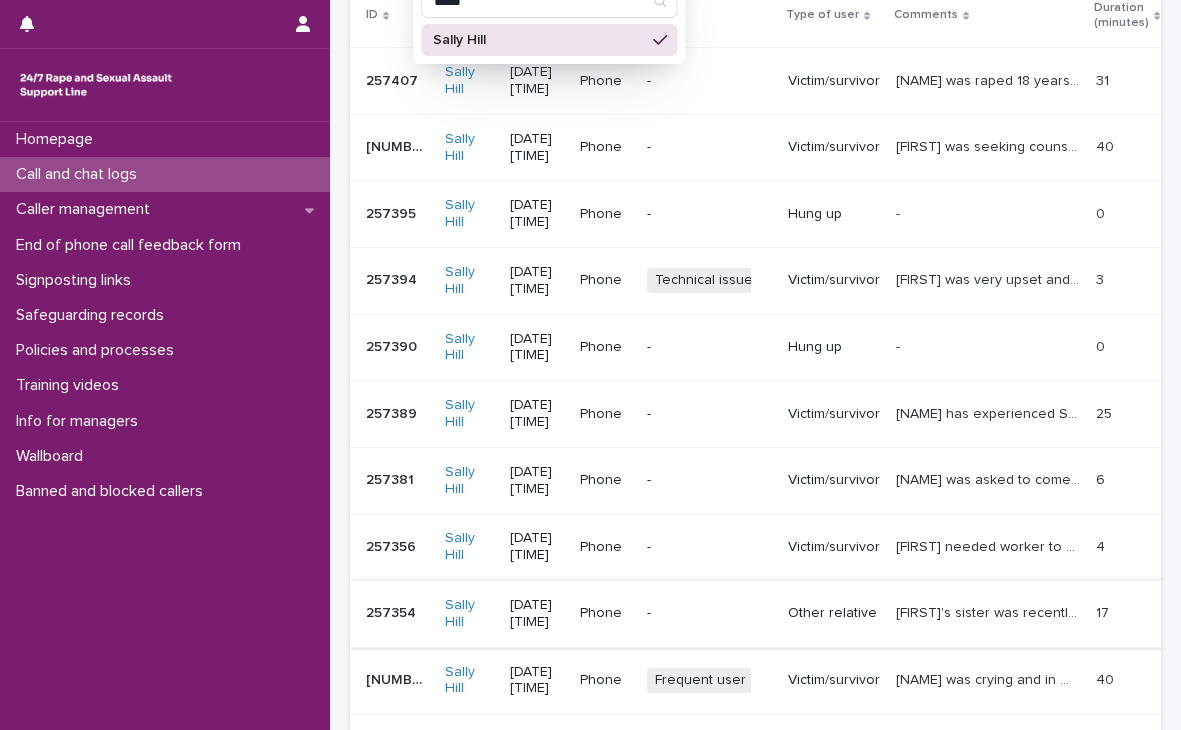 scroll, scrollTop: 480, scrollLeft: 0, axis: vertical 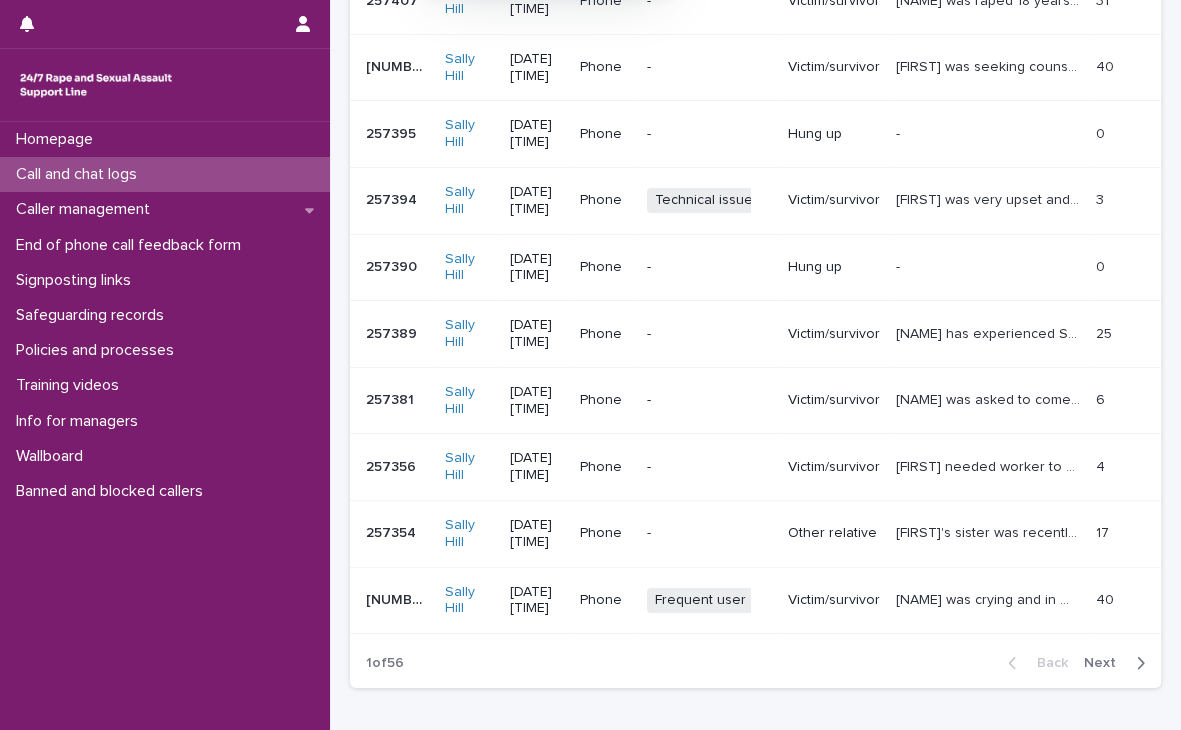 click on "Next" at bounding box center [1106, 663] 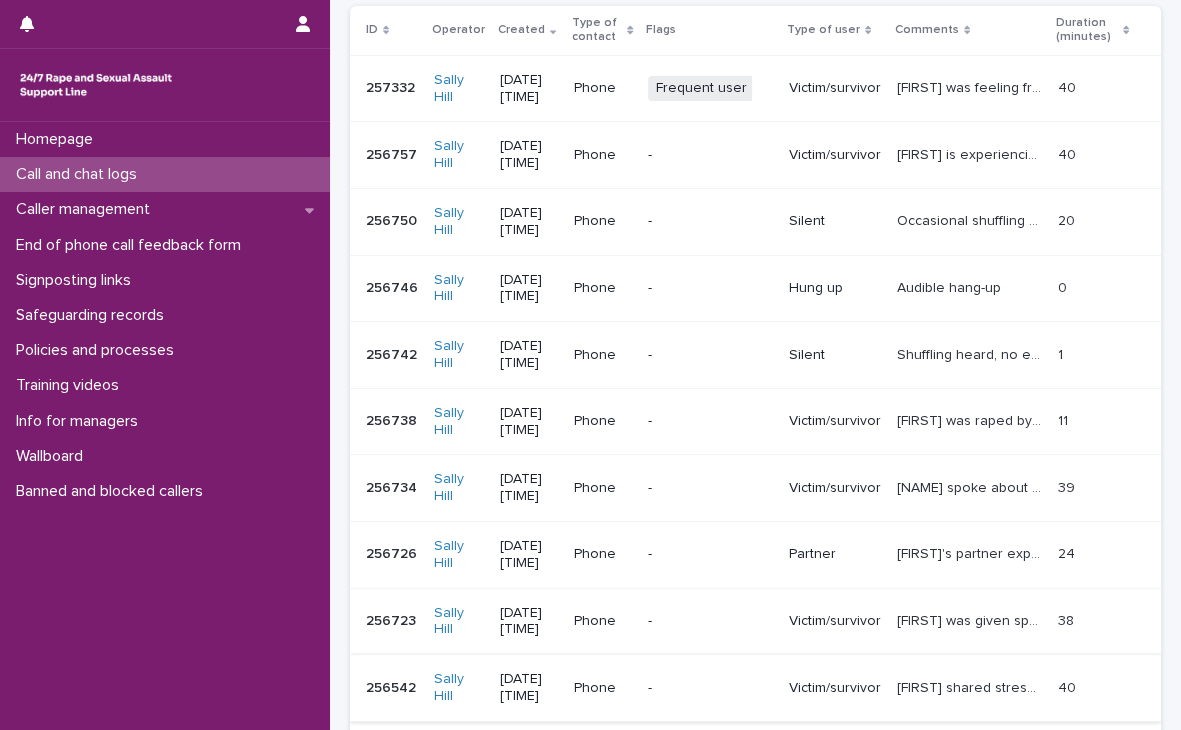 scroll, scrollTop: 467, scrollLeft: 0, axis: vertical 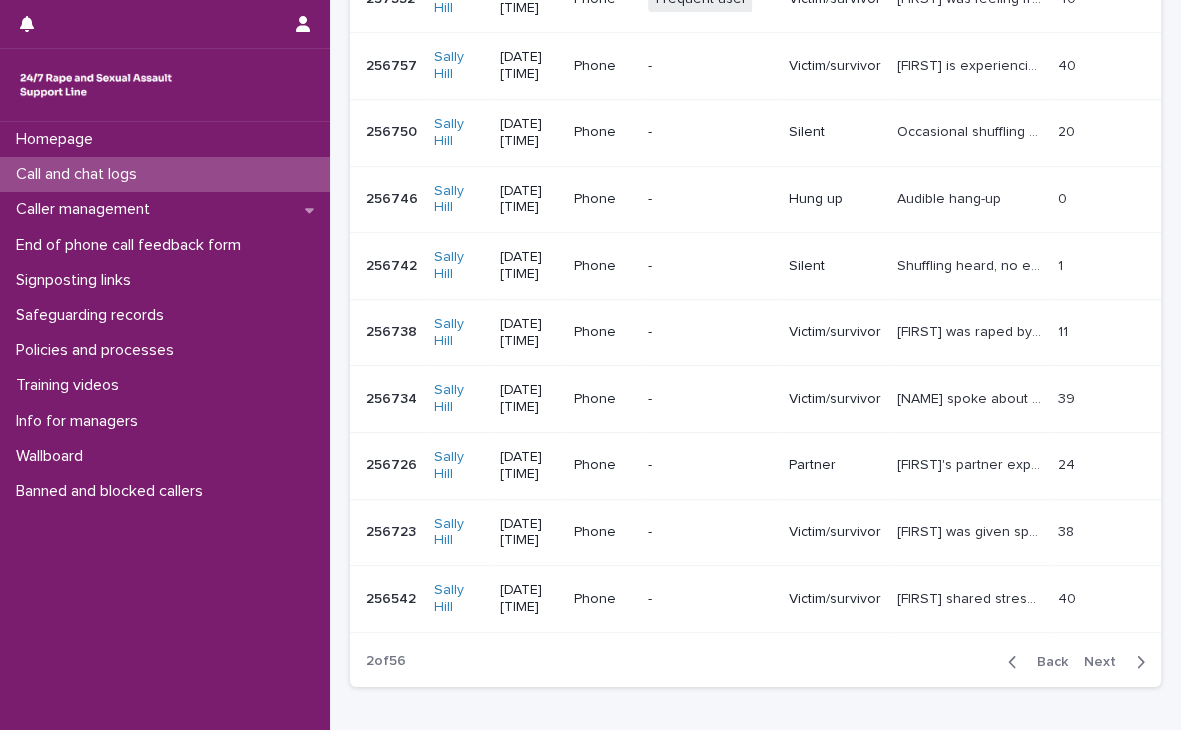 click on "Next" at bounding box center (1106, 662) 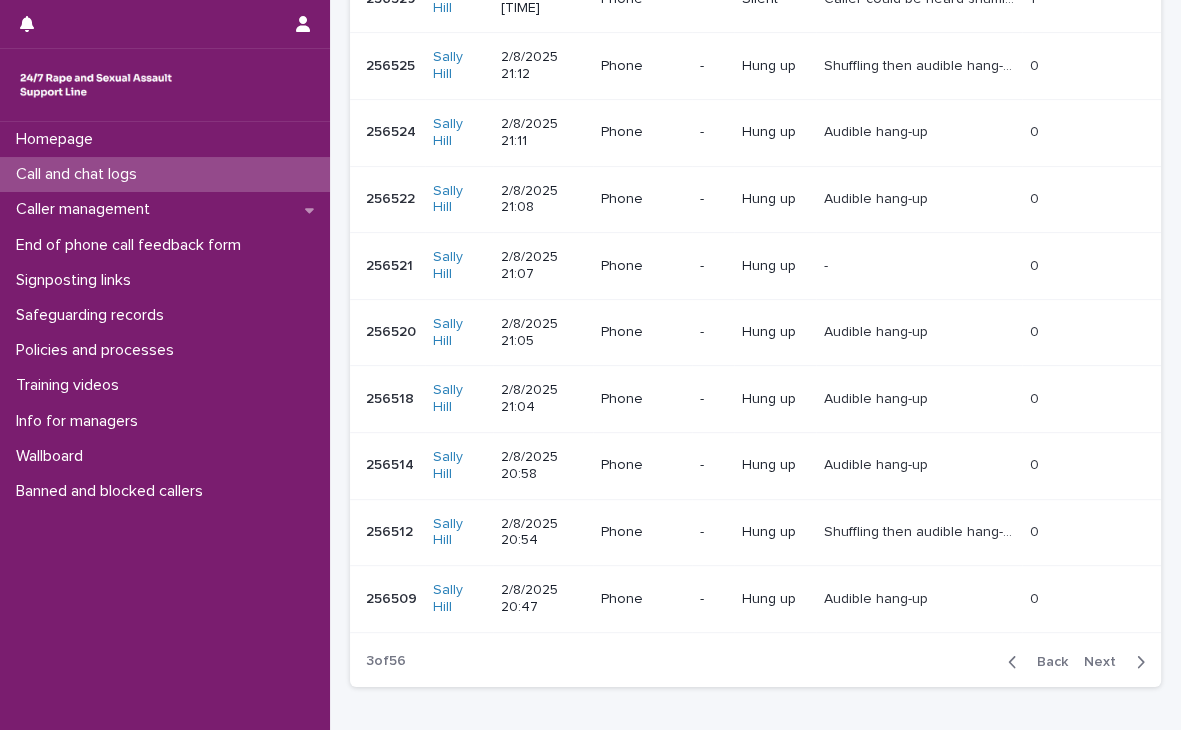 click on "Next" at bounding box center [1106, 662] 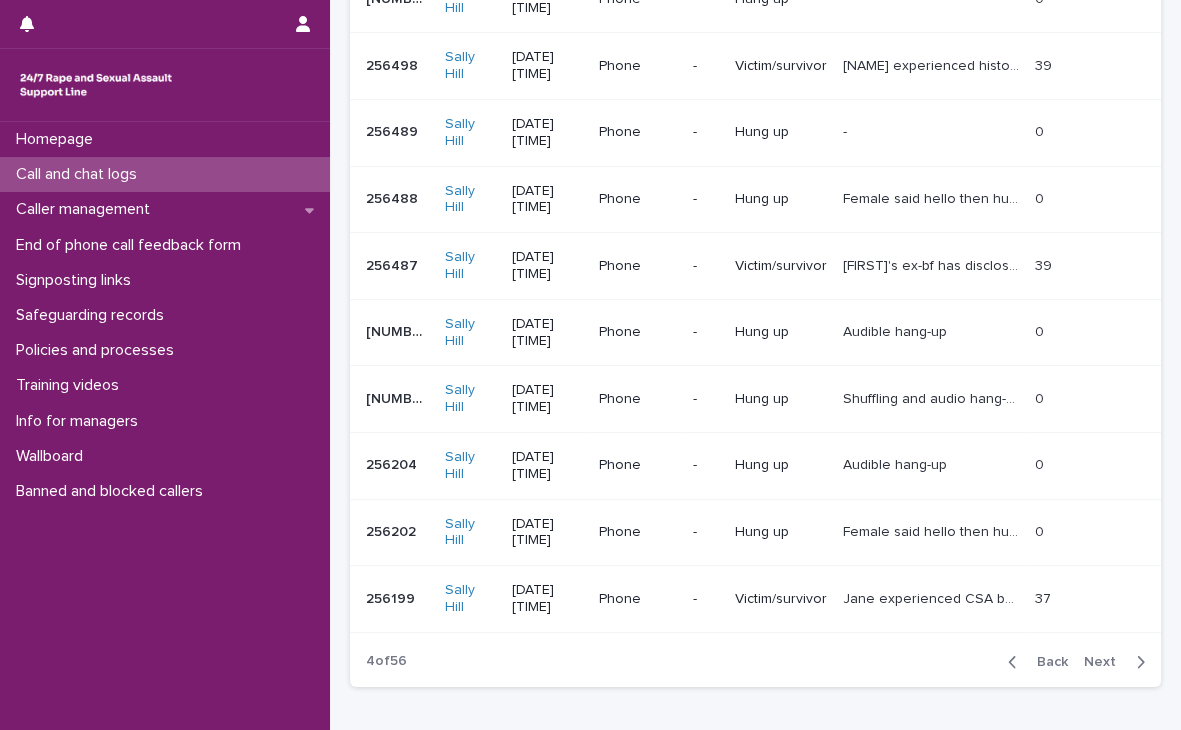 click on "Next" at bounding box center [1106, 662] 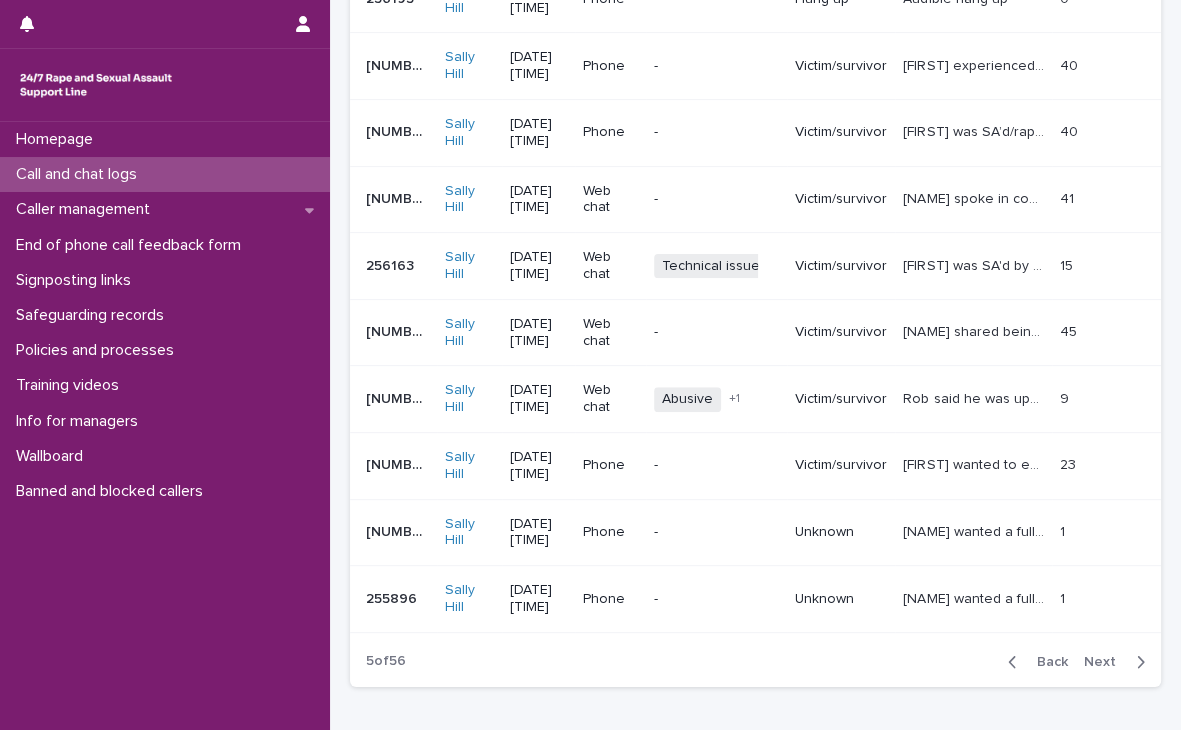 click on "Next" at bounding box center (1106, 662) 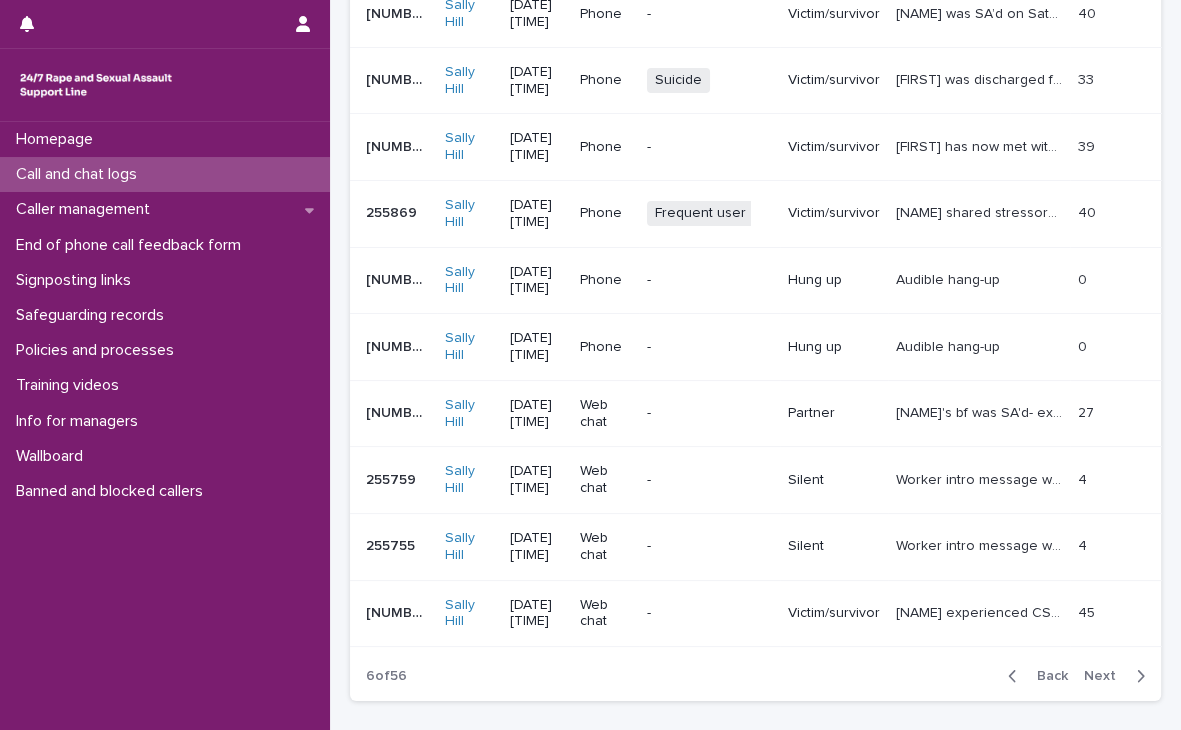 click on "Next" at bounding box center (1106, 676) 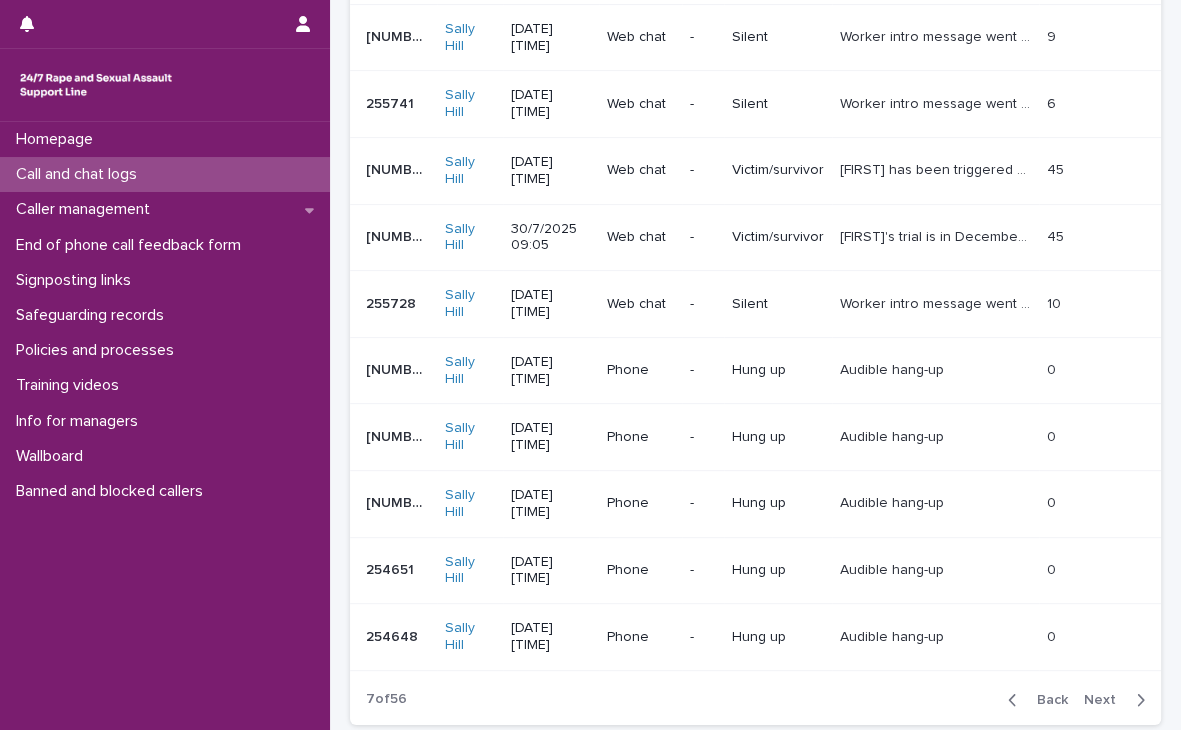 scroll, scrollTop: 467, scrollLeft: 0, axis: vertical 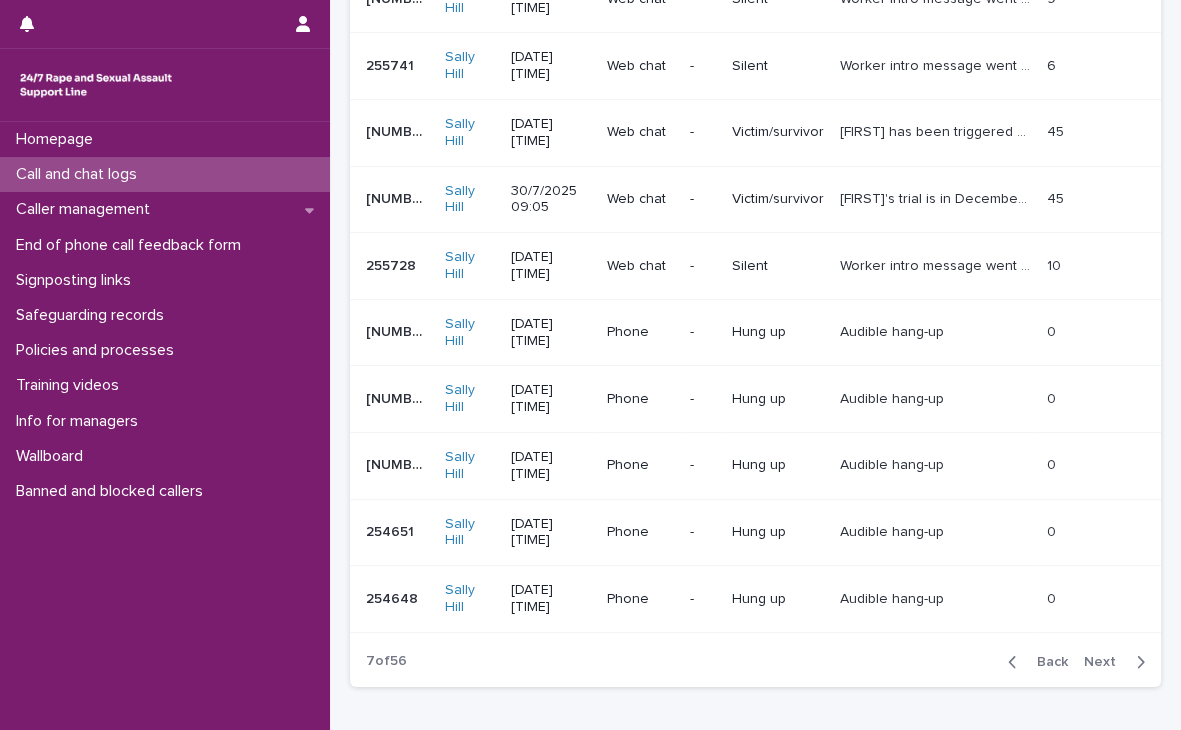 click on "Next" at bounding box center [1106, 662] 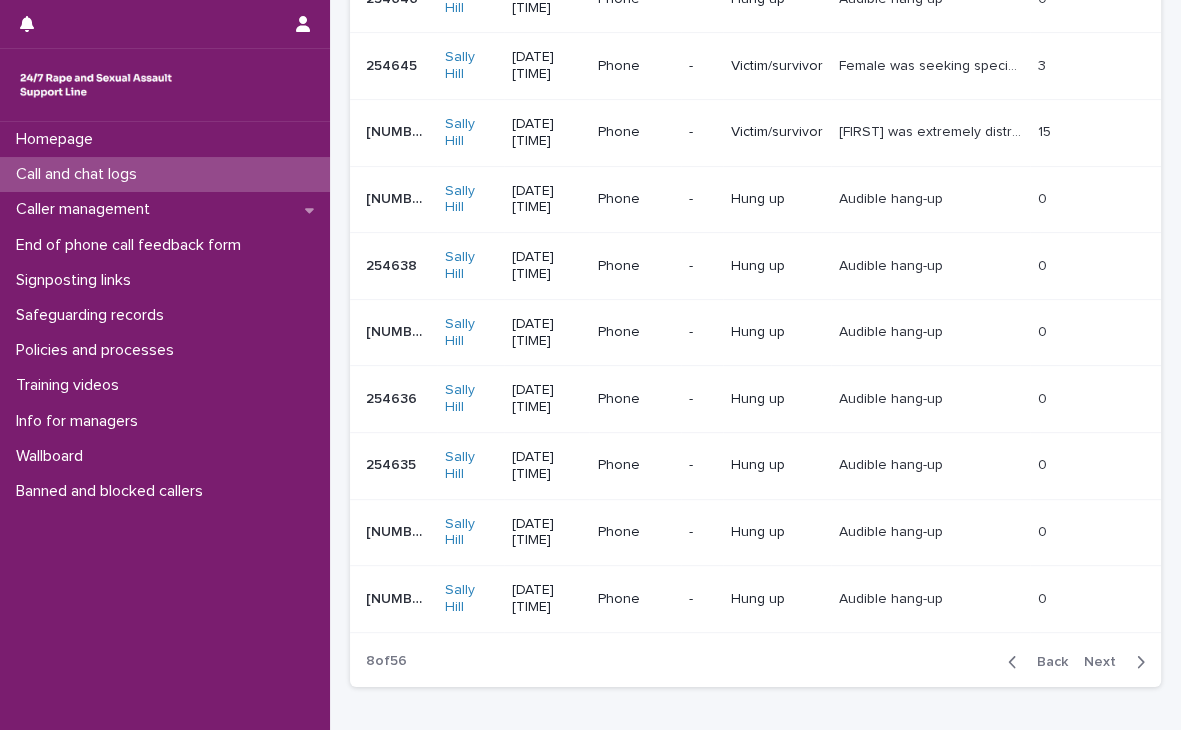 click on "Next" at bounding box center (1106, 662) 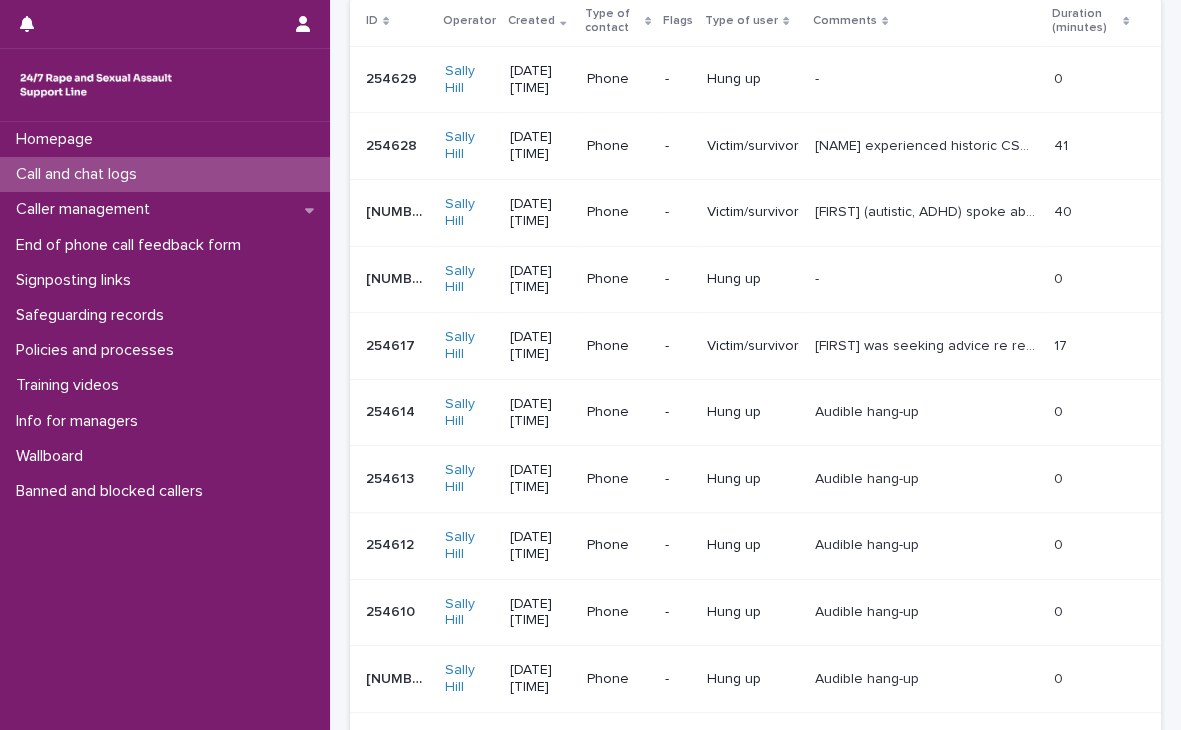 scroll, scrollTop: 467, scrollLeft: 0, axis: vertical 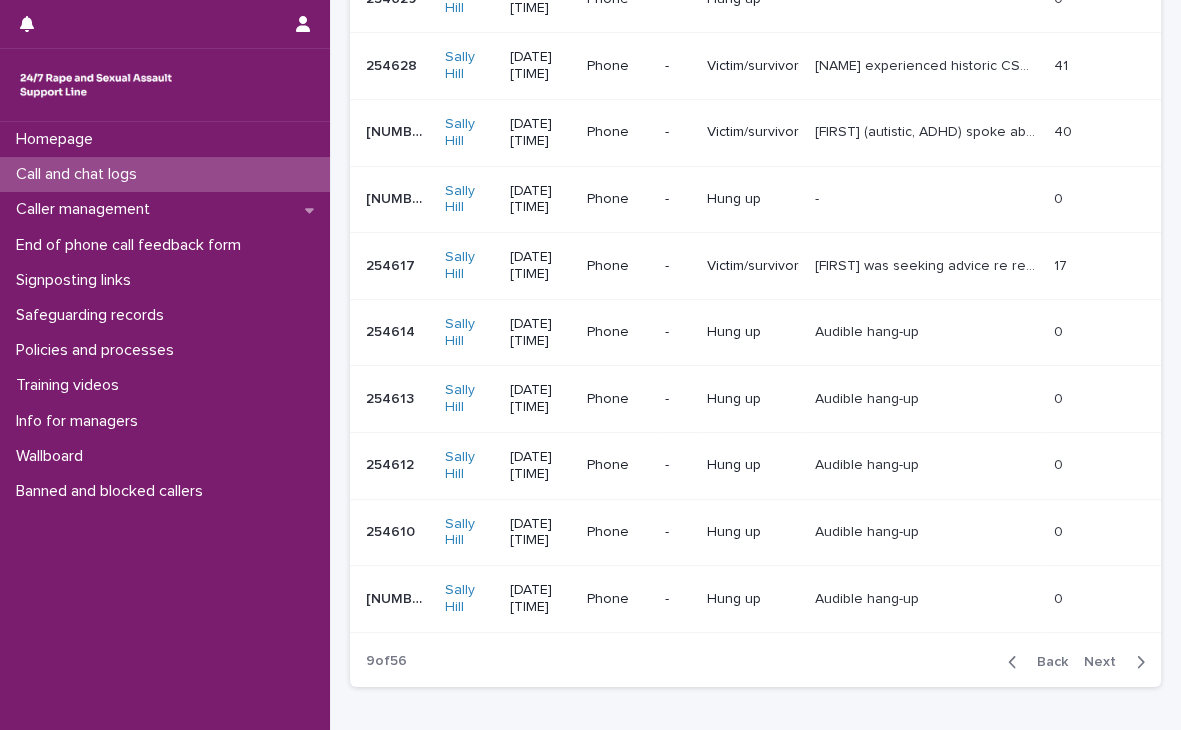 click on "Next" at bounding box center (1106, 662) 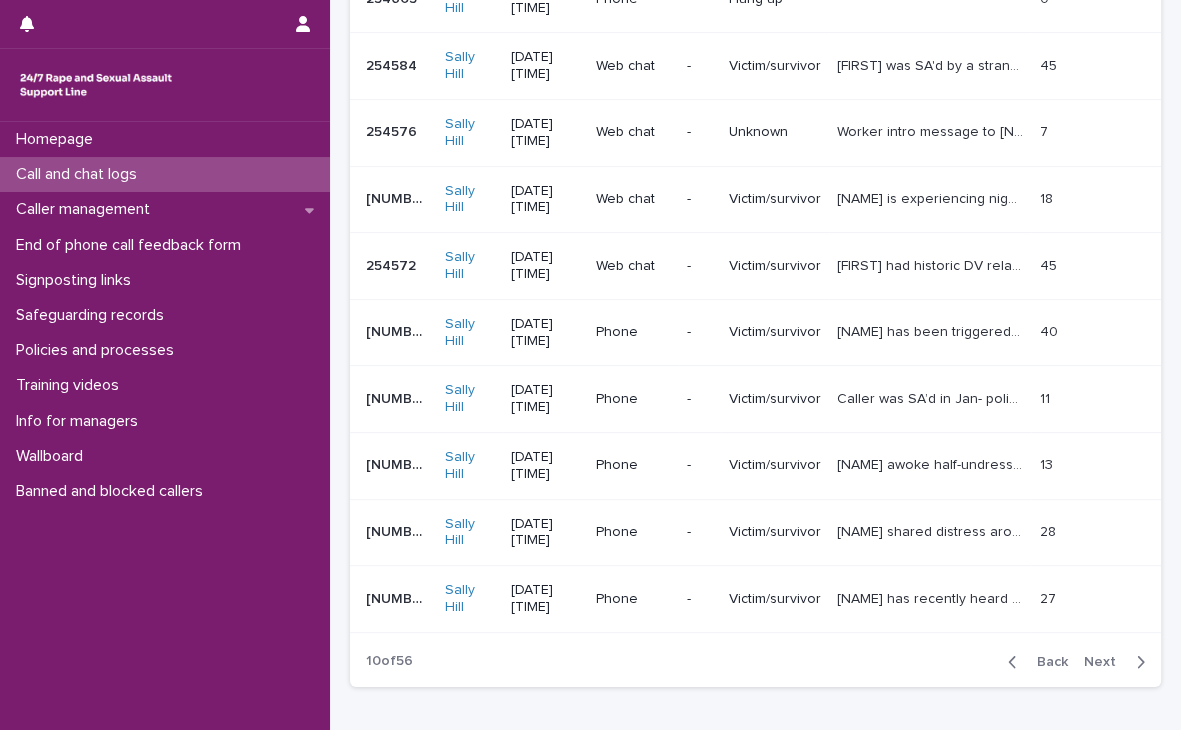 click on "[FIRST] was SA'd by a stranger a few months ago. Emotional support given and signposted to RC for counselling/website for self-care, also to GP for anxiety. Felt like an odd chat." at bounding box center (932, 64) 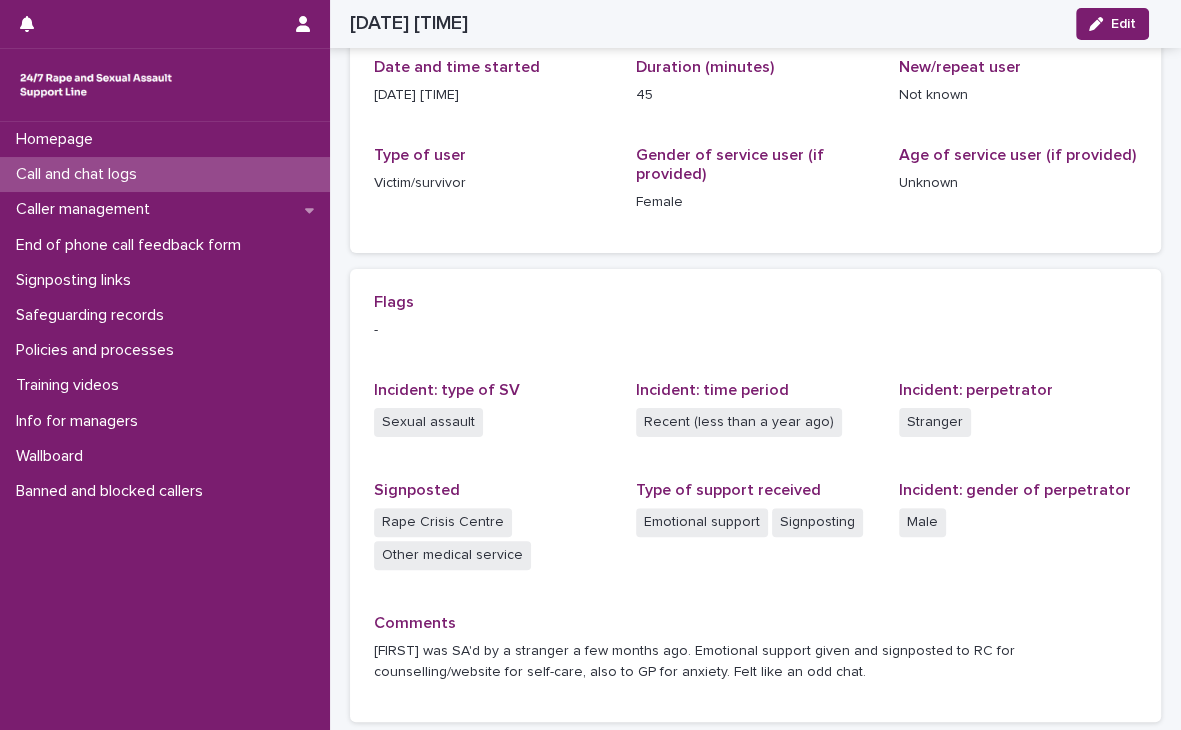 scroll, scrollTop: 320, scrollLeft: 0, axis: vertical 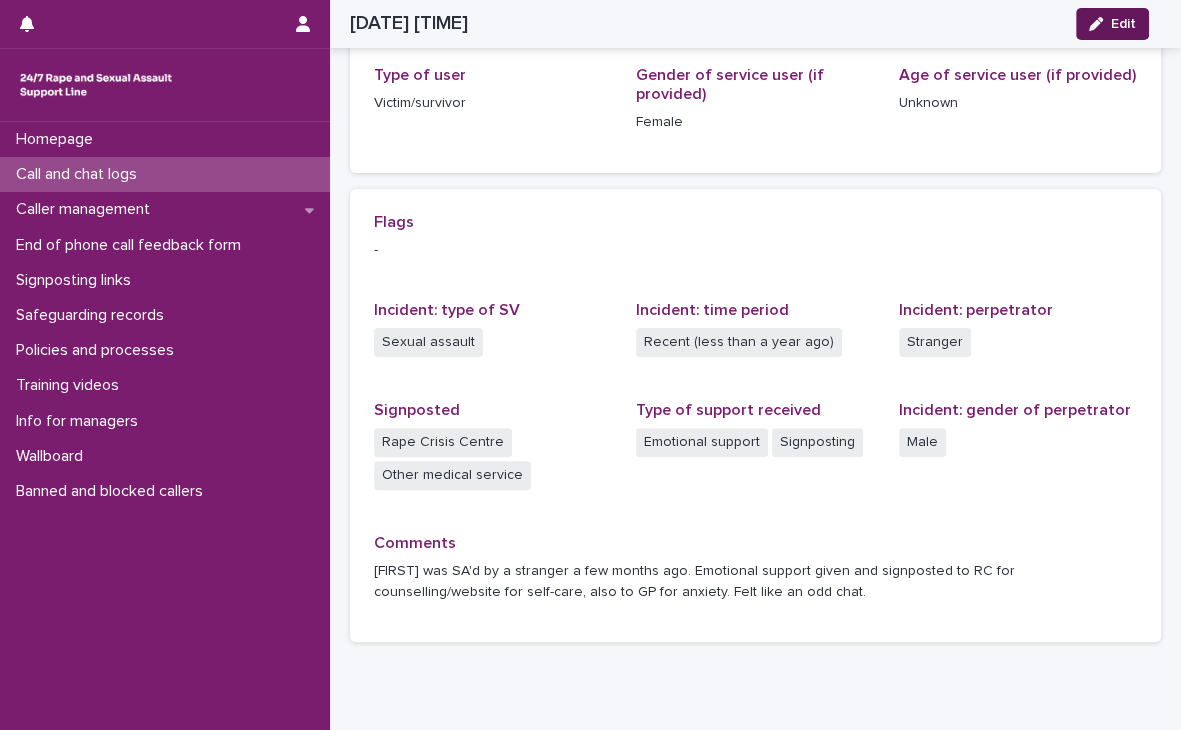click on "Edit" at bounding box center [1123, 24] 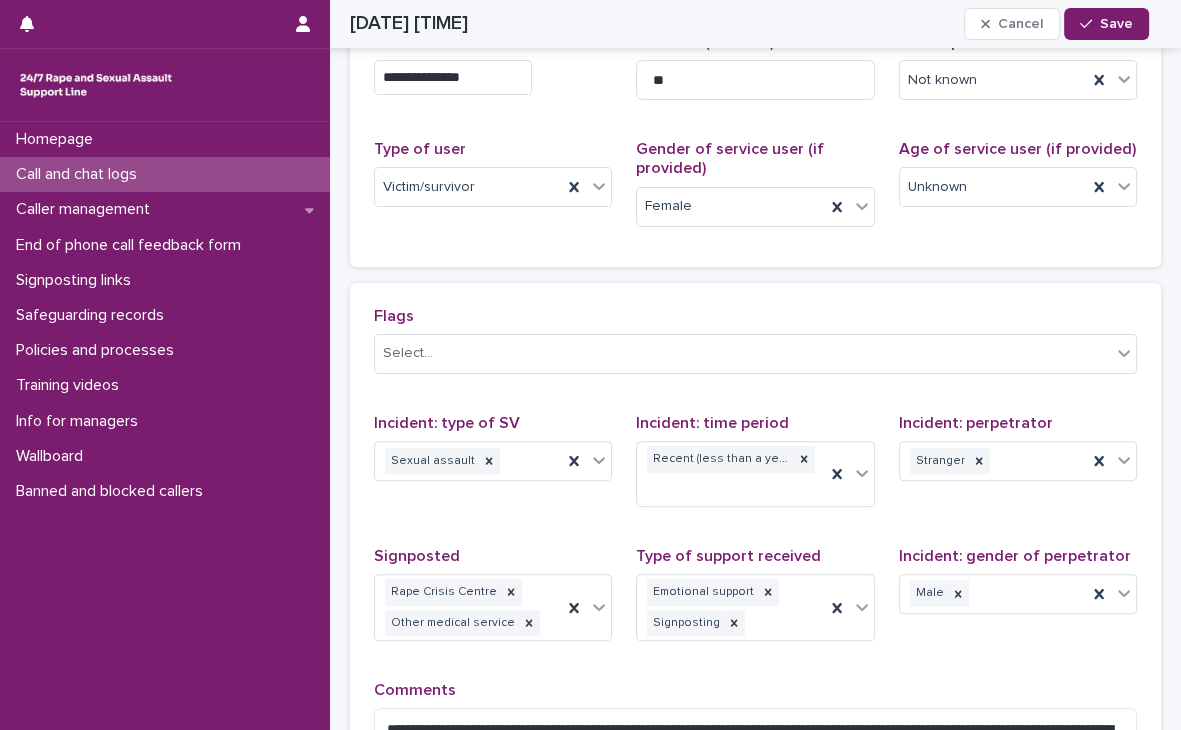 scroll, scrollTop: 393, scrollLeft: 0, axis: vertical 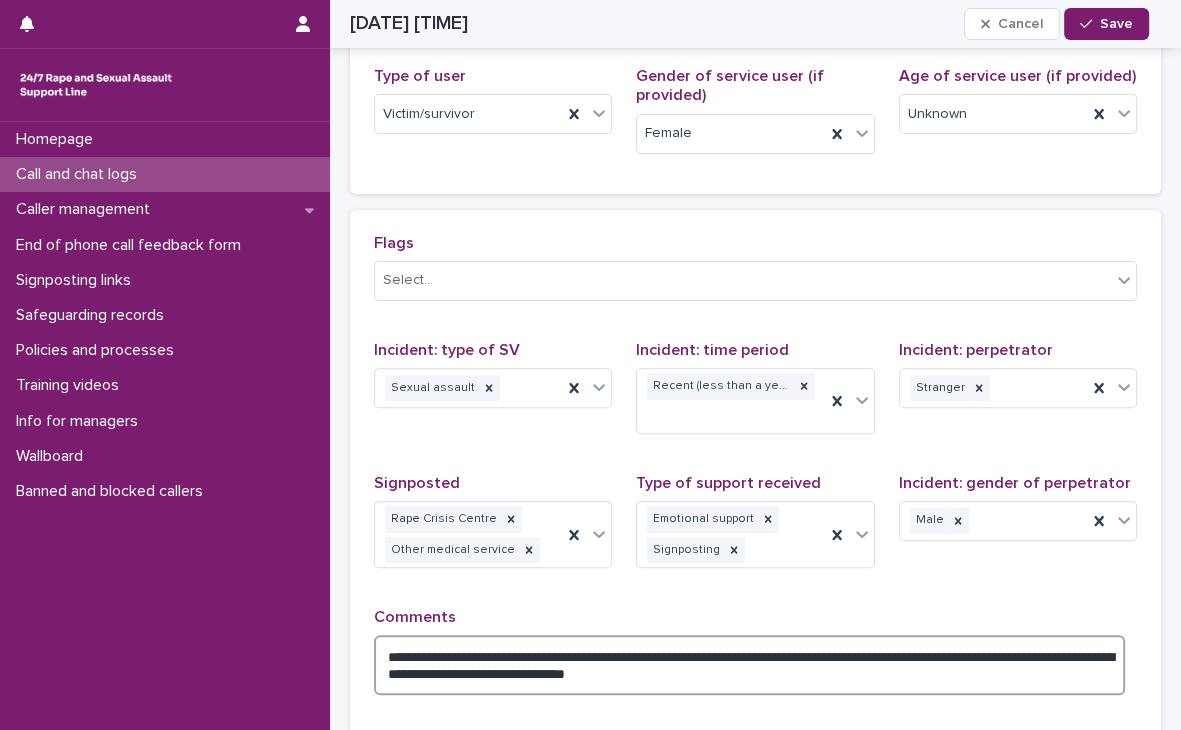 click on "**********" at bounding box center [749, 665] 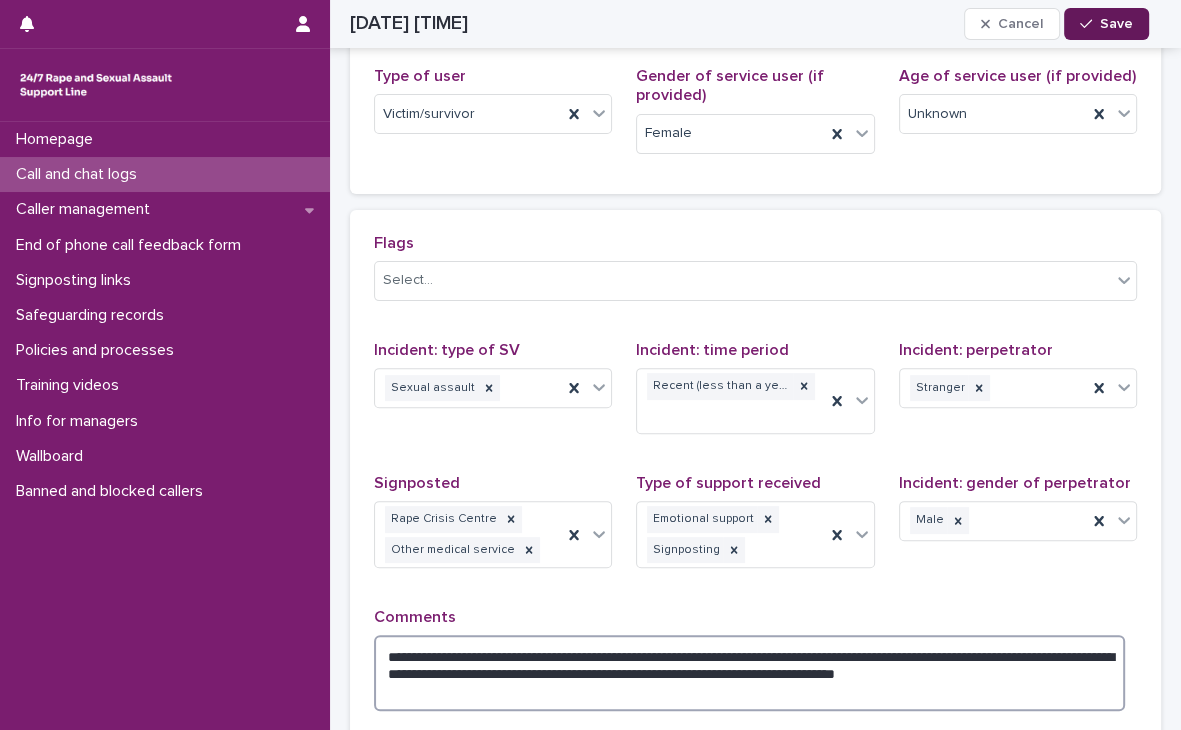type on "**********" 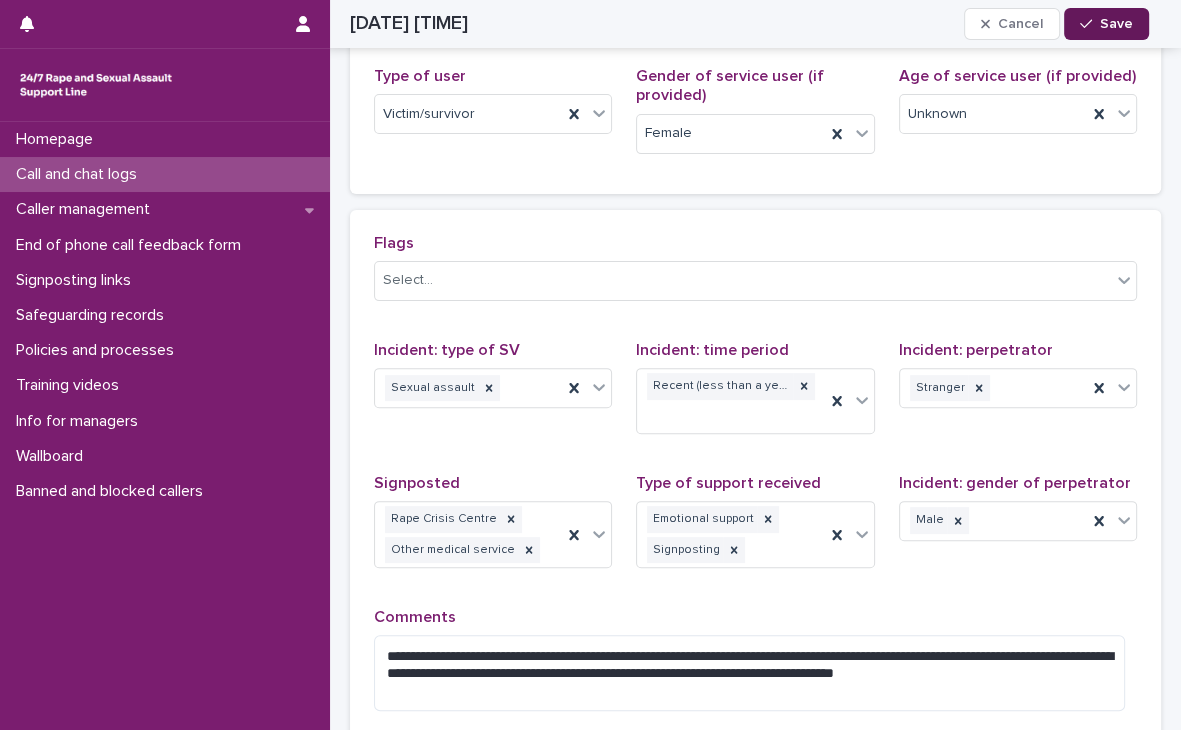 click on "Save" at bounding box center (1116, 24) 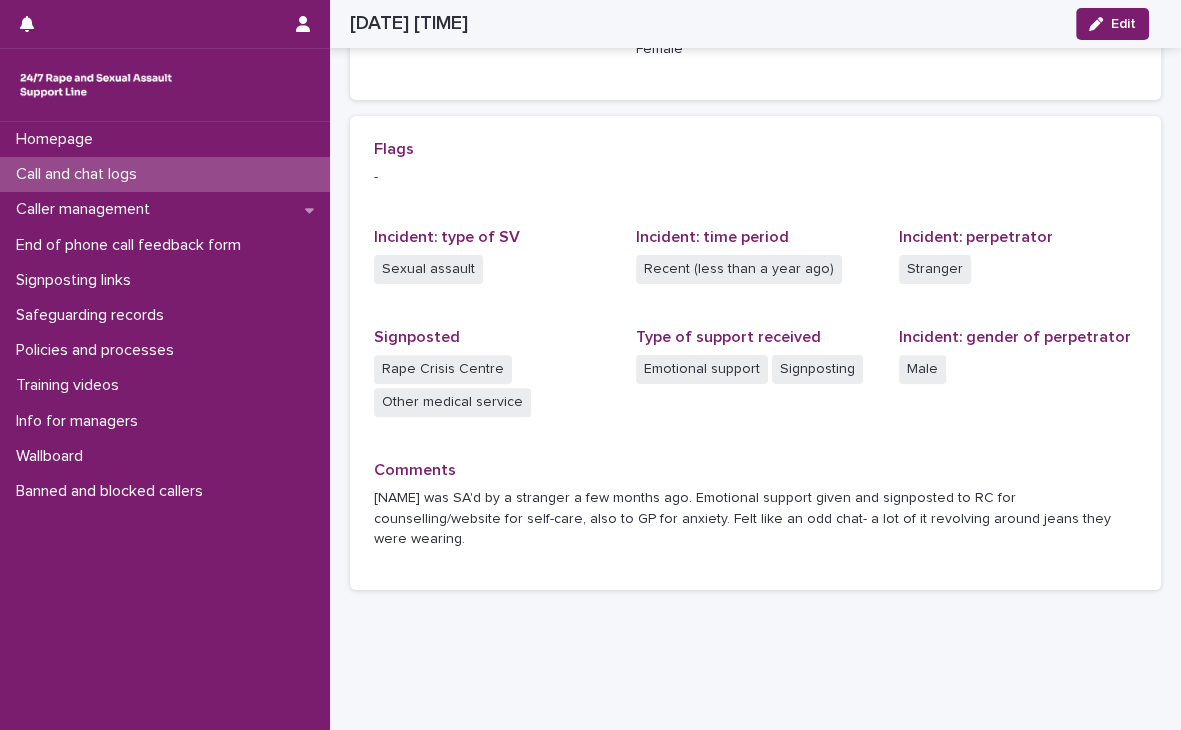 scroll, scrollTop: 304, scrollLeft: 0, axis: vertical 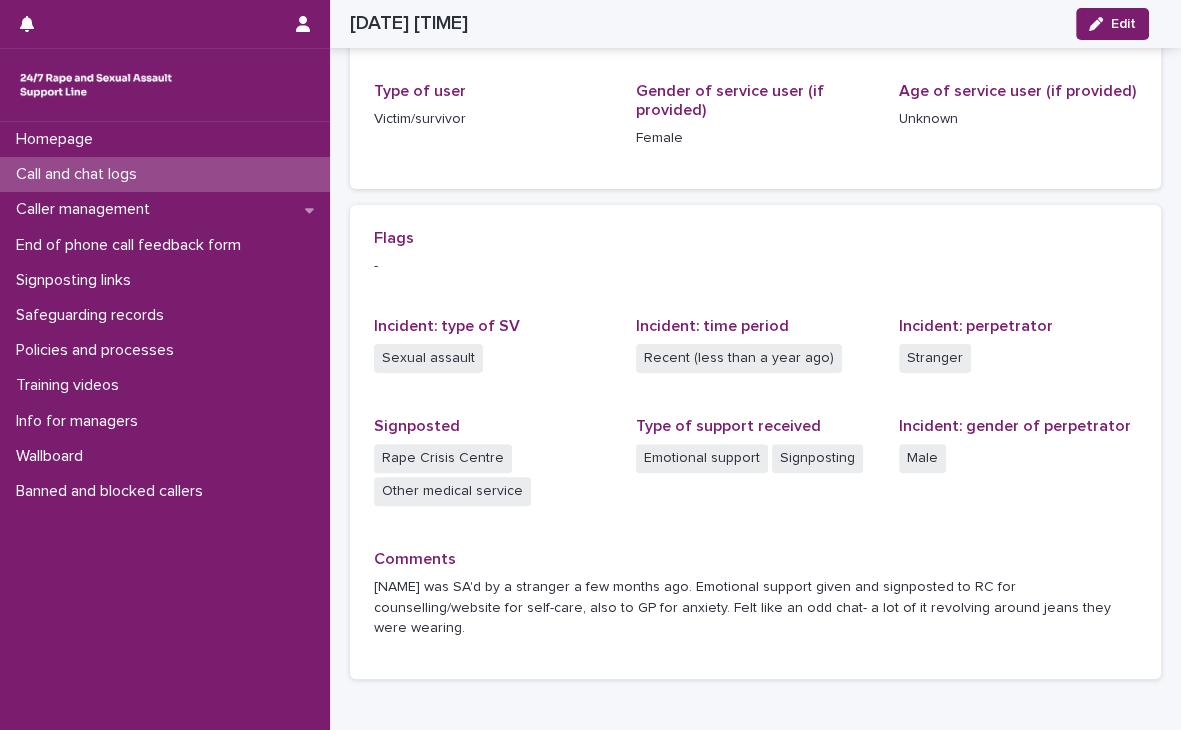 click on "Call and chat logs" at bounding box center [165, 174] 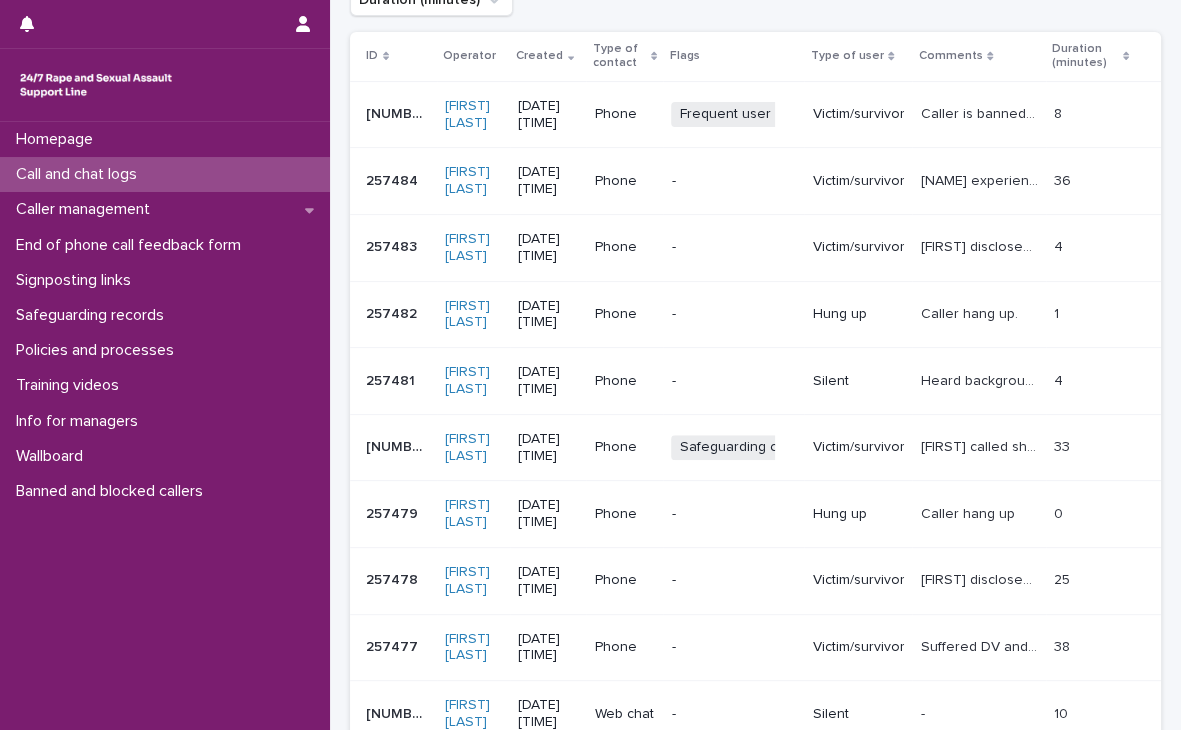 scroll, scrollTop: 193, scrollLeft: 0, axis: vertical 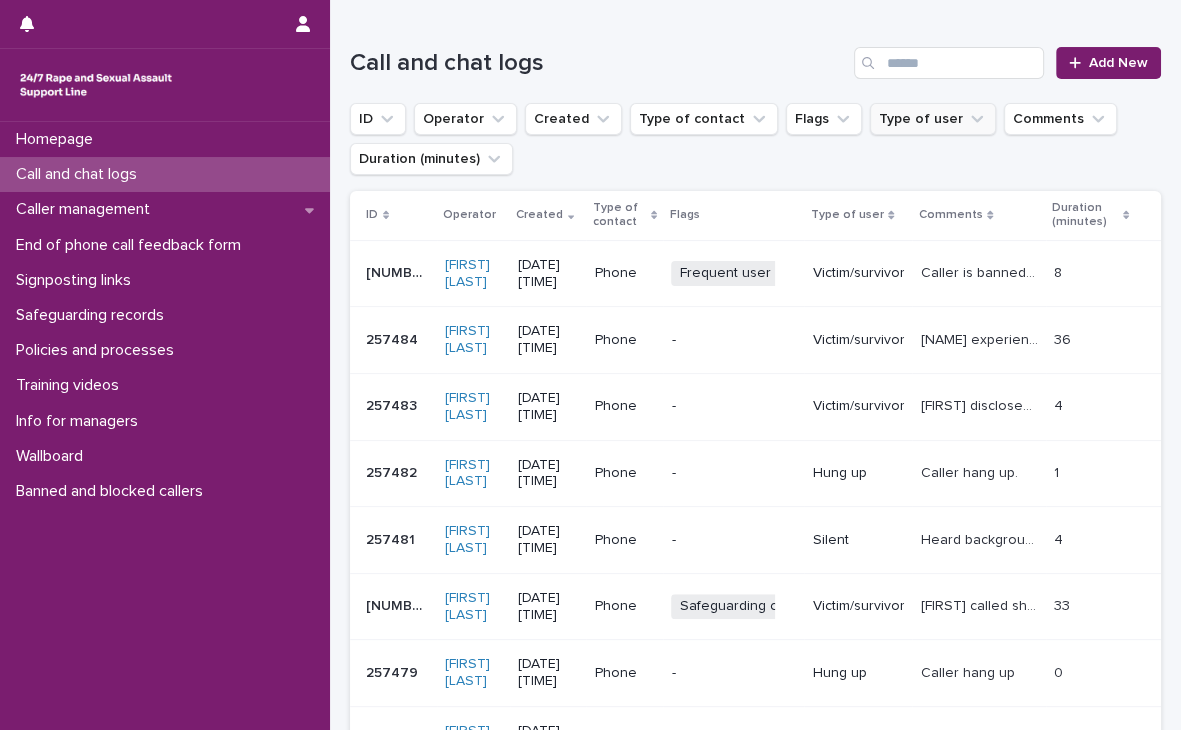click on "Type of user" at bounding box center (933, 119) 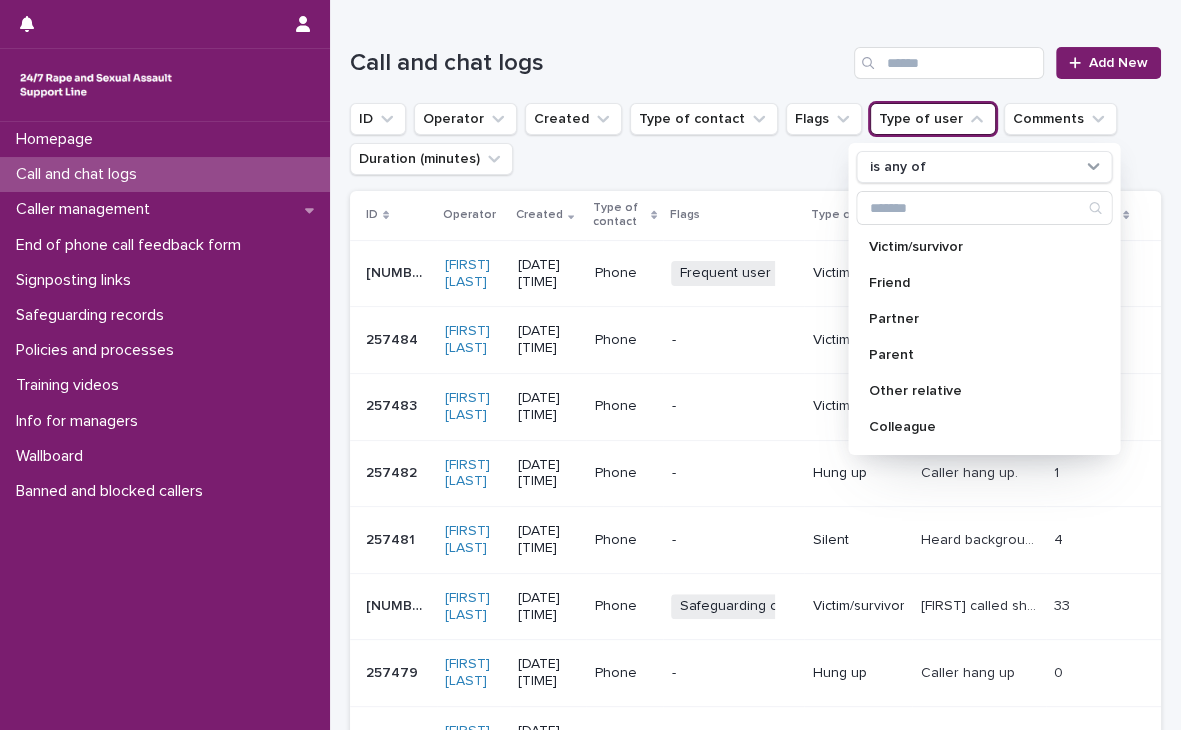 click on "Type of user" at bounding box center [933, 119] 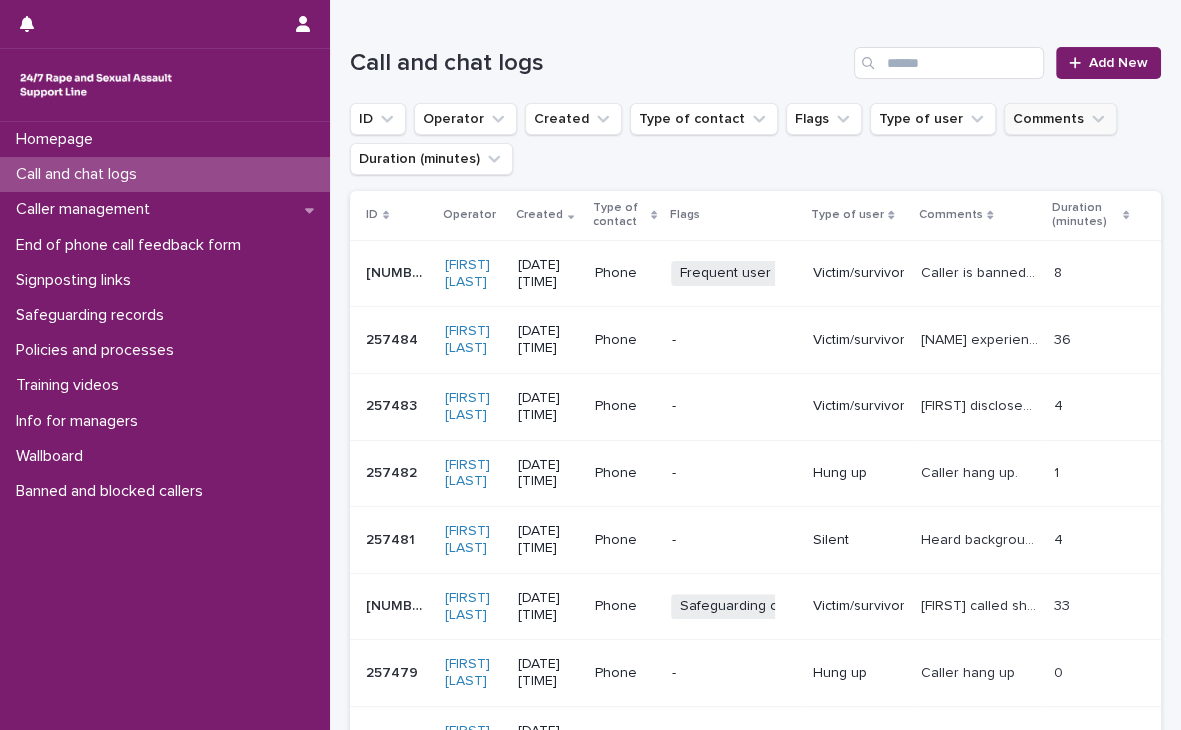 click on "Comments" at bounding box center [1060, 119] 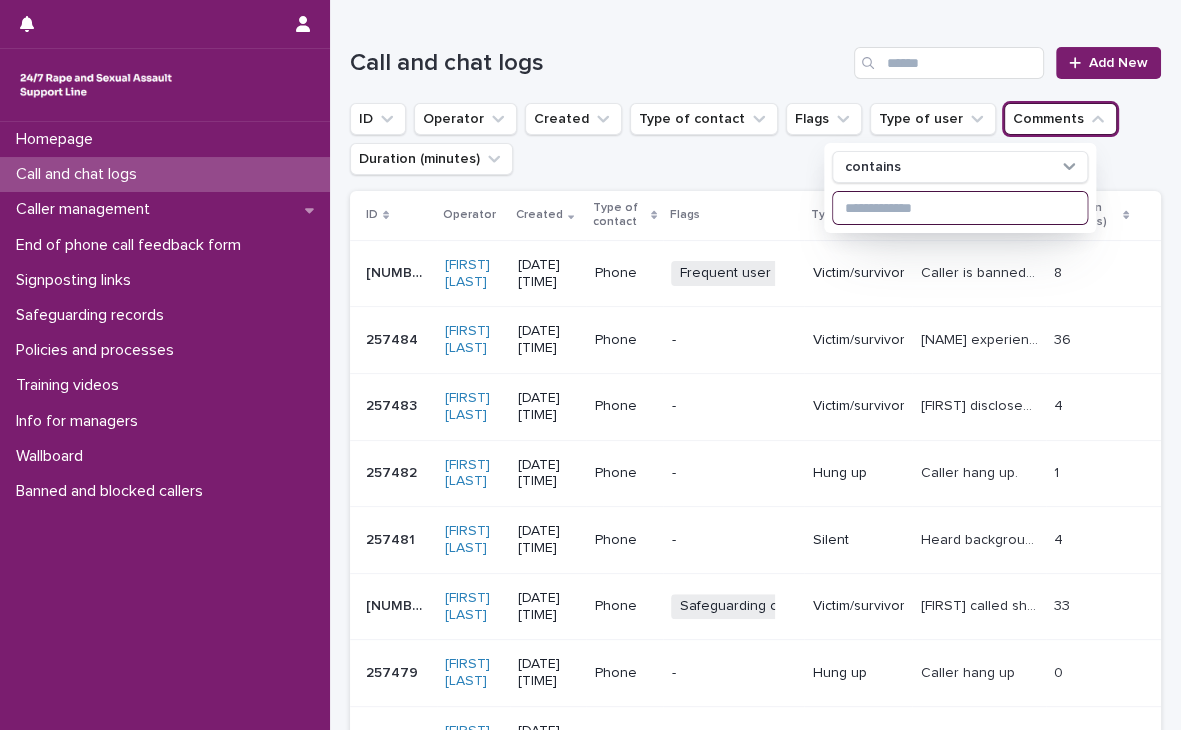 click at bounding box center [960, 208] 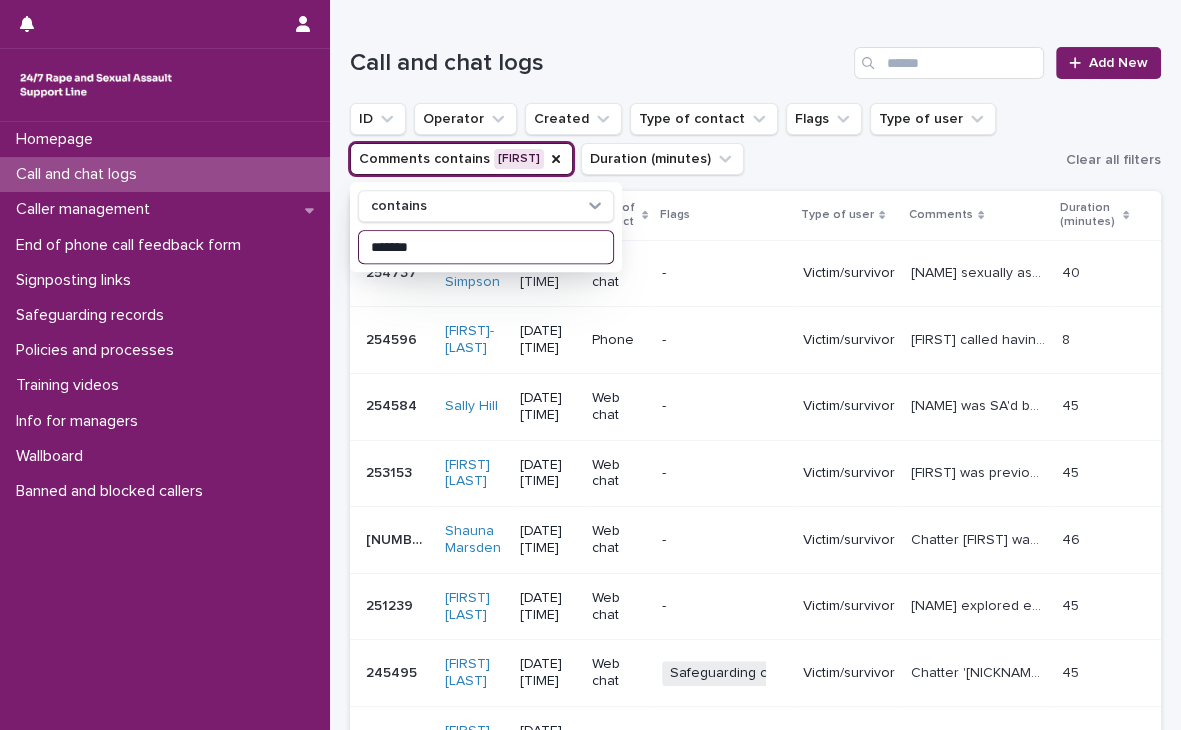 type on "*******" 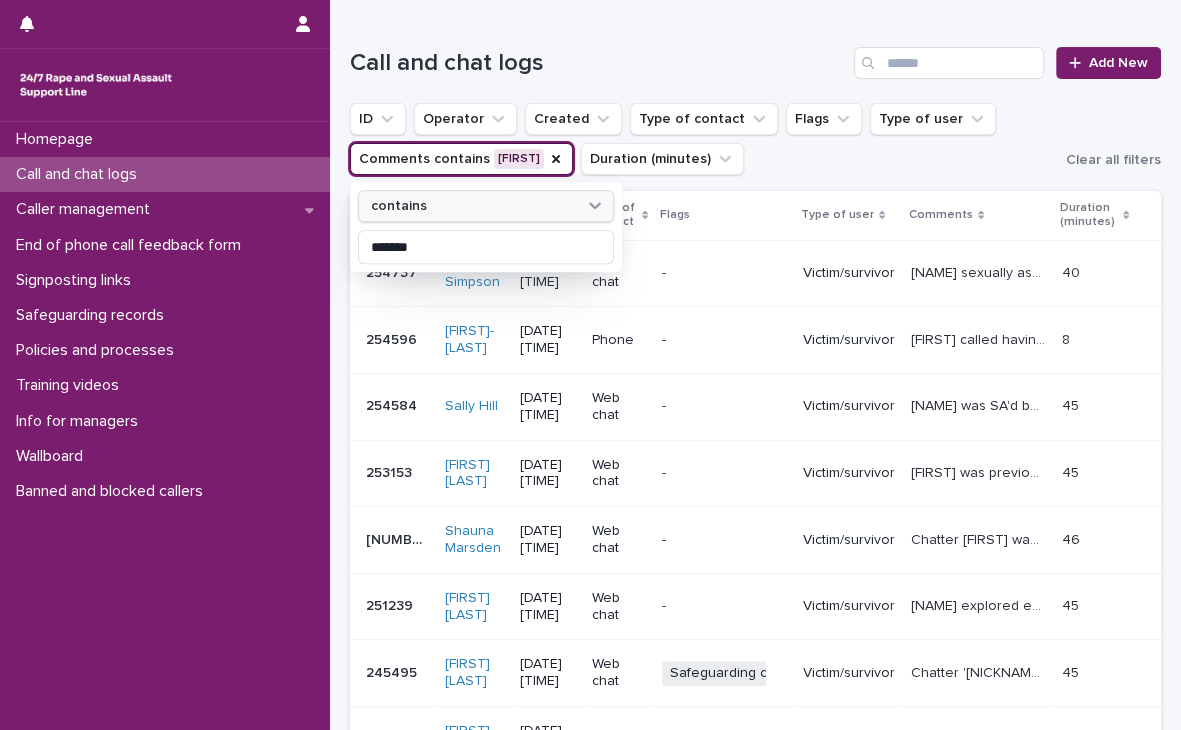 click 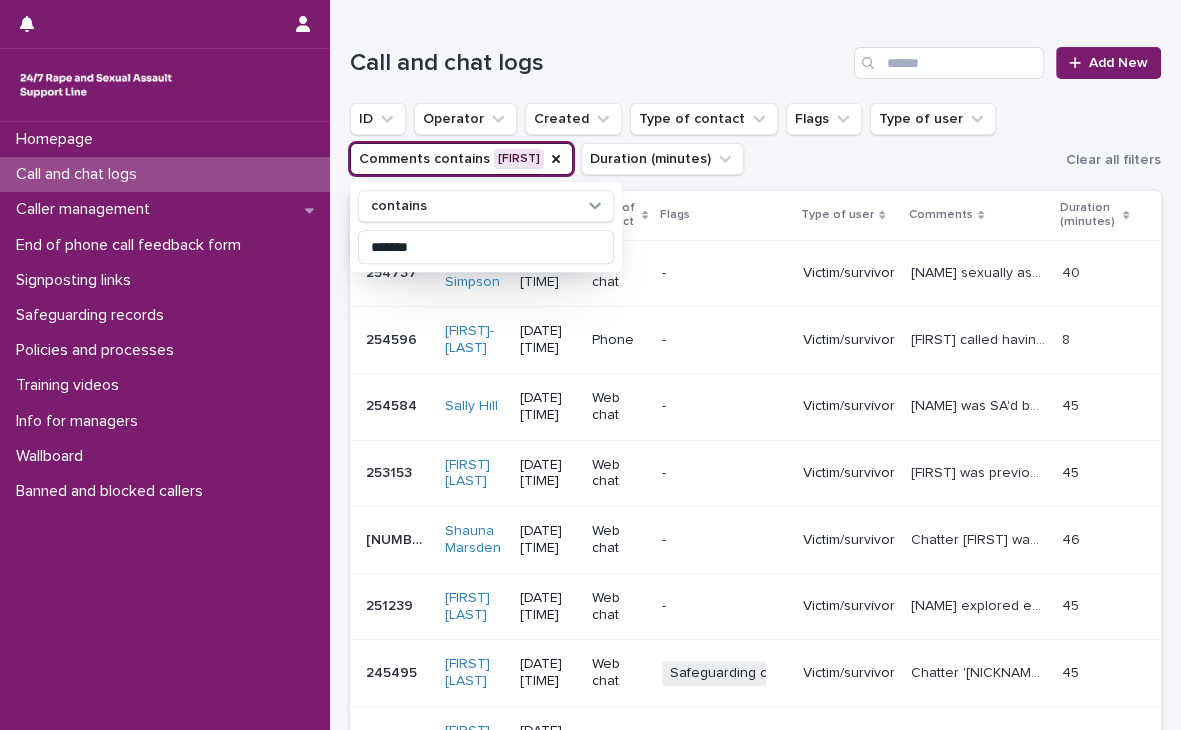 click on "-" at bounding box center (724, 340) 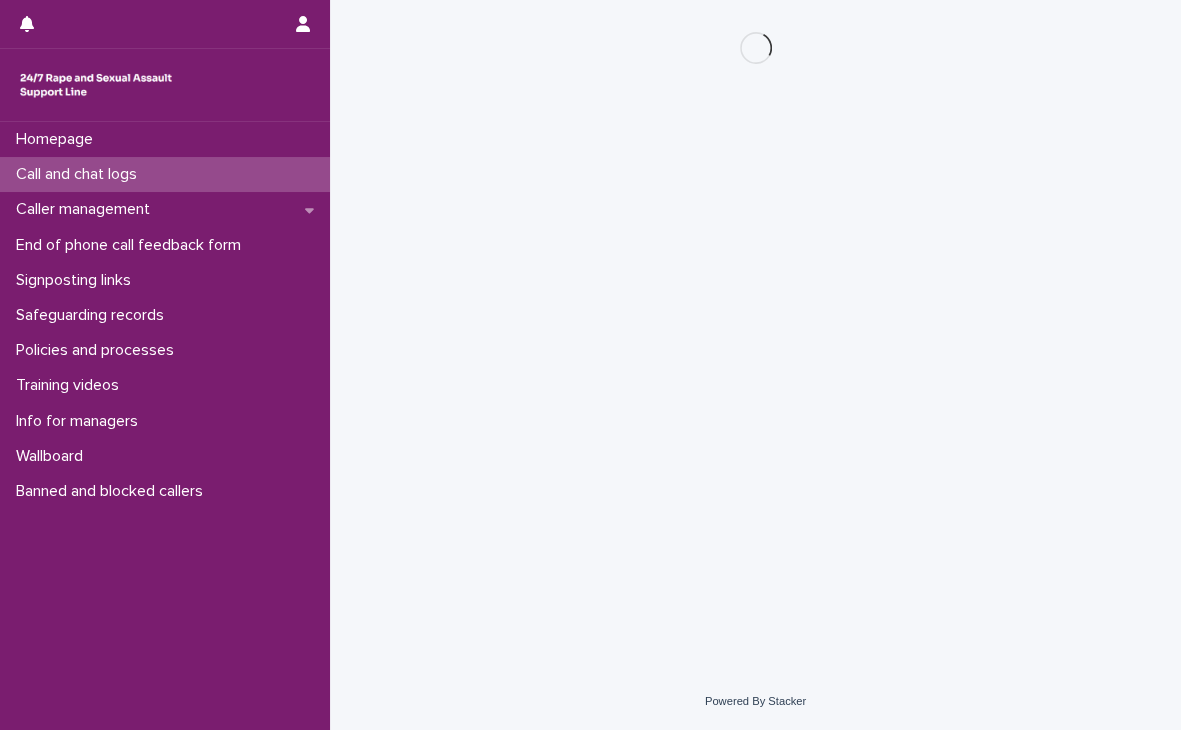 scroll, scrollTop: 0, scrollLeft: 0, axis: both 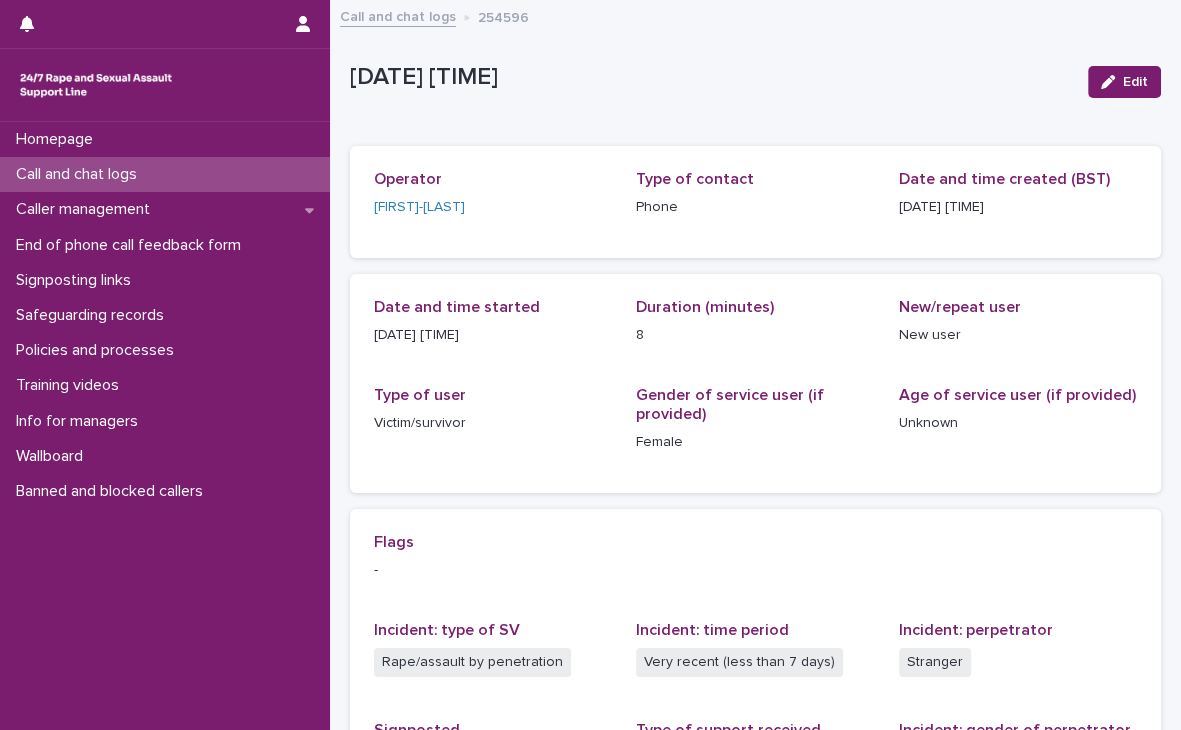 click on "Call and chat logs" at bounding box center (398, 15) 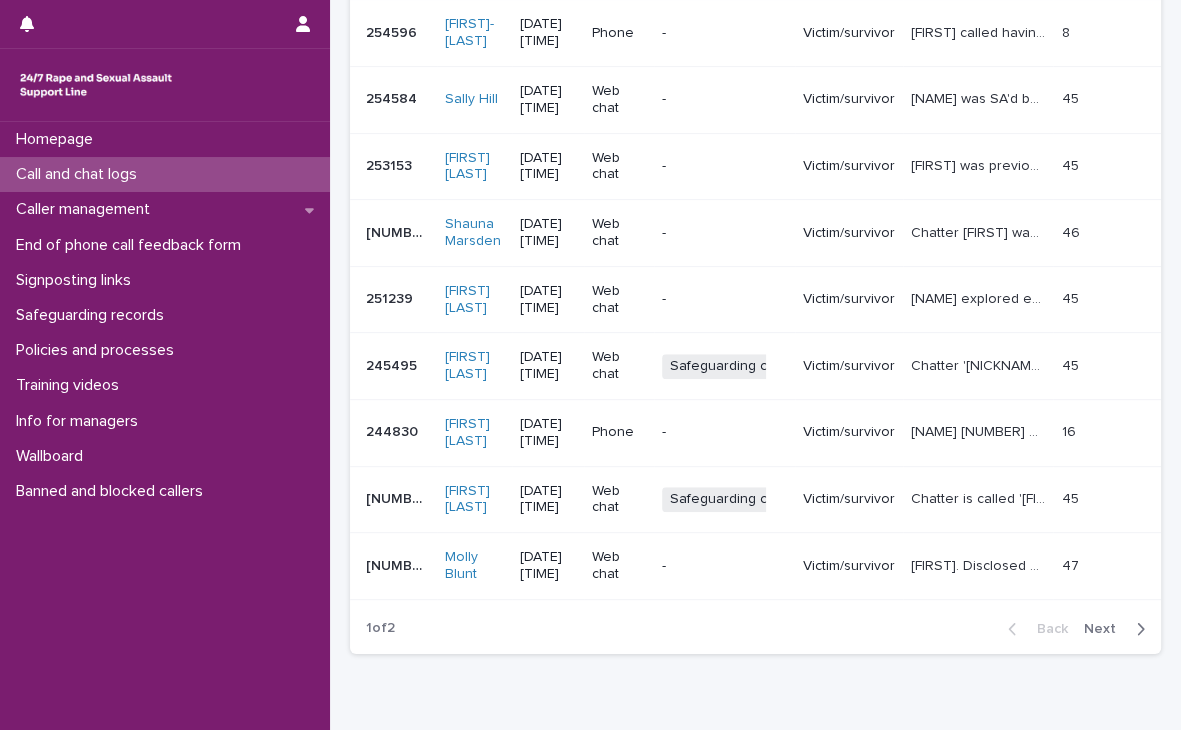 scroll, scrollTop: 548, scrollLeft: 0, axis: vertical 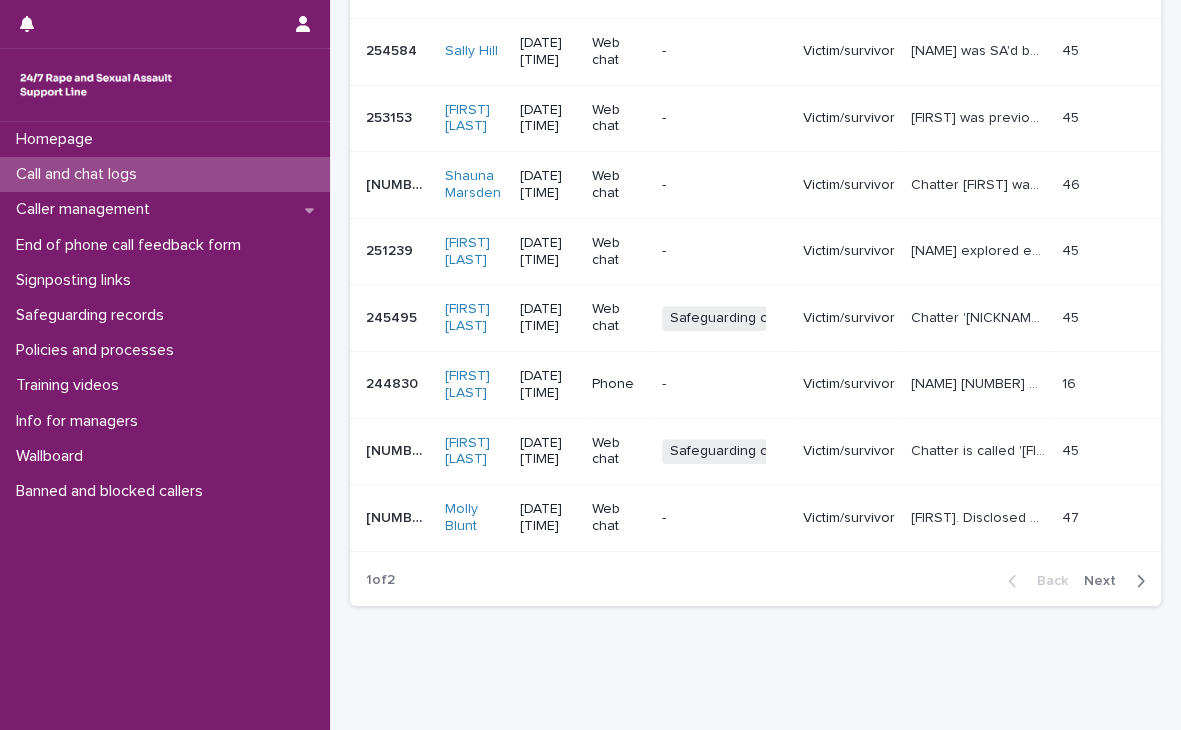 click on "Next" at bounding box center [1106, 581] 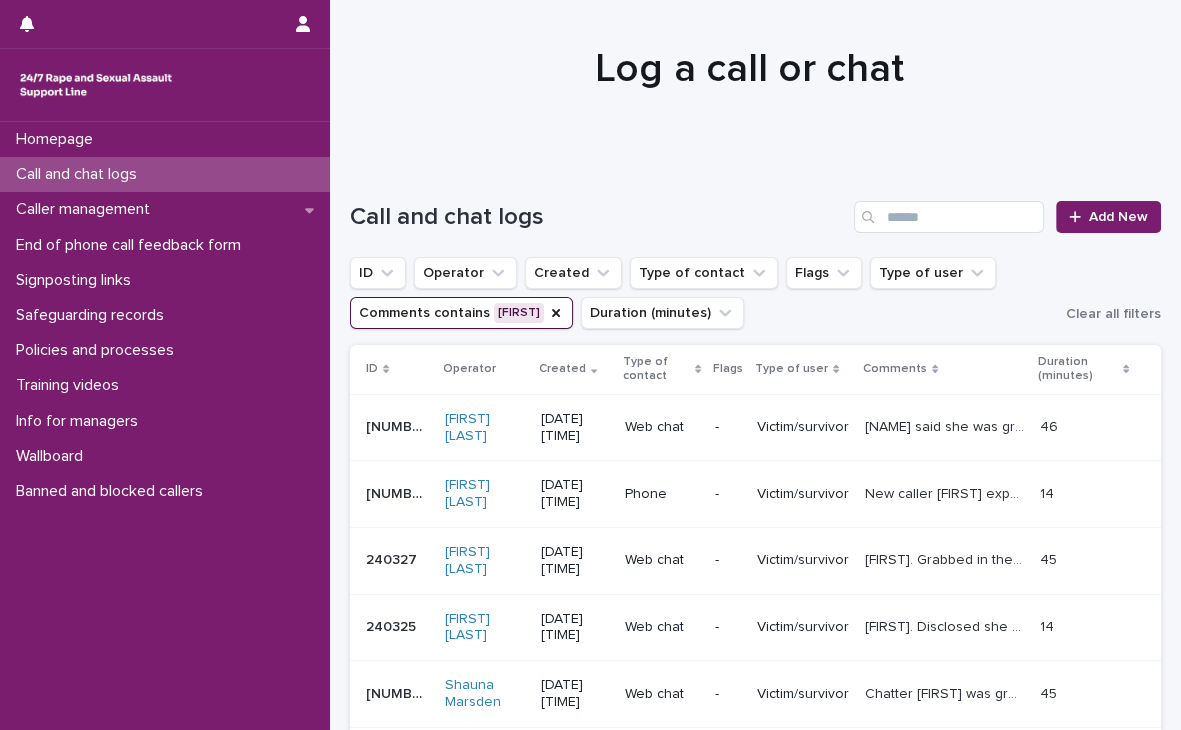 scroll, scrollTop: 0, scrollLeft: 0, axis: both 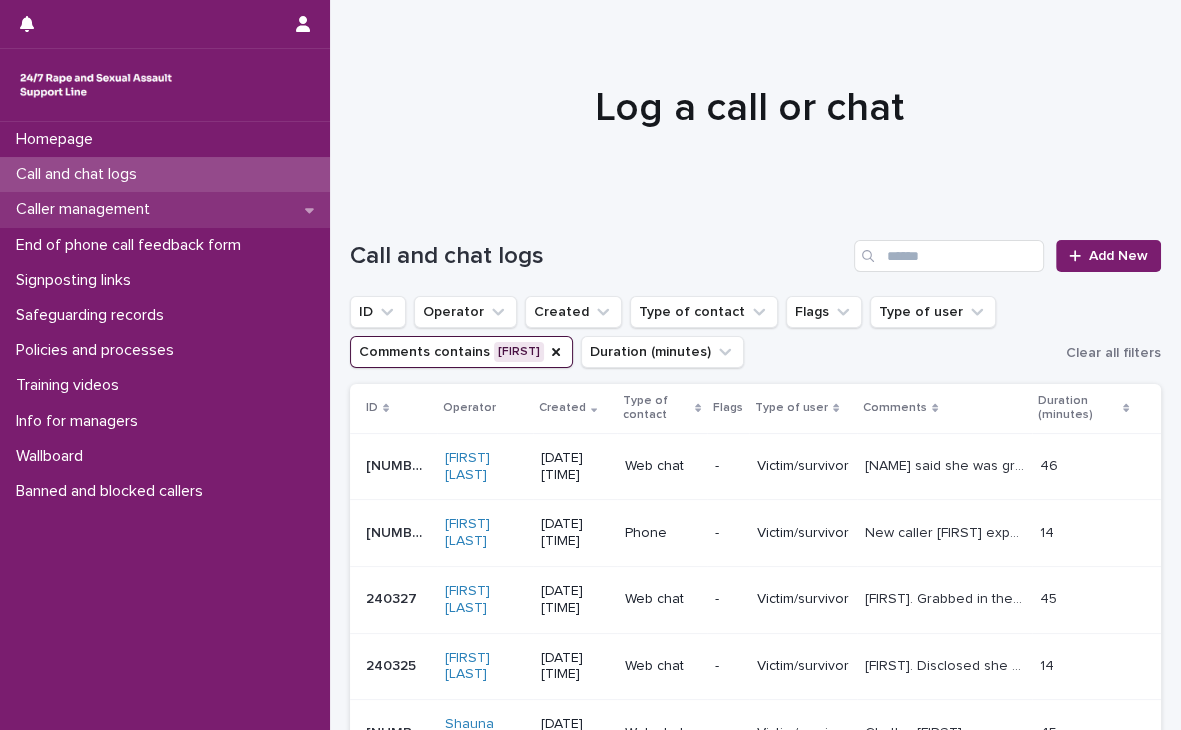 click on "Caller management" at bounding box center [87, 209] 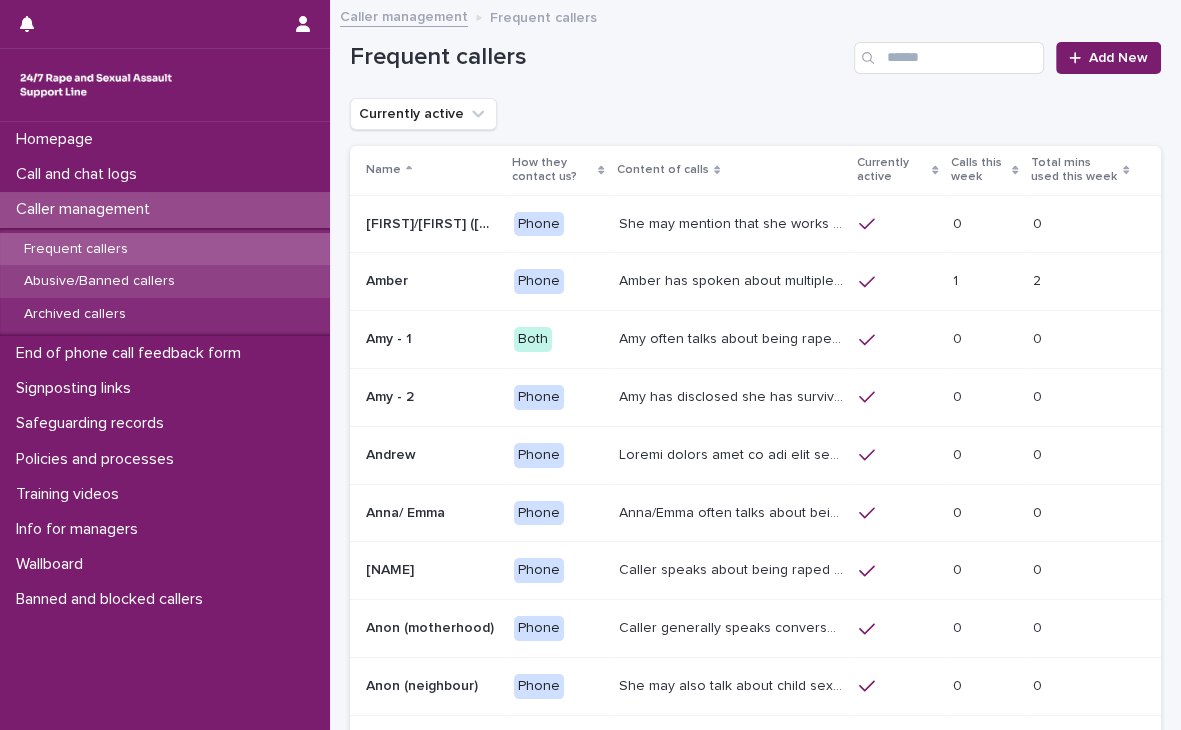 click on "Abusive/Banned callers" at bounding box center [99, 281] 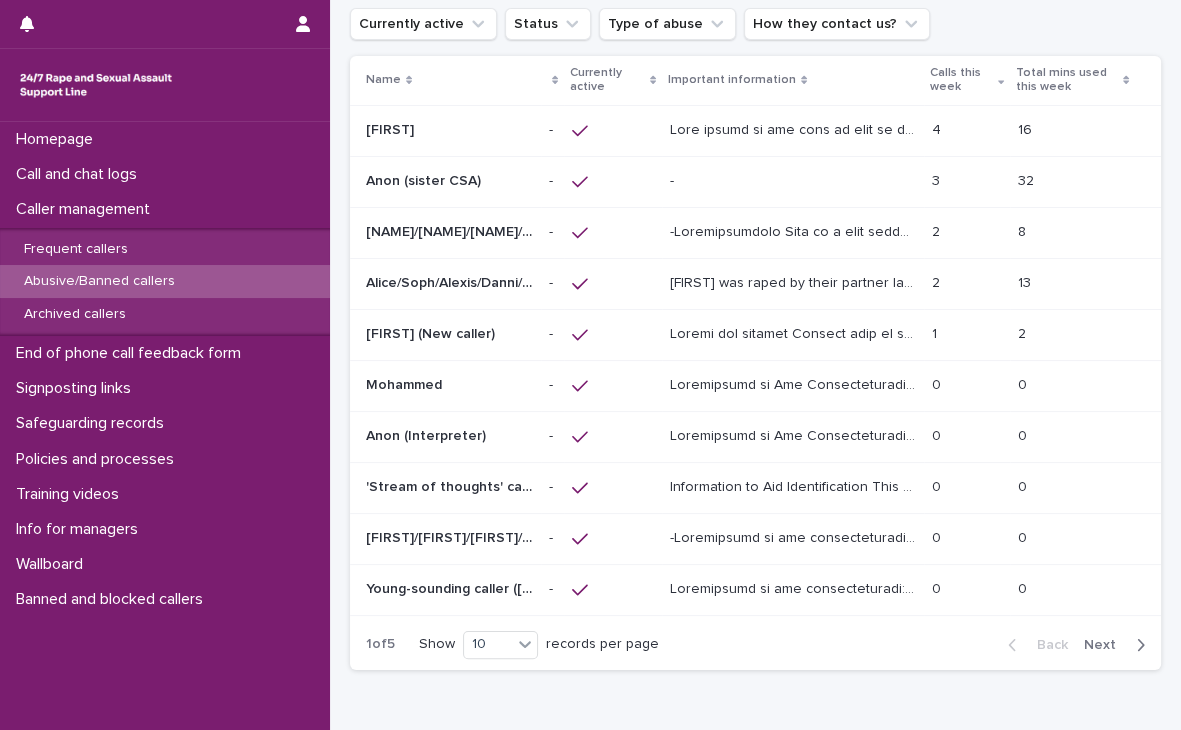 scroll, scrollTop: 199, scrollLeft: 0, axis: vertical 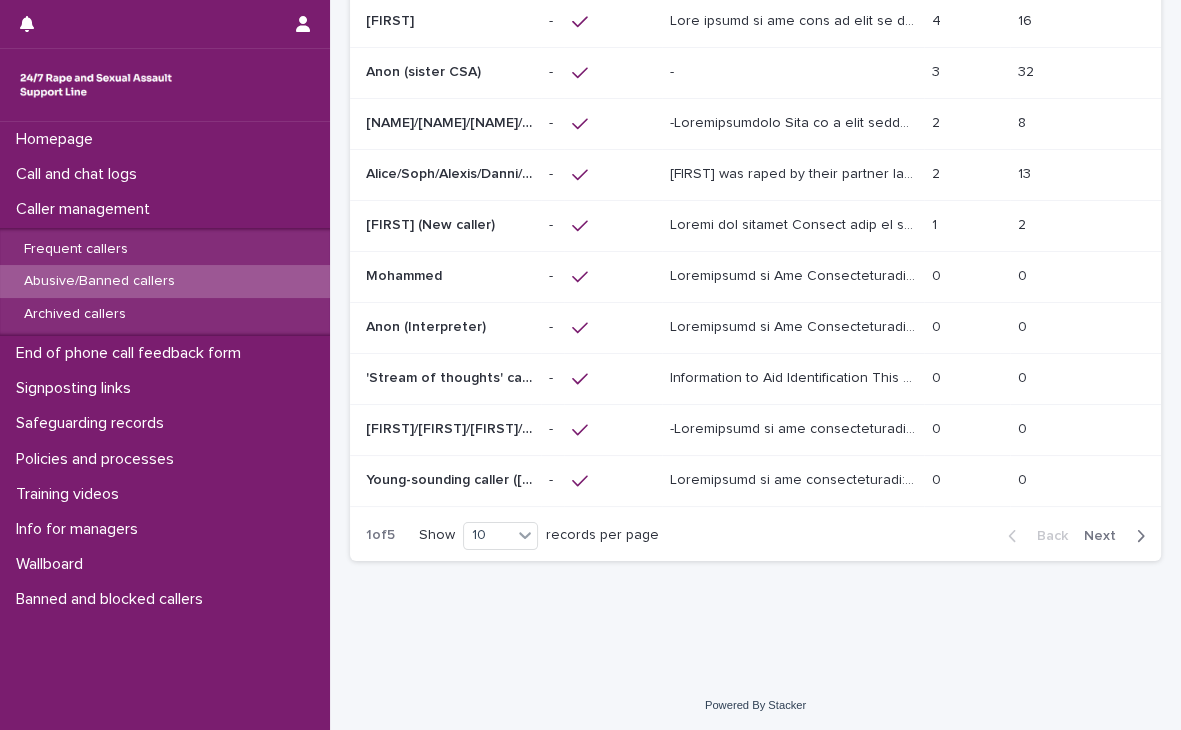 click on "Next" at bounding box center [1106, 536] 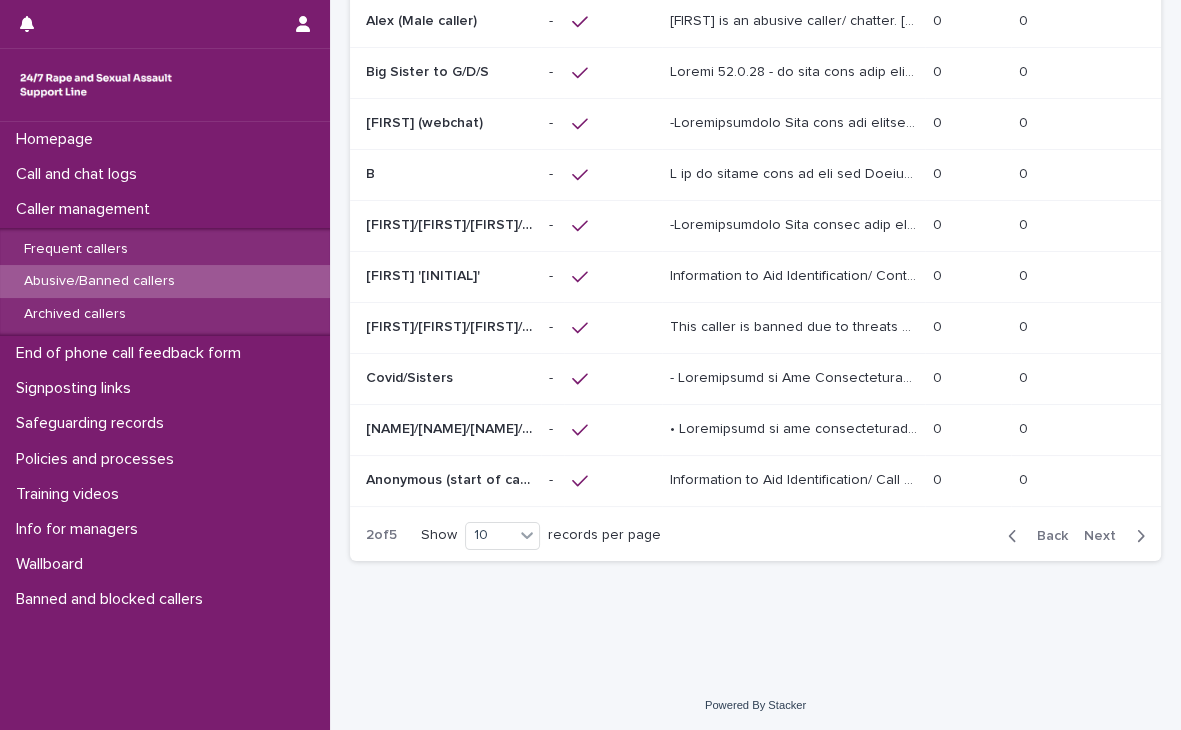 click on "Back" at bounding box center [1046, 536] 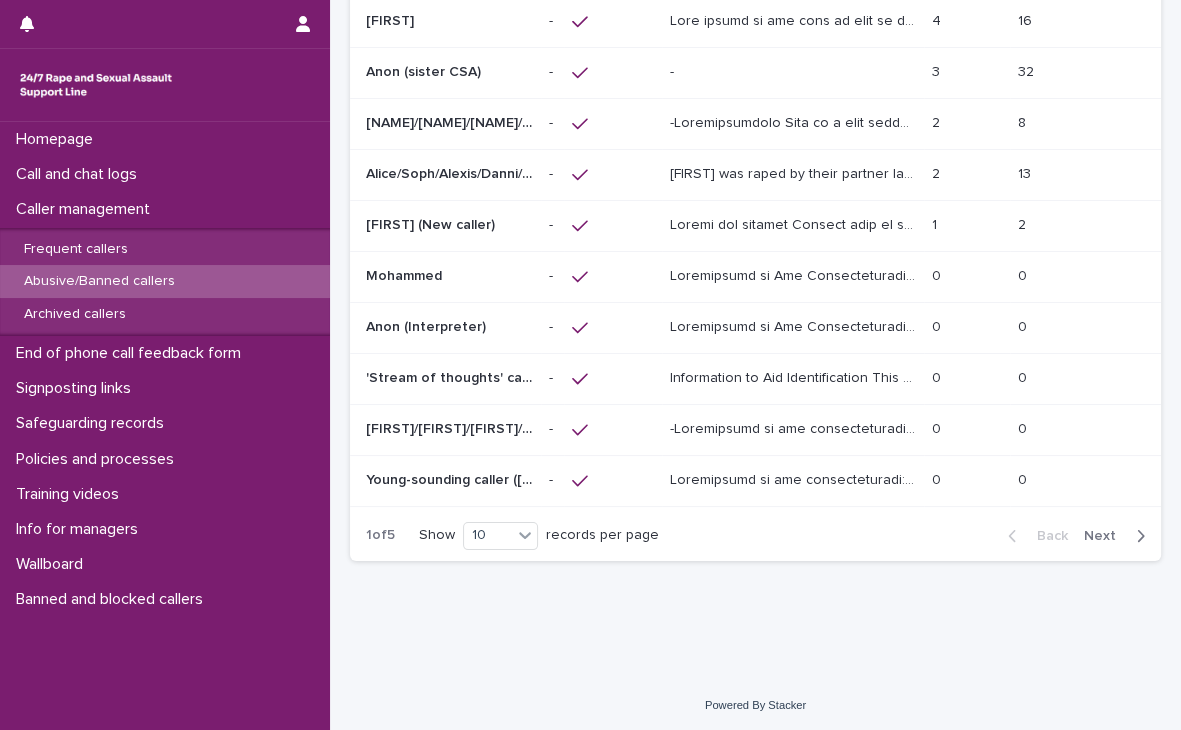 click at bounding box center [795, 19] 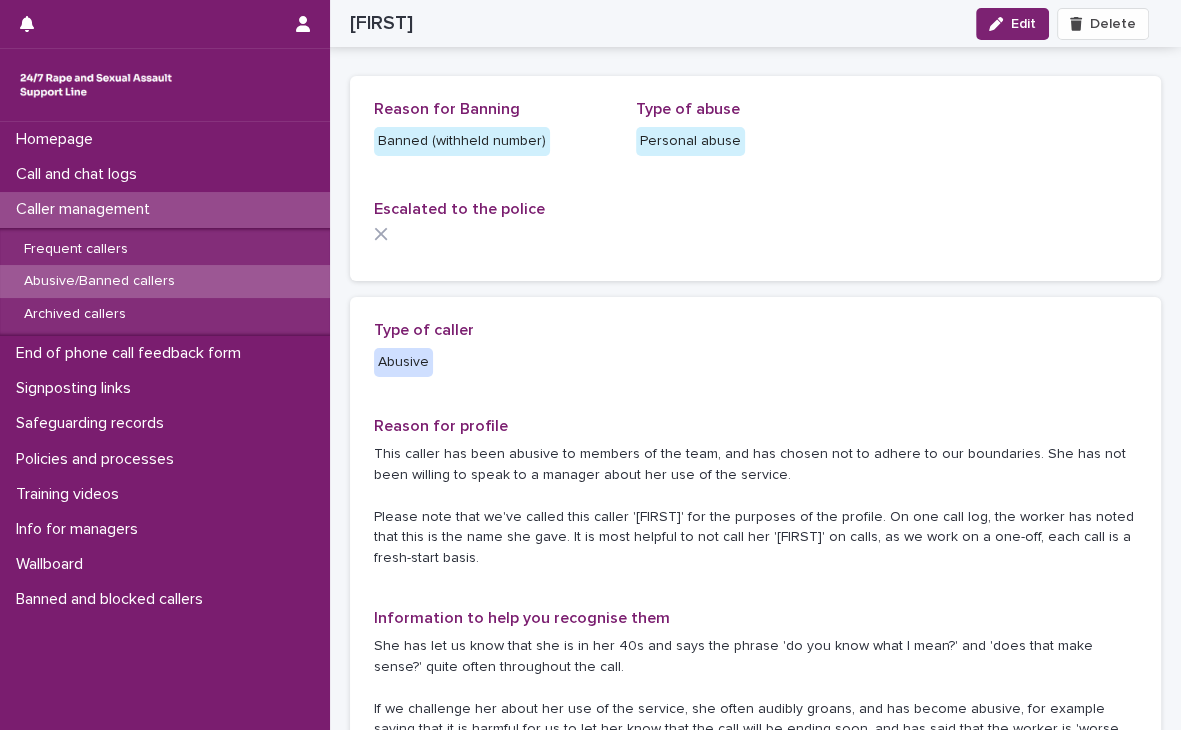 scroll, scrollTop: 0, scrollLeft: 0, axis: both 